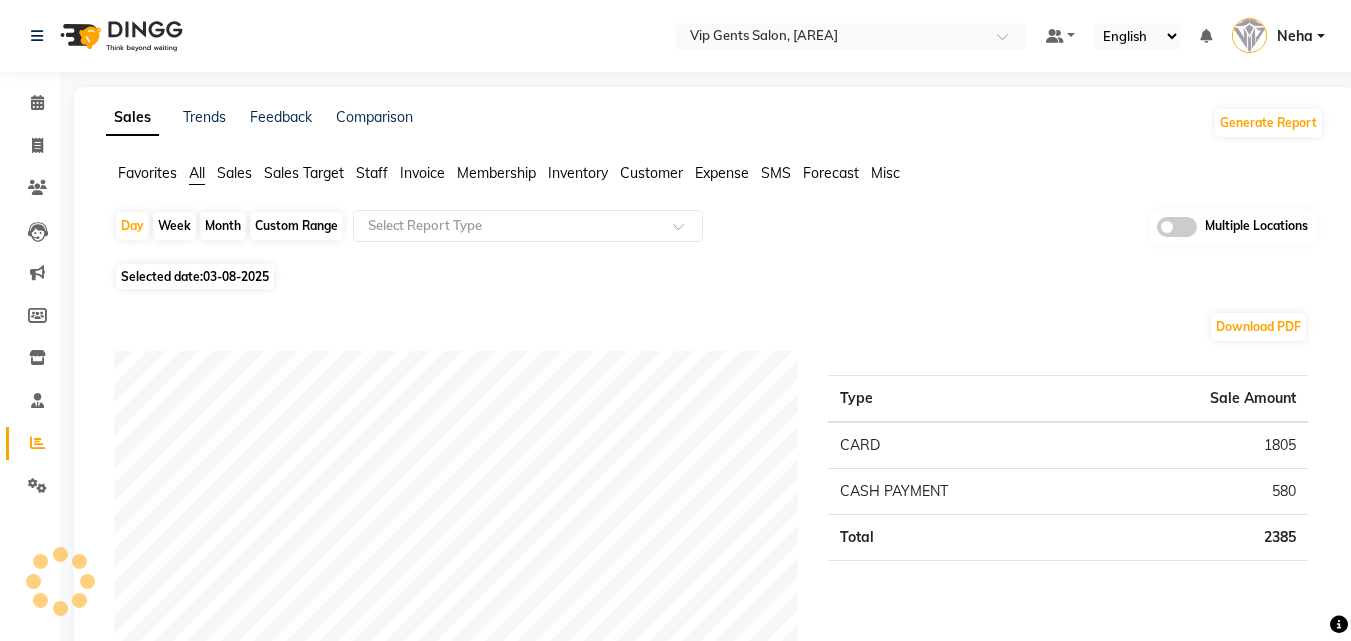 scroll, scrollTop: 400, scrollLeft: 0, axis: vertical 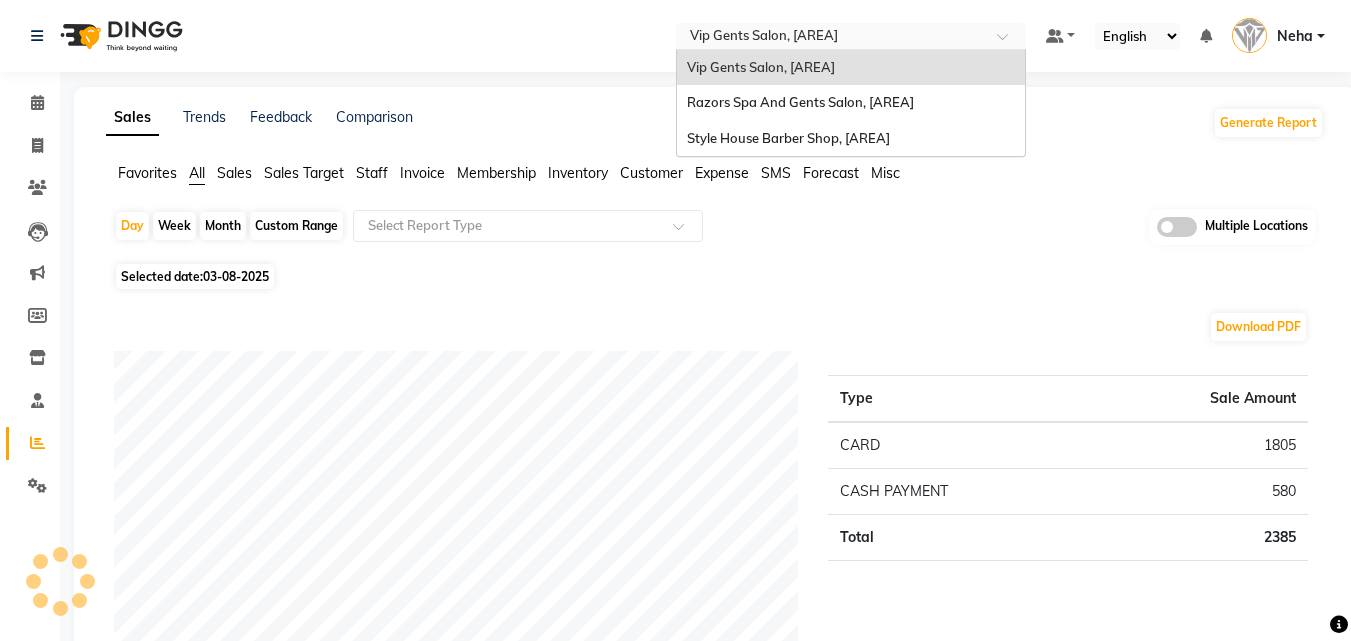 click at bounding box center (831, 38) 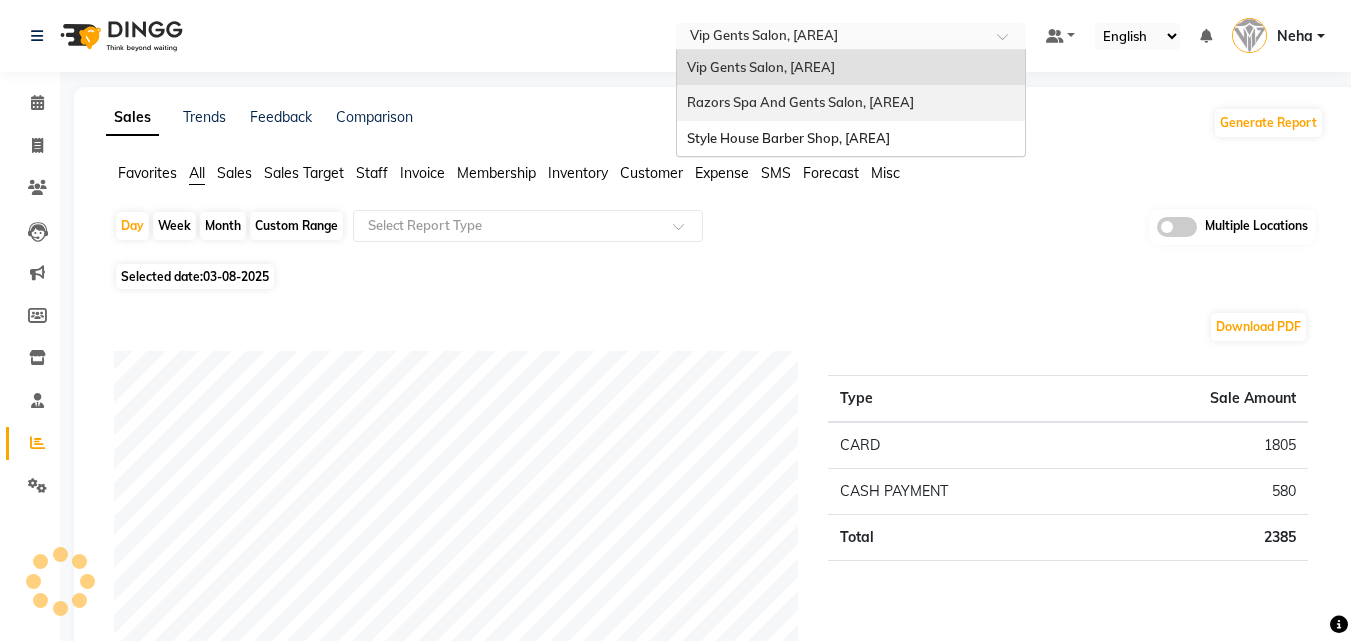 click on "Razors Spa And Gents Salon, Nadd Al Hamar" at bounding box center (800, 102) 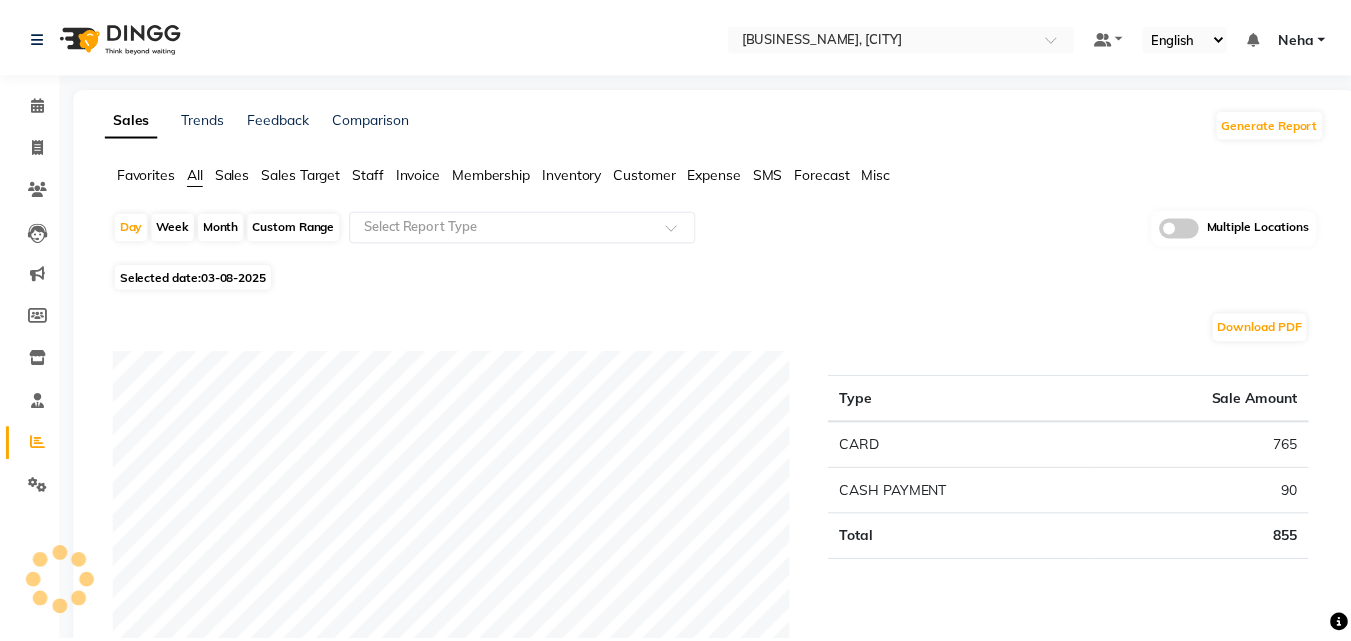 scroll, scrollTop: 0, scrollLeft: 0, axis: both 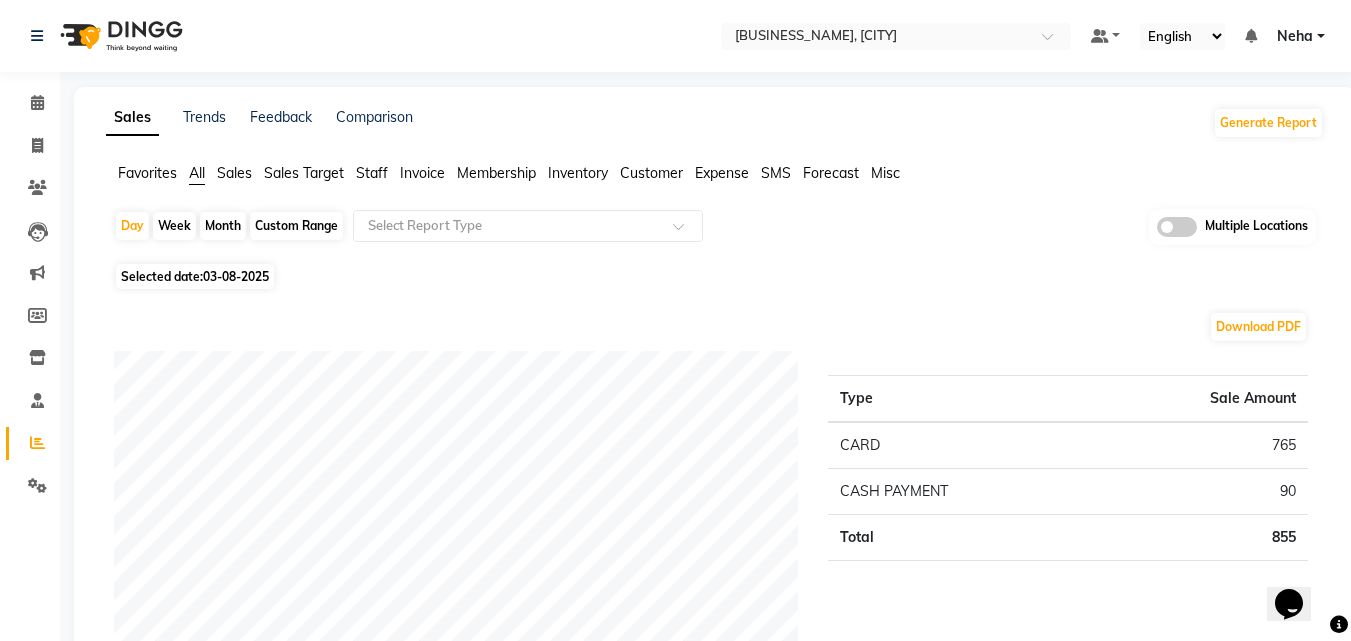 click on "Download PDF" 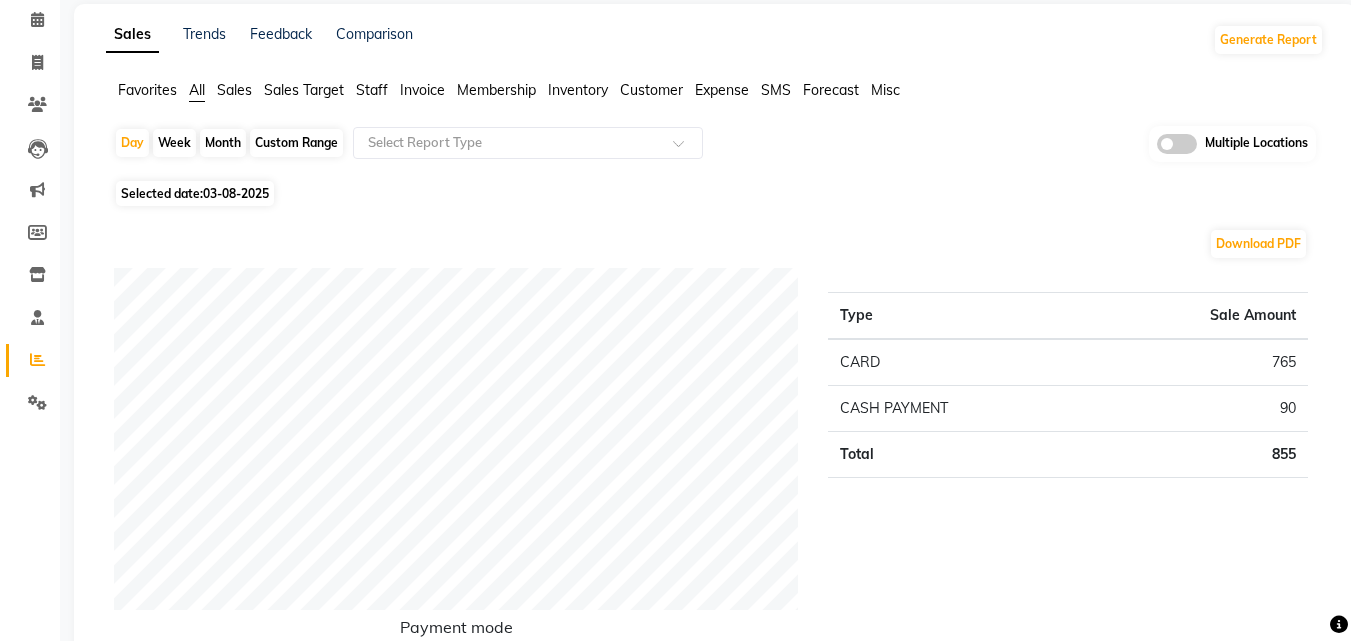 scroll, scrollTop: 80, scrollLeft: 0, axis: vertical 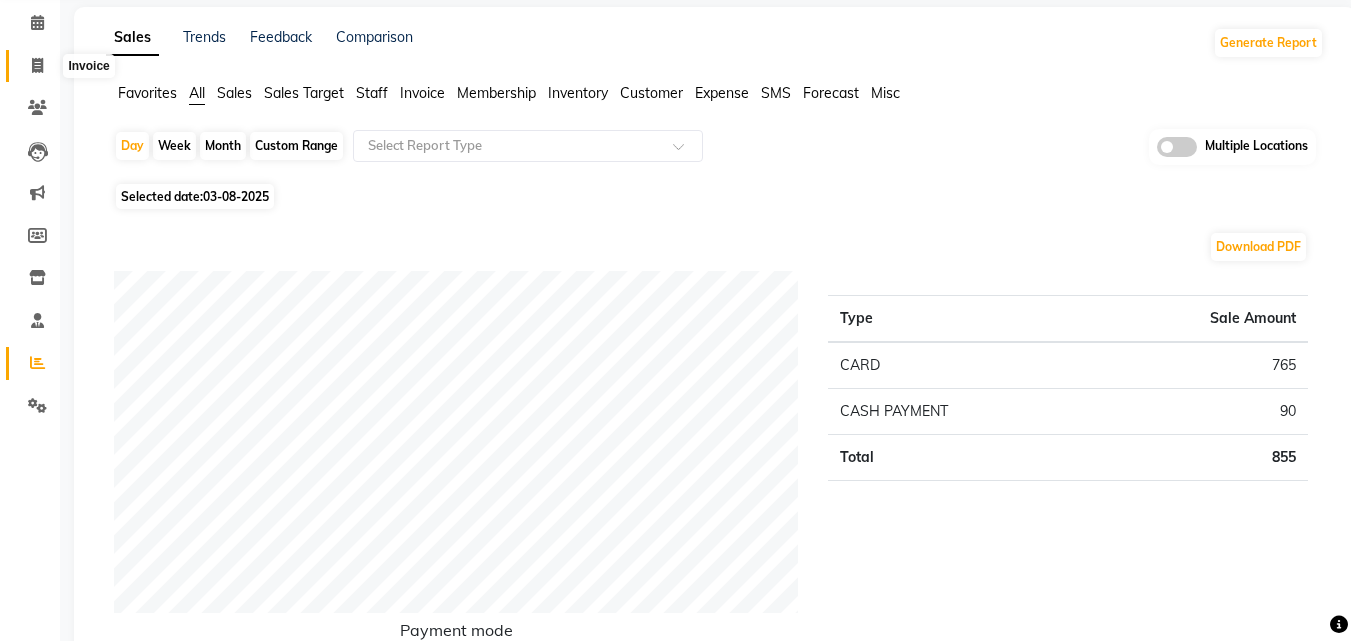 click 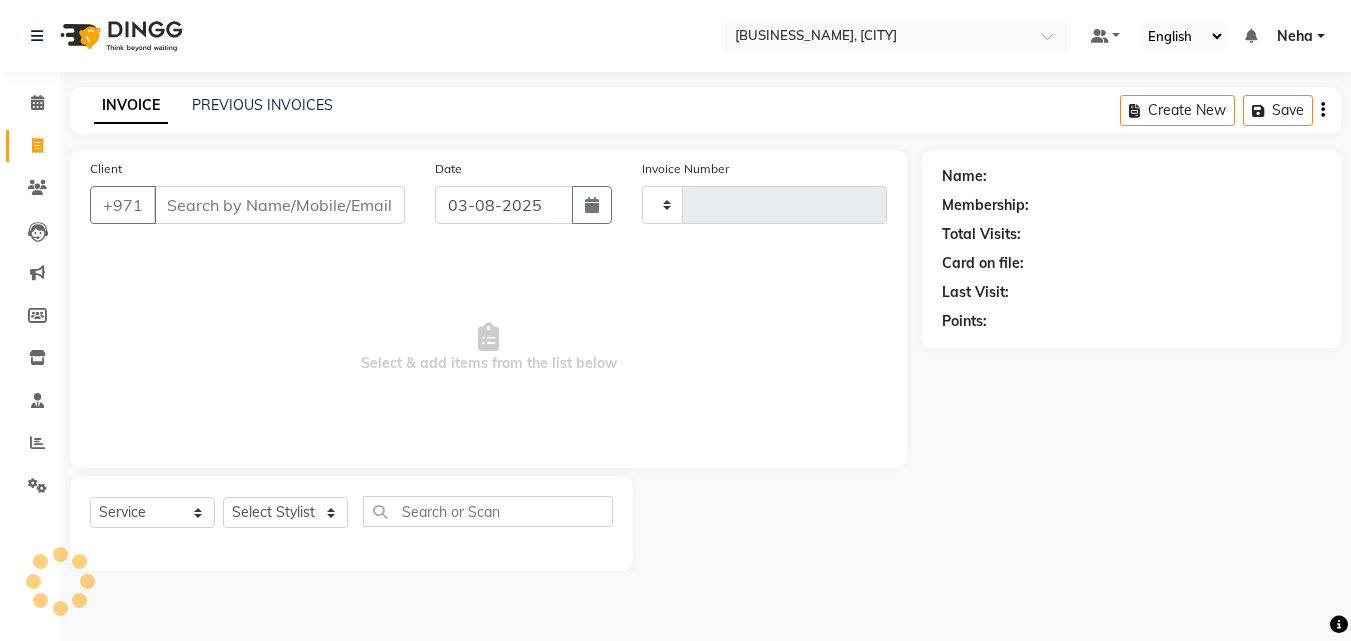 scroll, scrollTop: 0, scrollLeft: 0, axis: both 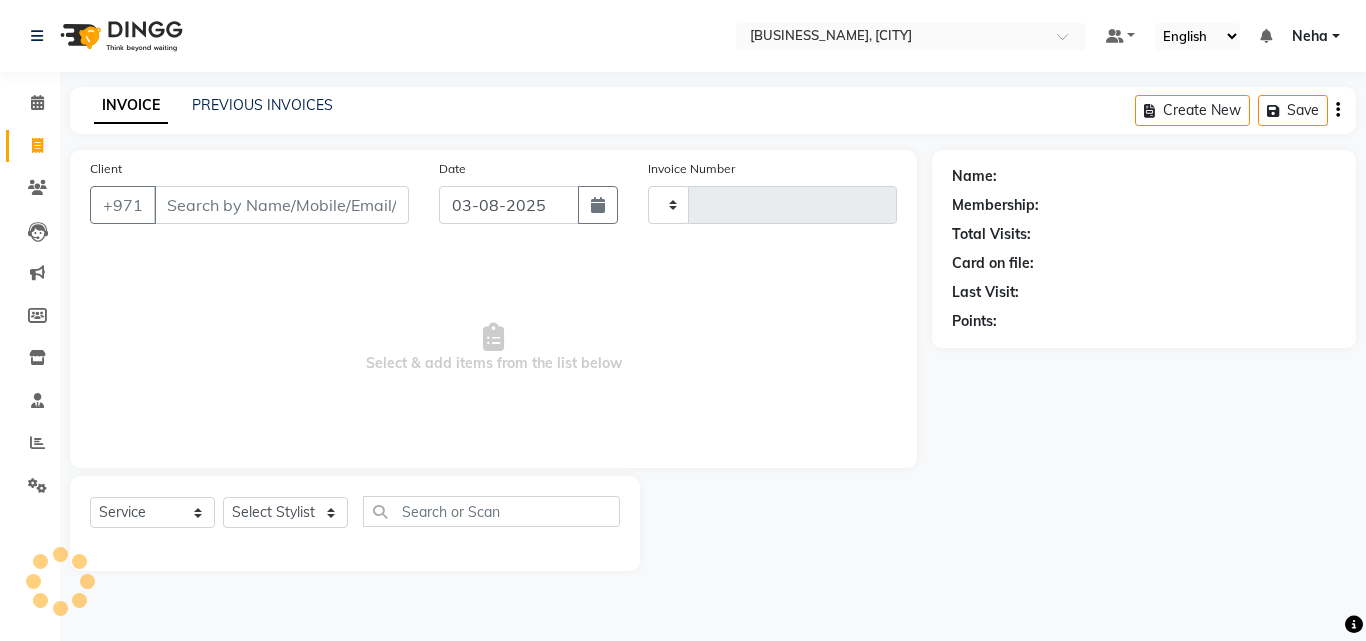 type on "0634" 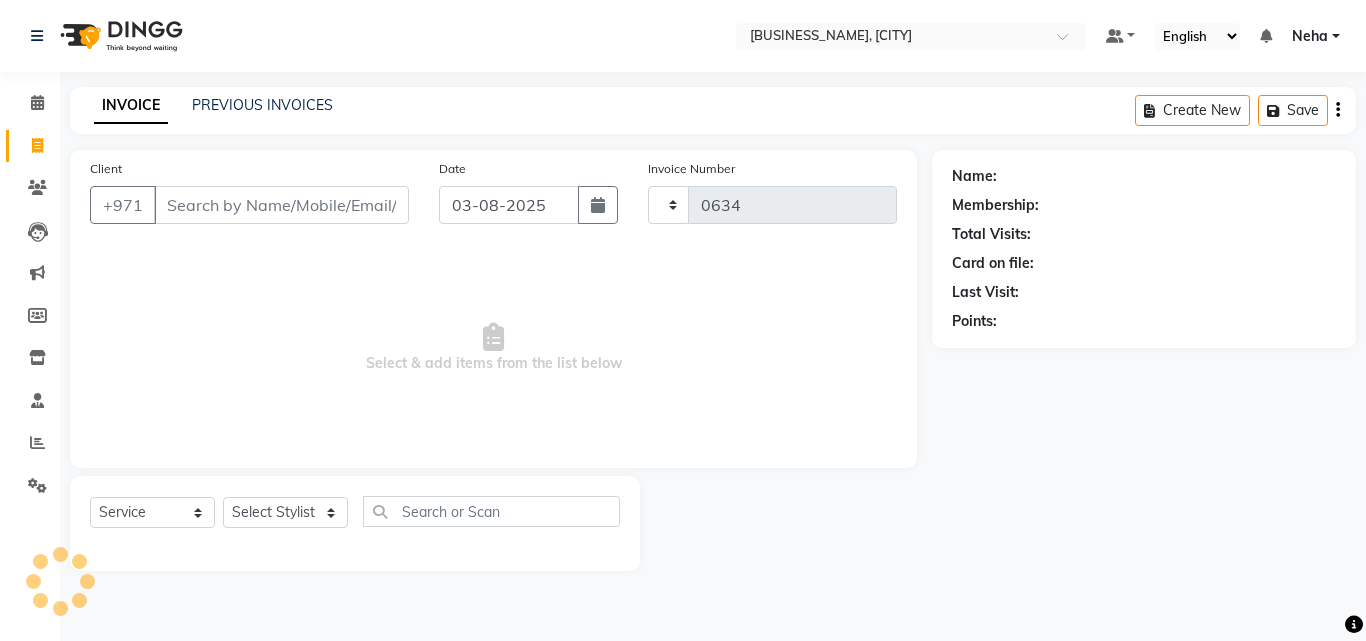 select on "8419" 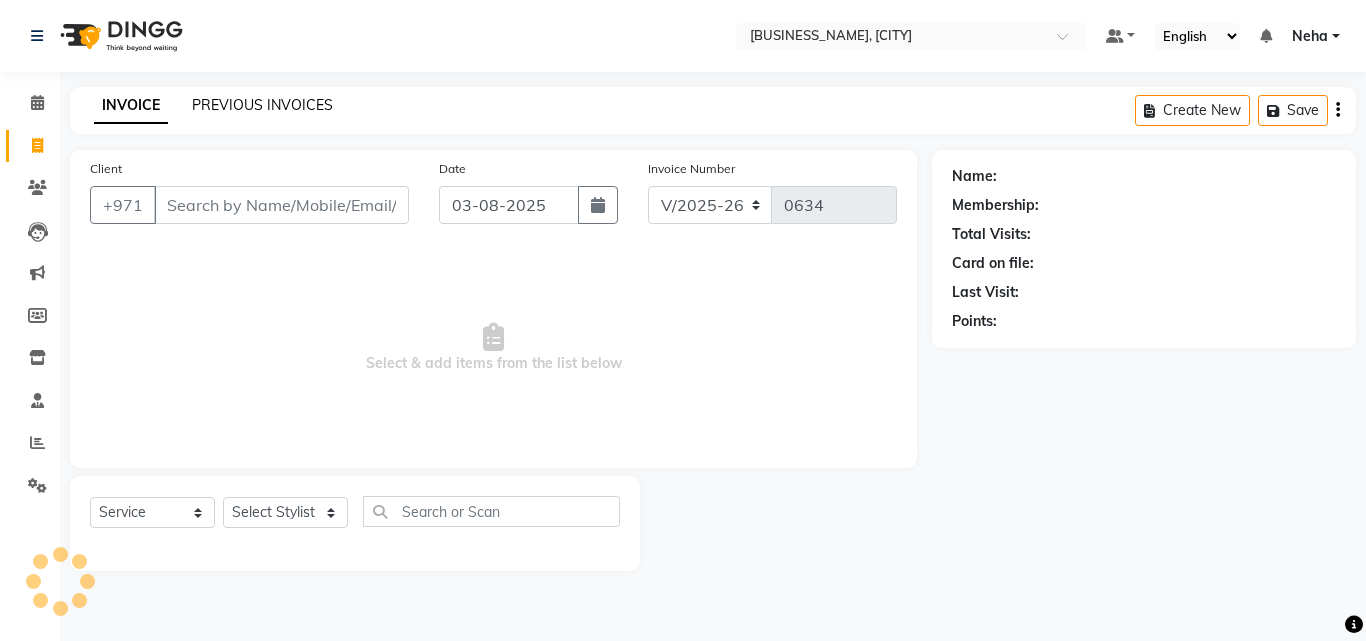 click on "PREVIOUS INVOICES" 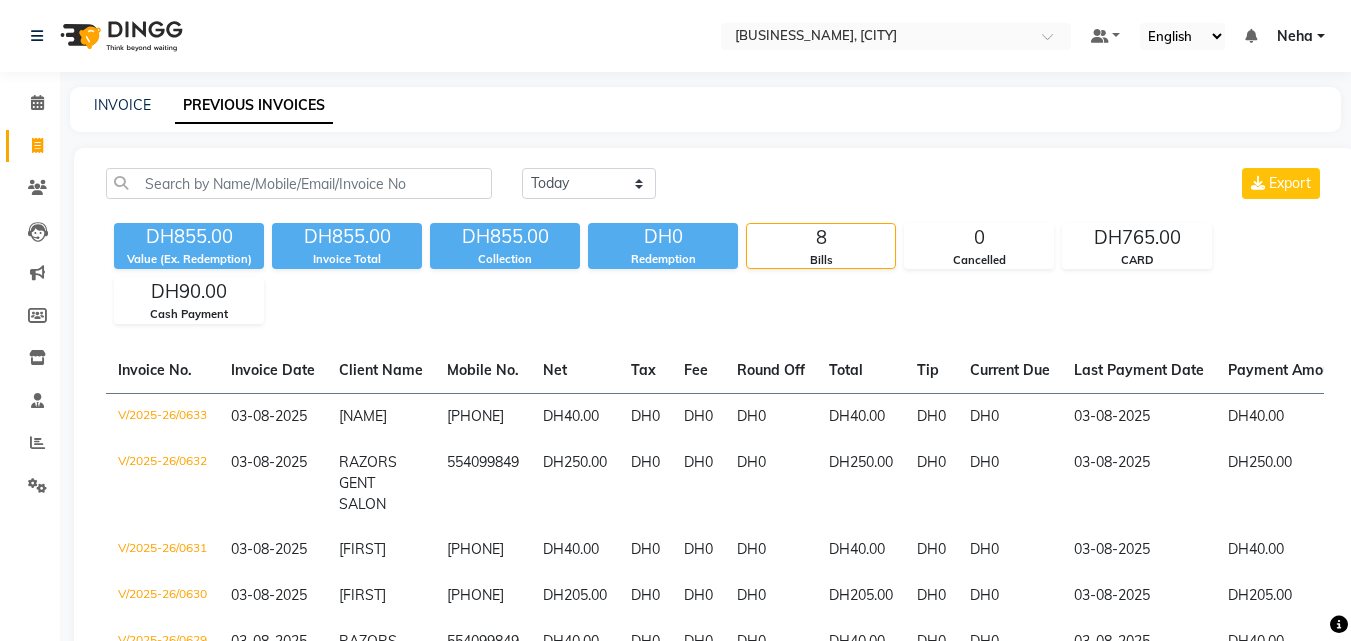 click on "DH855.00 Value (Ex. Redemption) DH855.00 Invoice Total  DH855.00 Collection DH0 Redemption 8 Bills 0 Cancelled DH765.00 CARD DH90.00 Cash Payment" 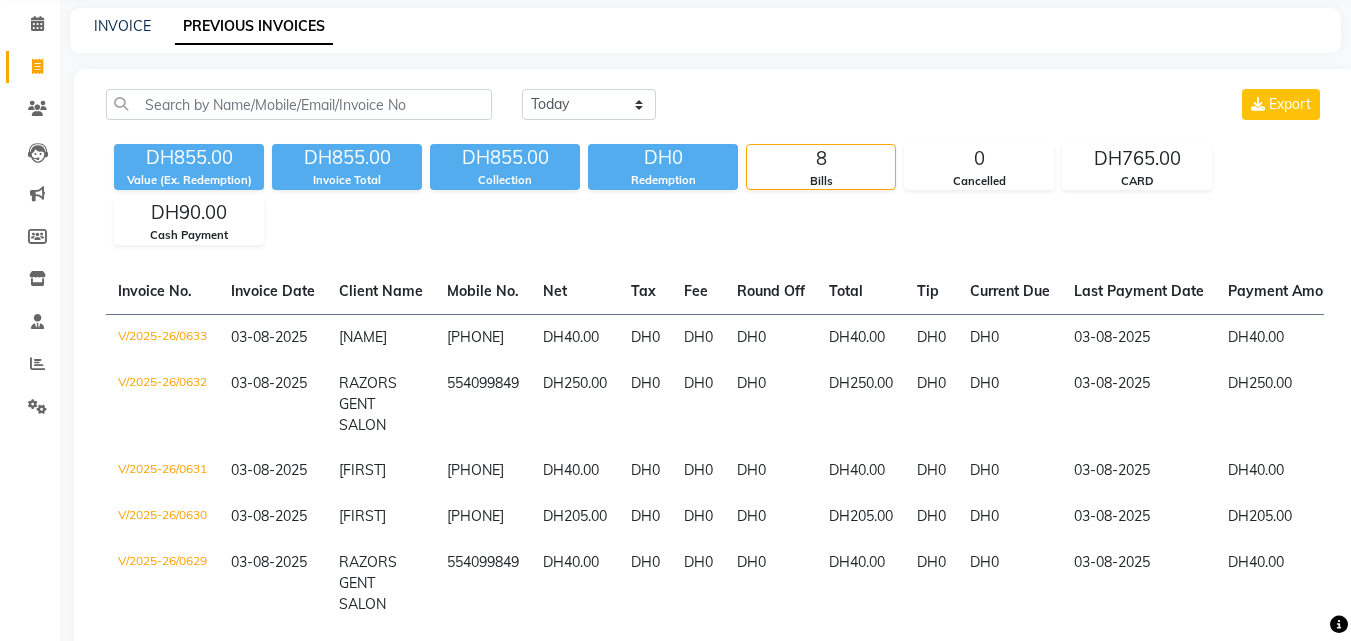 scroll, scrollTop: 80, scrollLeft: 0, axis: vertical 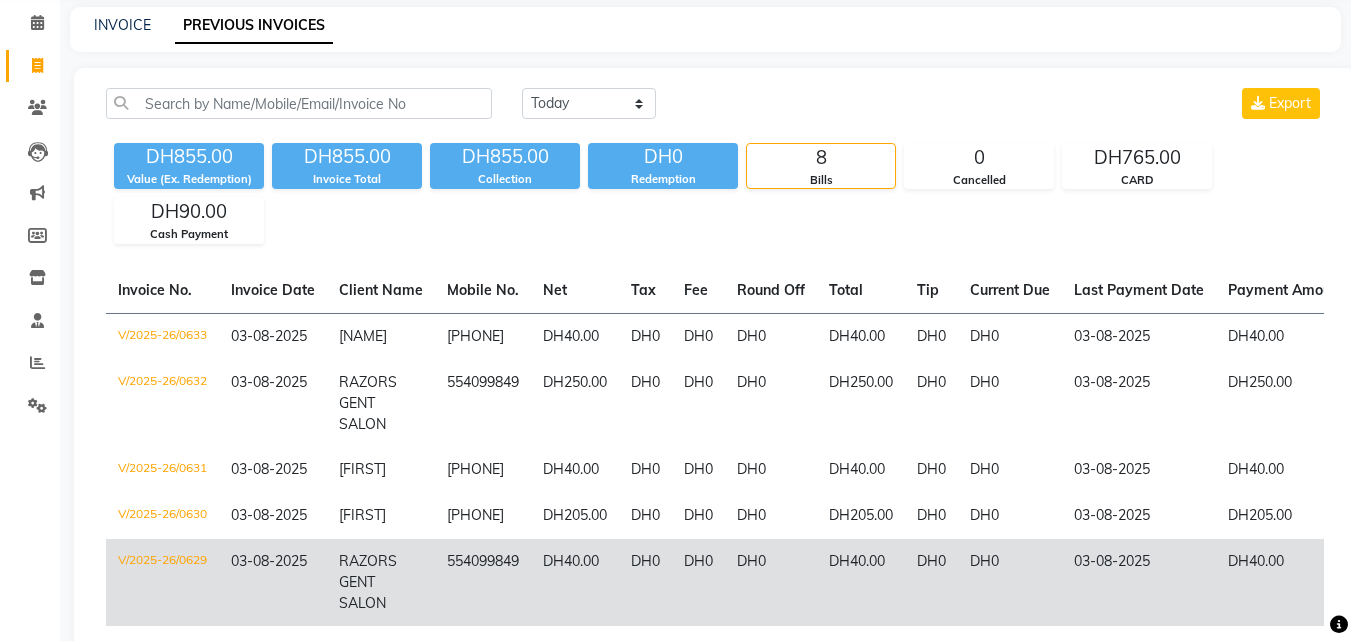 click on "V/2025-26/0629" 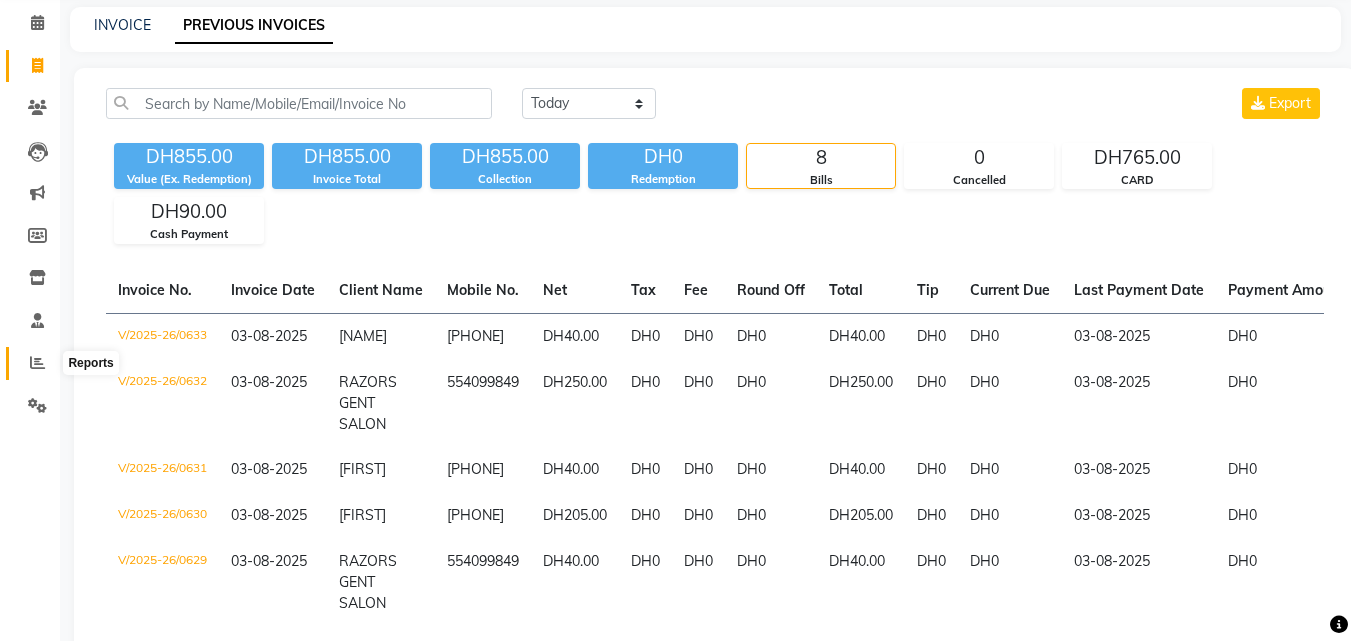 click 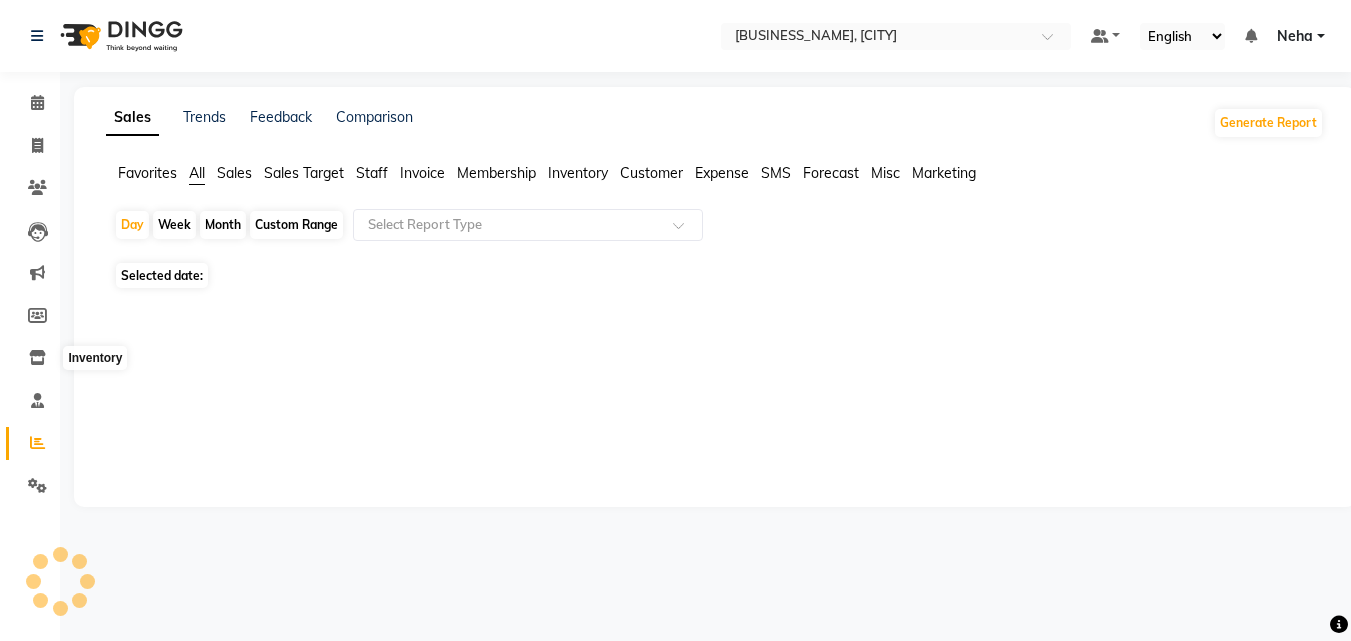 scroll, scrollTop: 0, scrollLeft: 0, axis: both 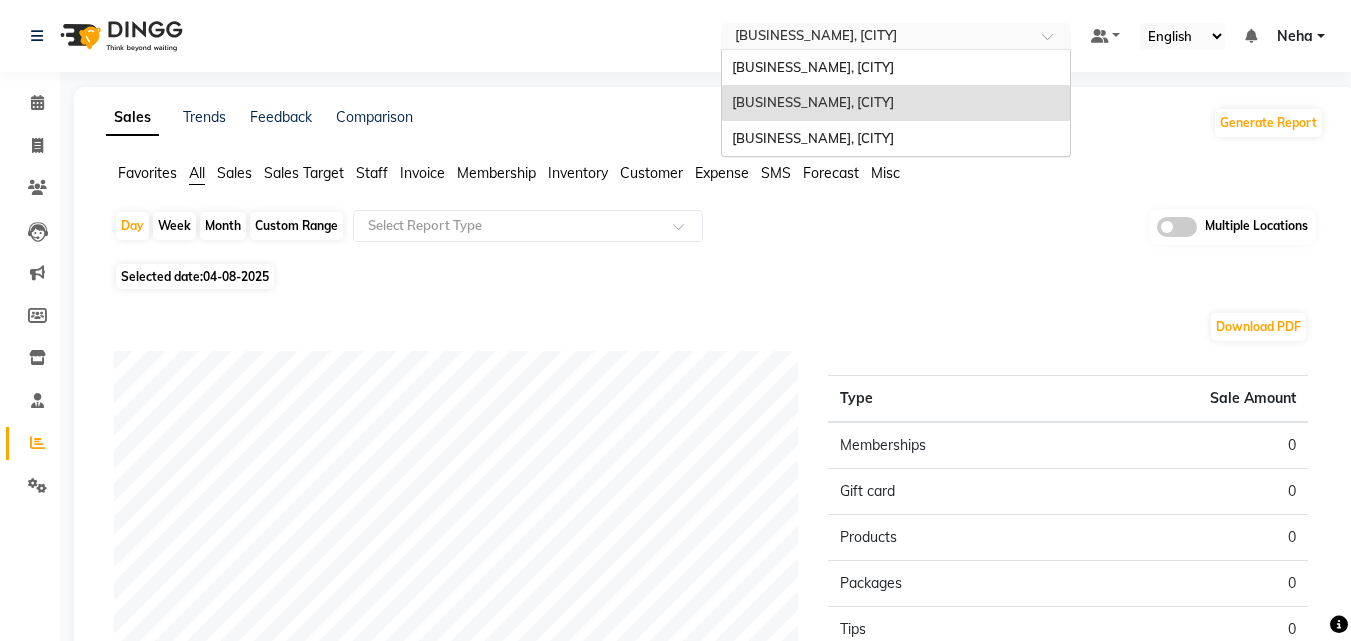 click at bounding box center [876, 38] 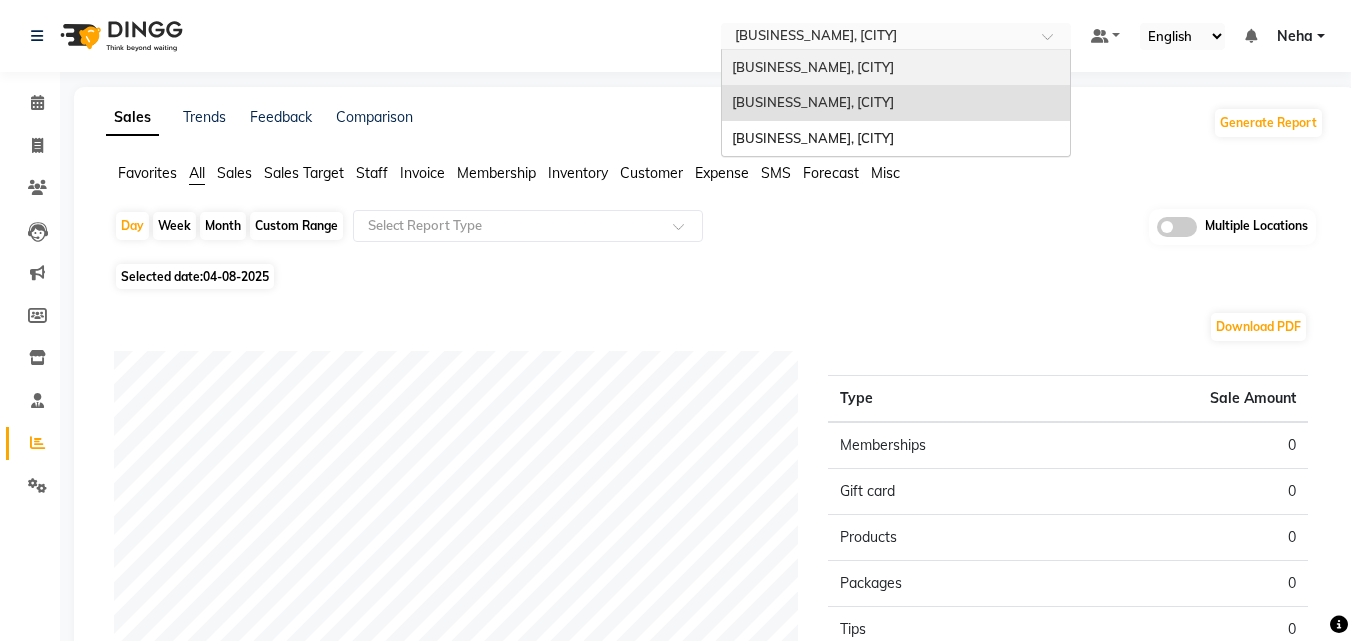 click on "Vip Gents Salon, Hor Al Anz East" at bounding box center [813, 67] 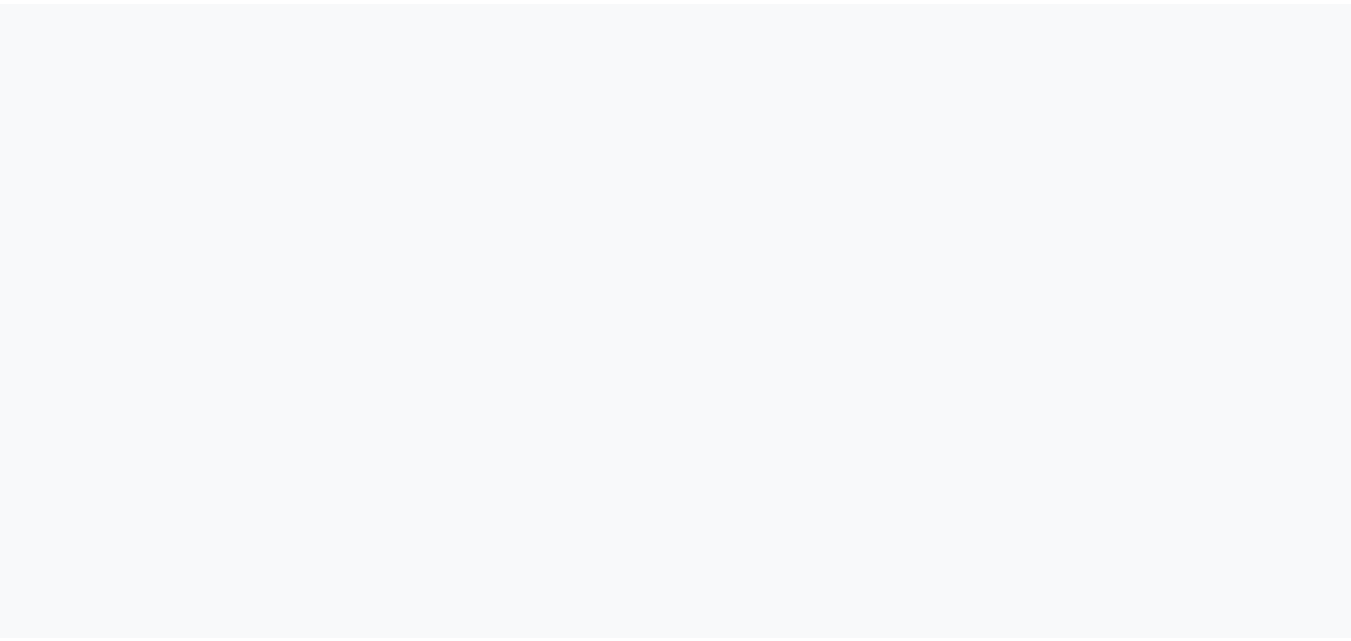 scroll, scrollTop: 0, scrollLeft: 0, axis: both 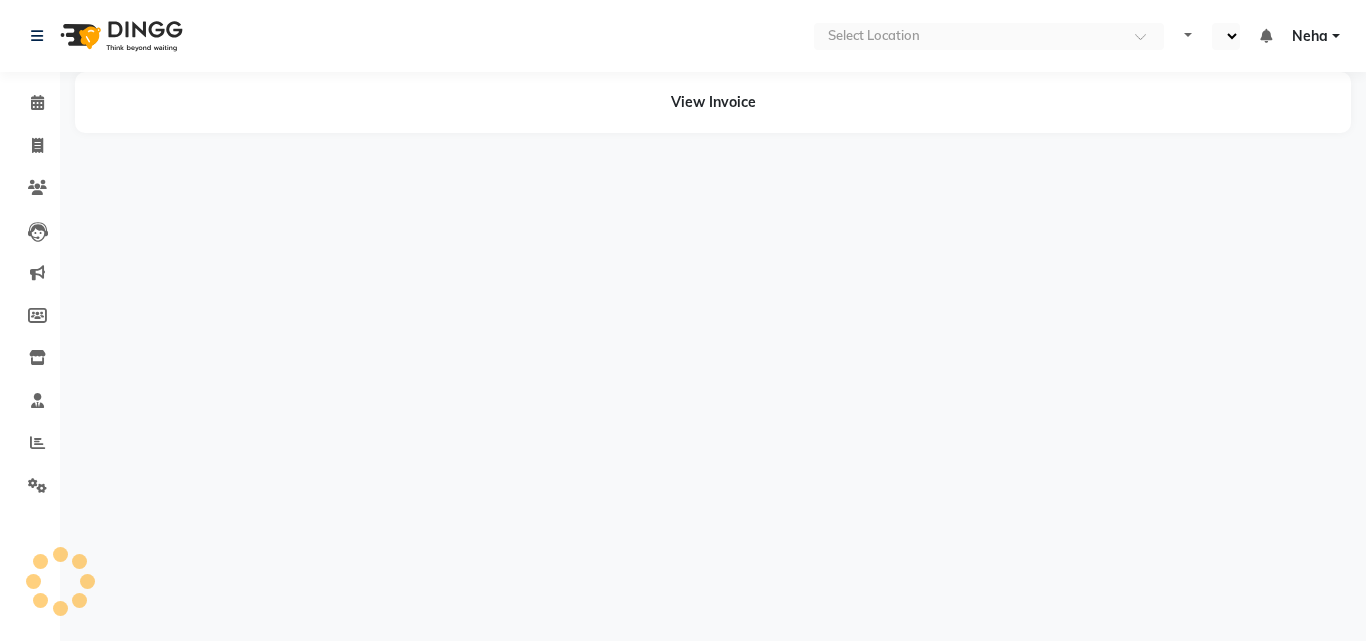 select on "en" 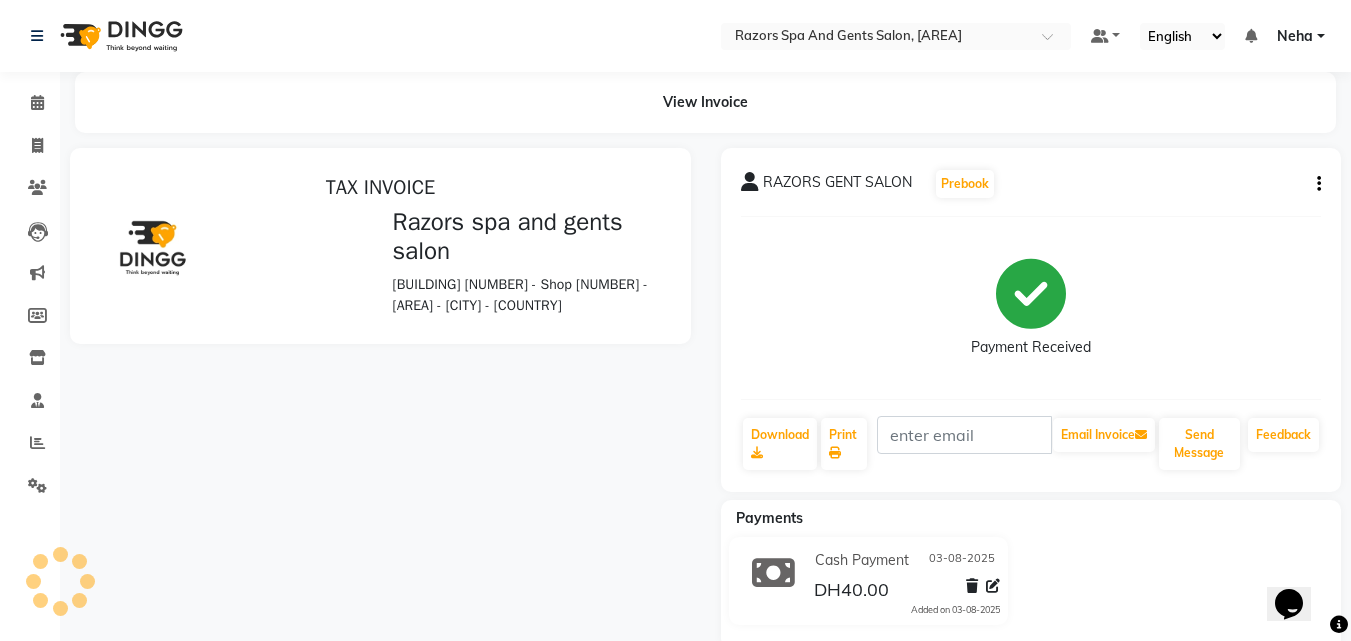 scroll, scrollTop: 0, scrollLeft: 0, axis: both 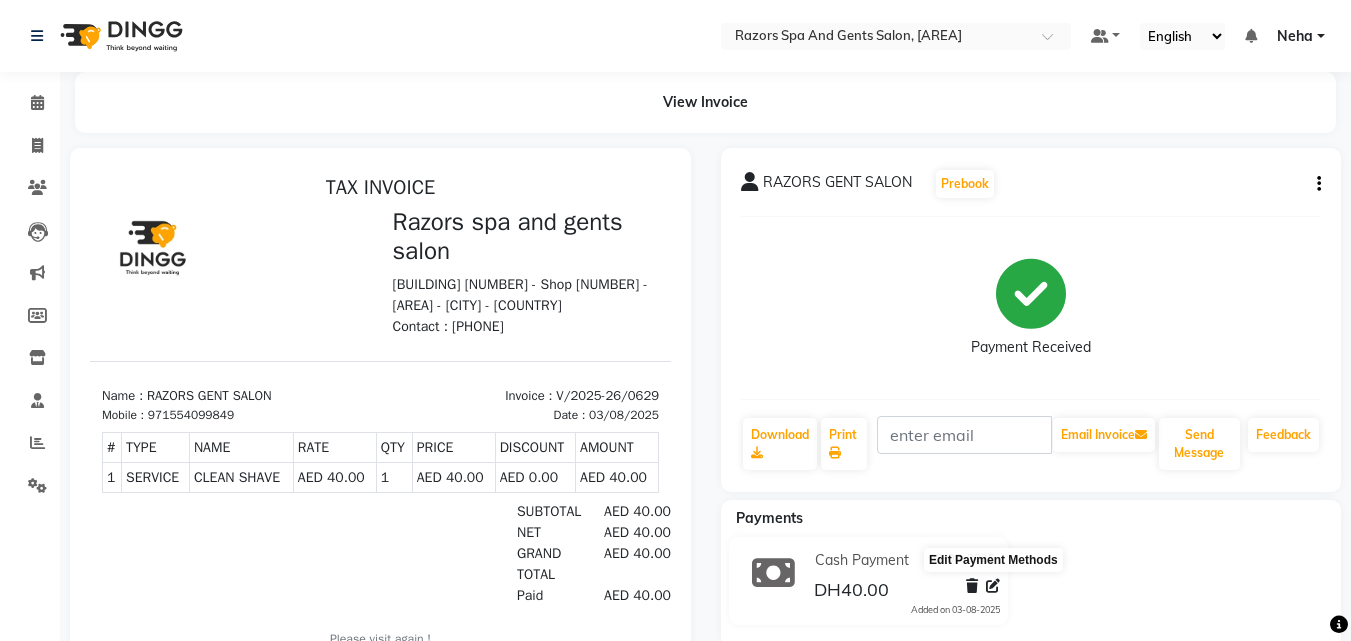click 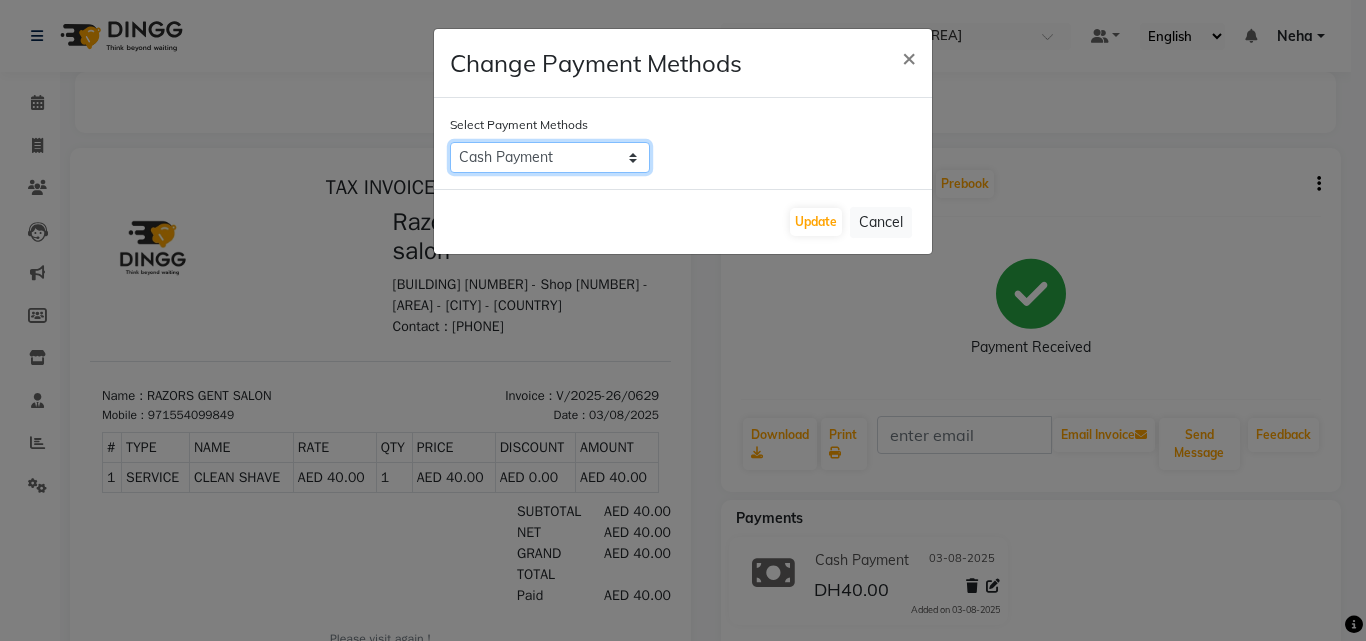 click on "Cash Payment   CARD" 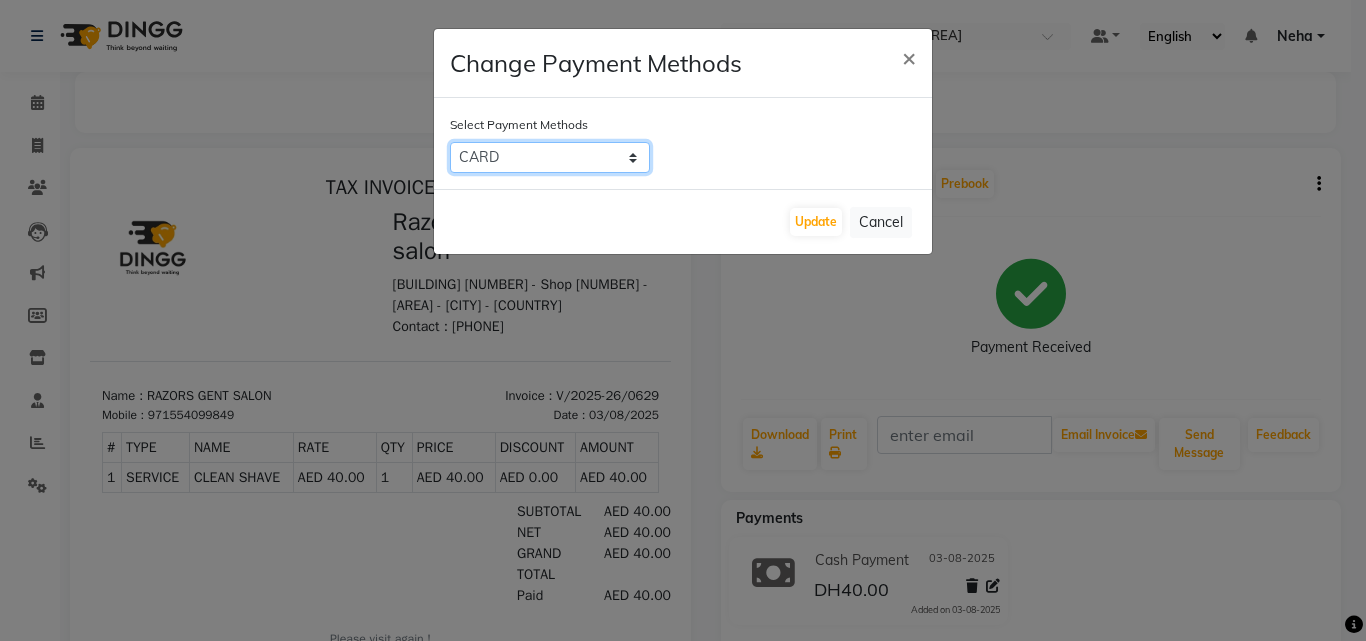 click on "Cash Payment   CARD" 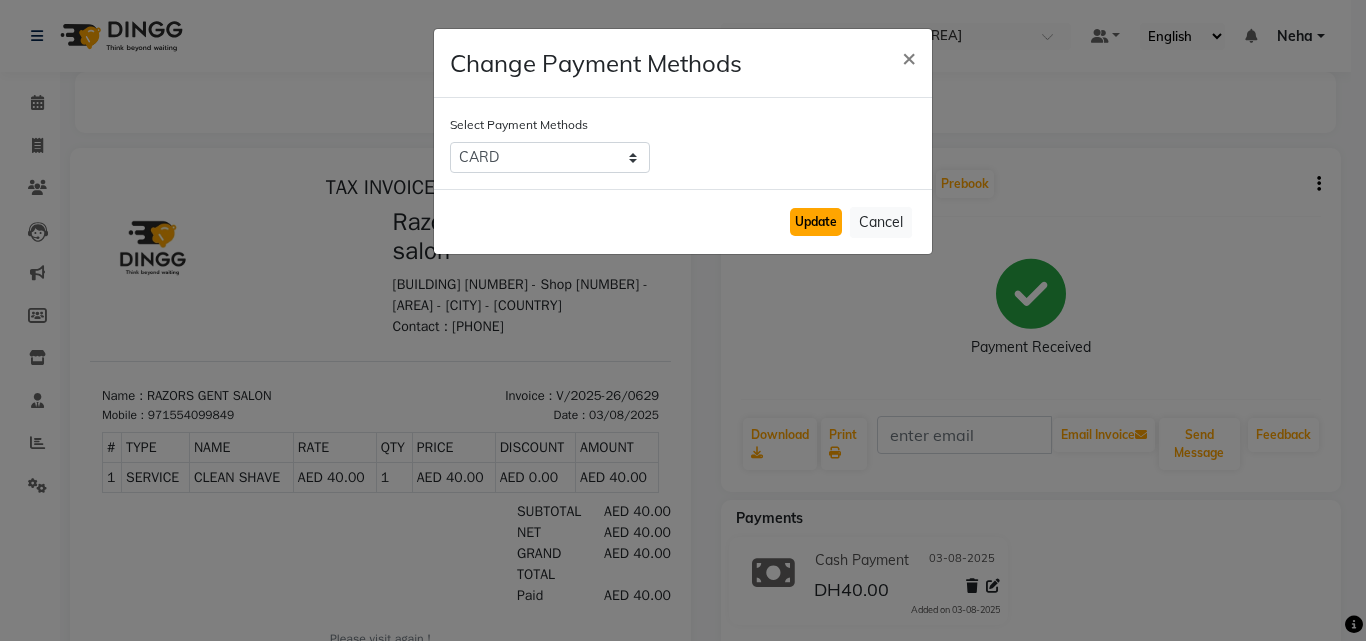 click on "Update" 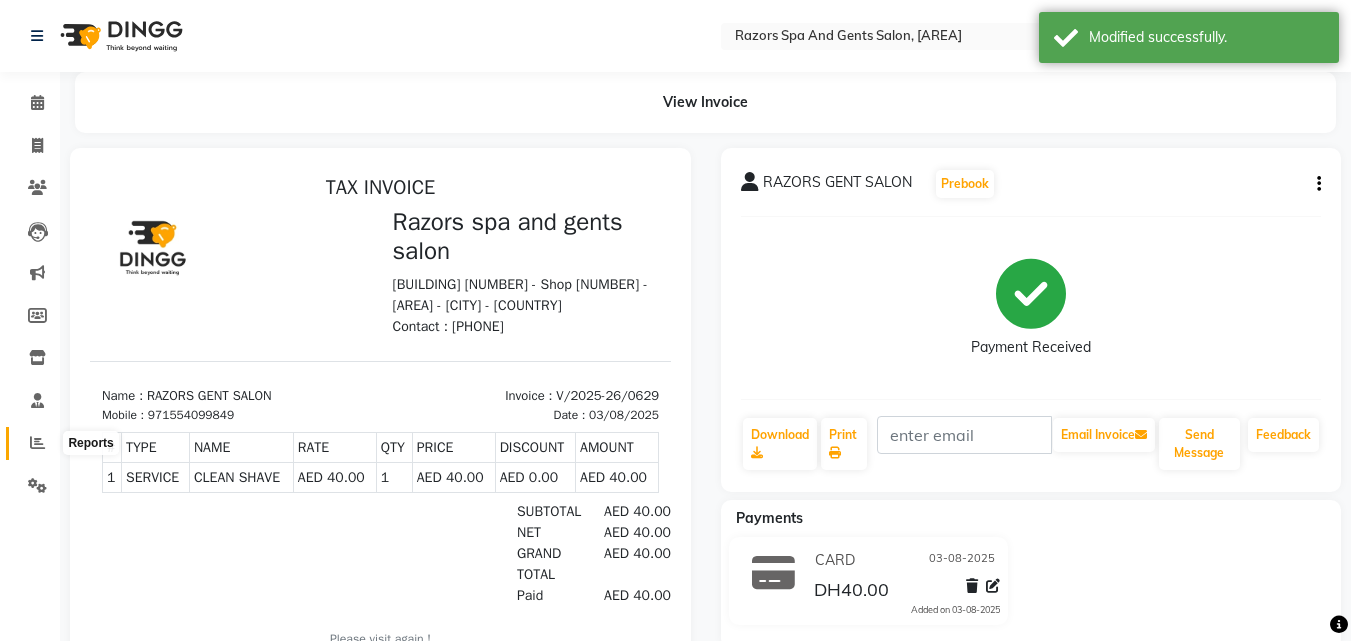 click 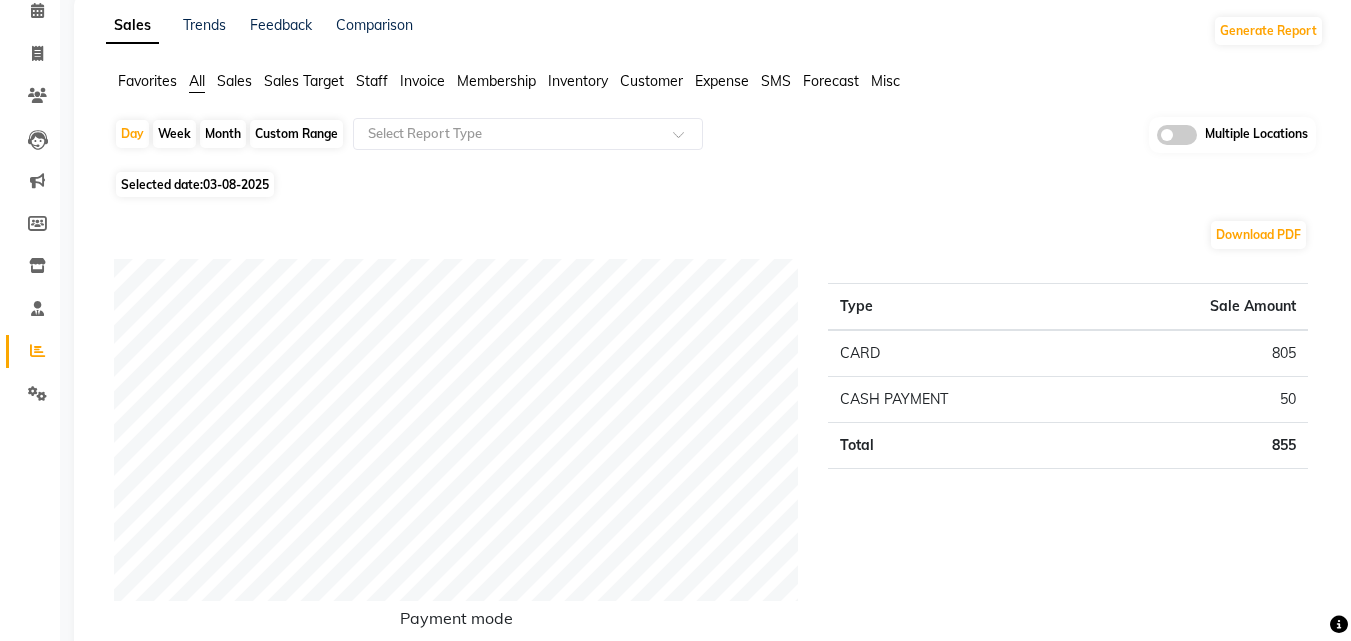 scroll, scrollTop: 0, scrollLeft: 0, axis: both 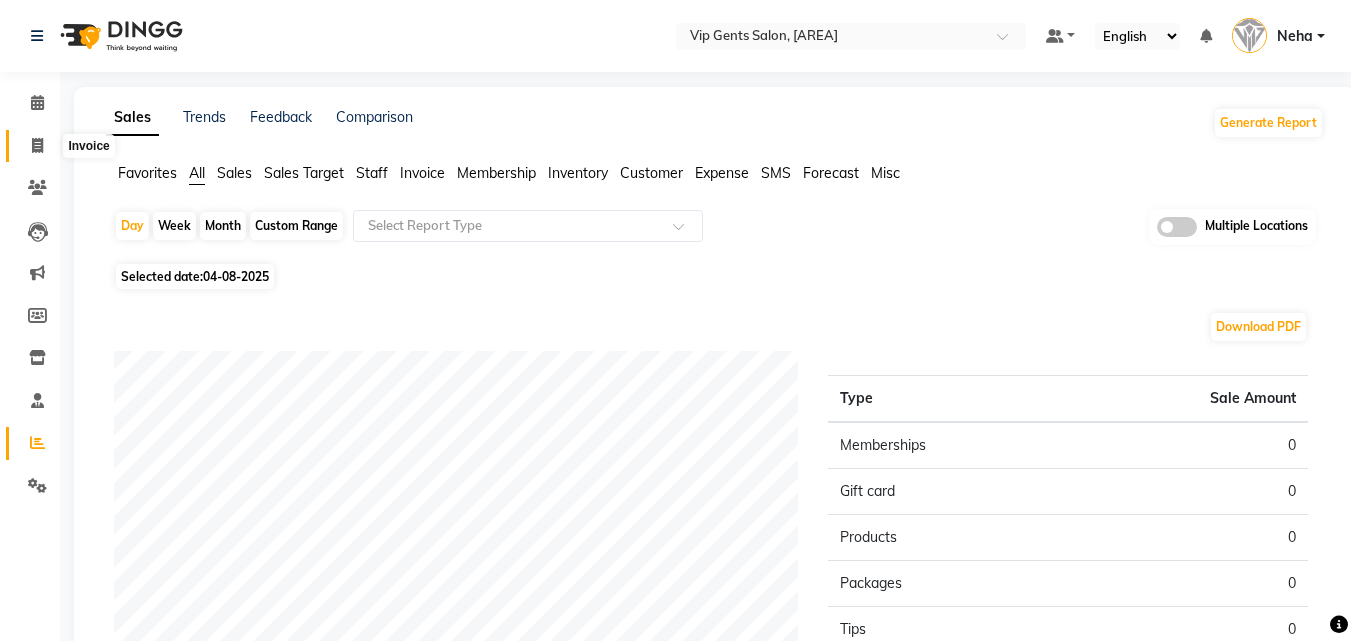 click 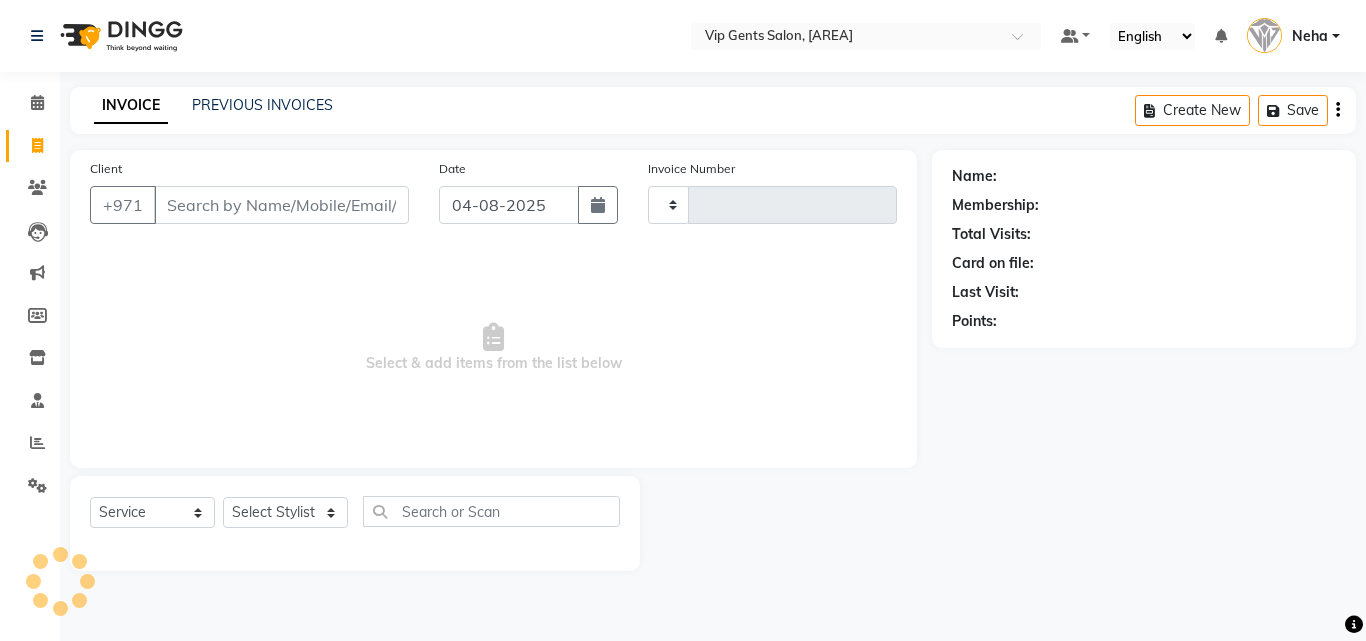 type on "1117" 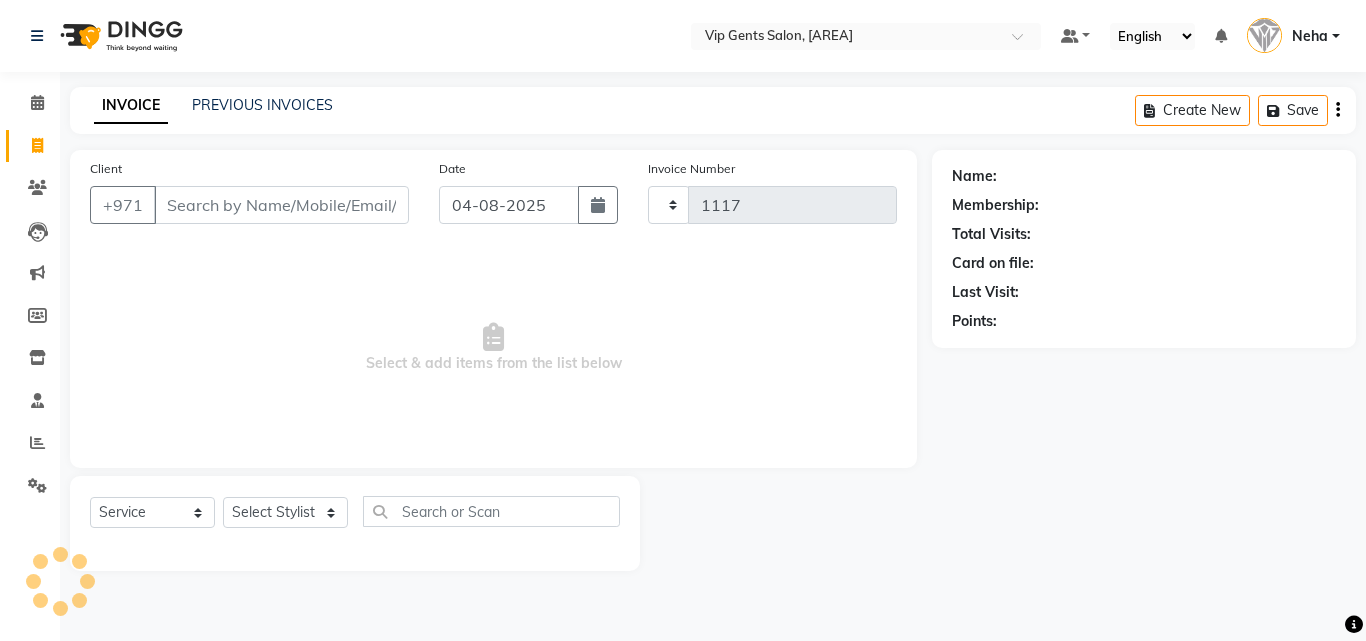 select on "8415" 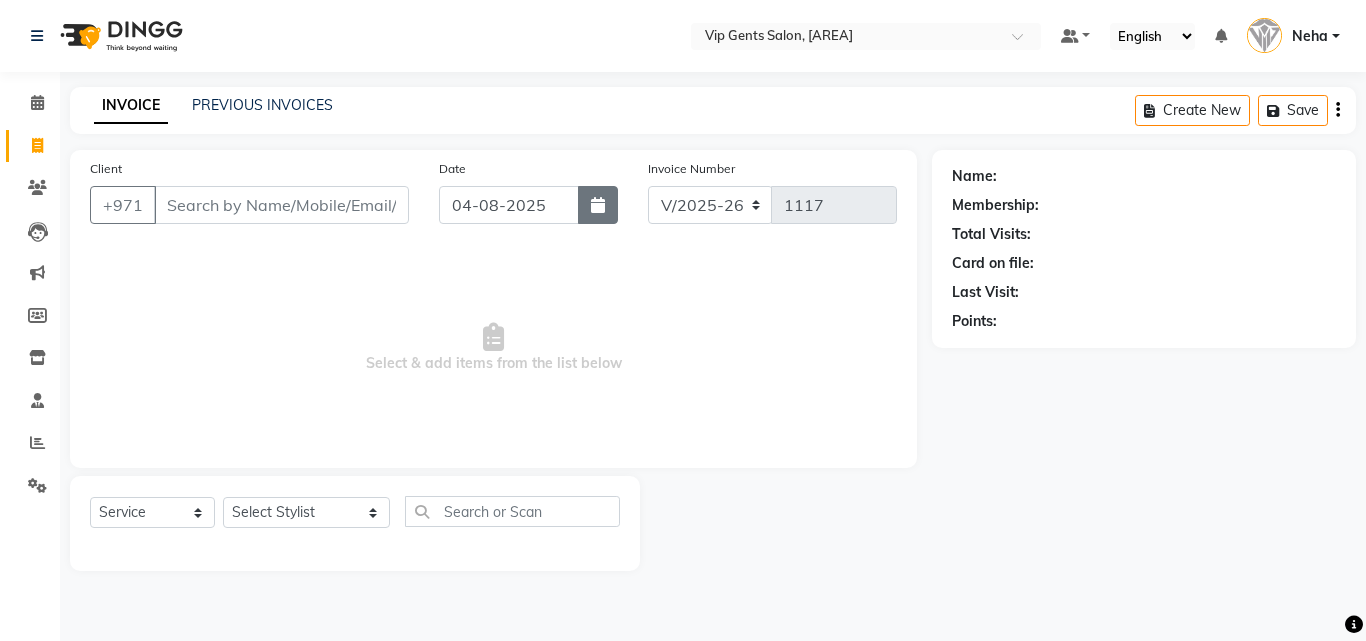 click 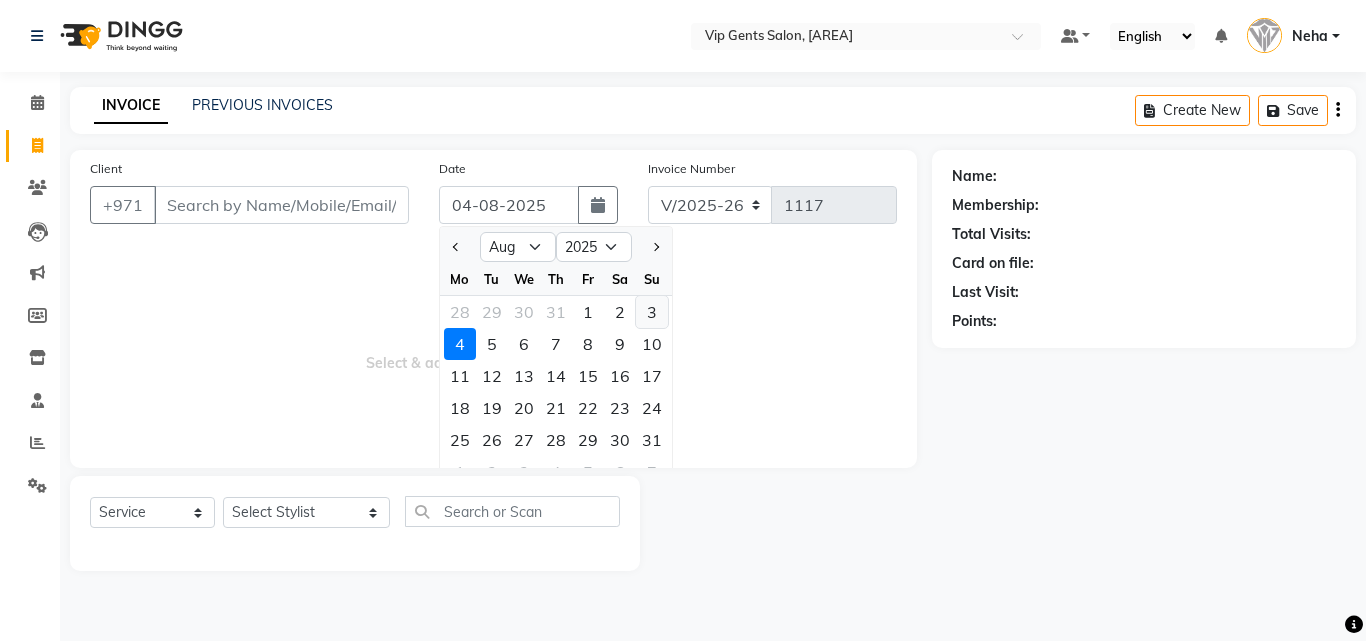 click on "3" 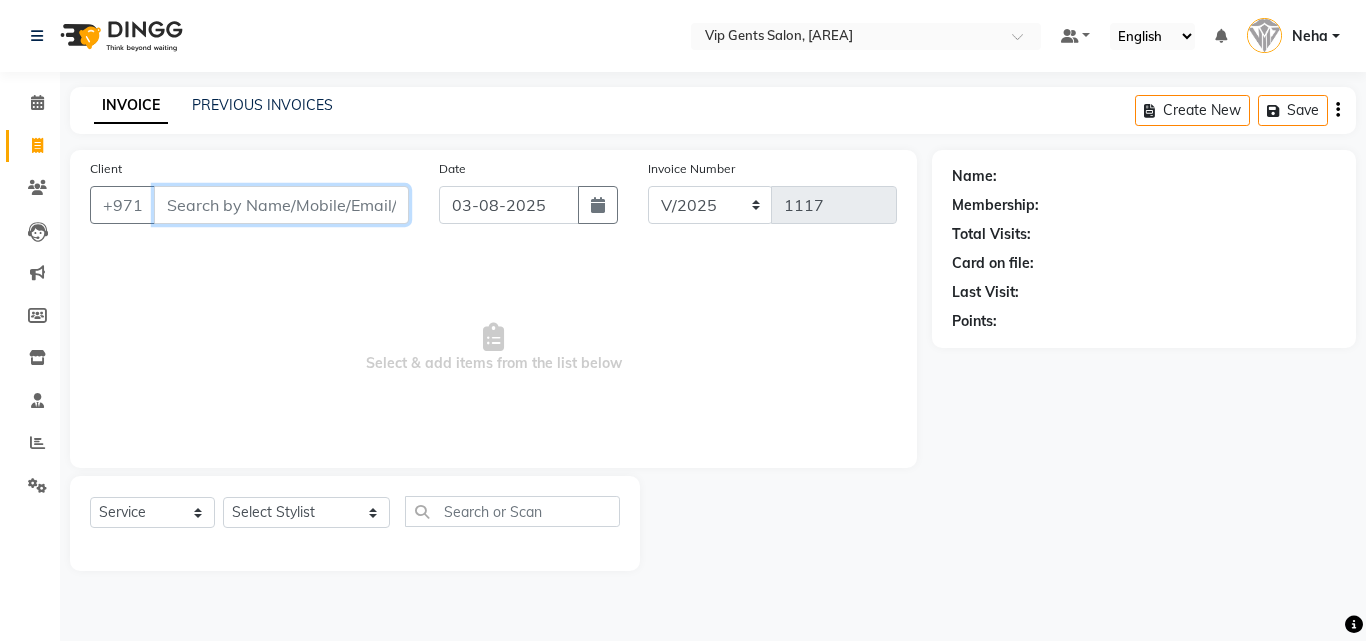 click on "Client" at bounding box center (281, 205) 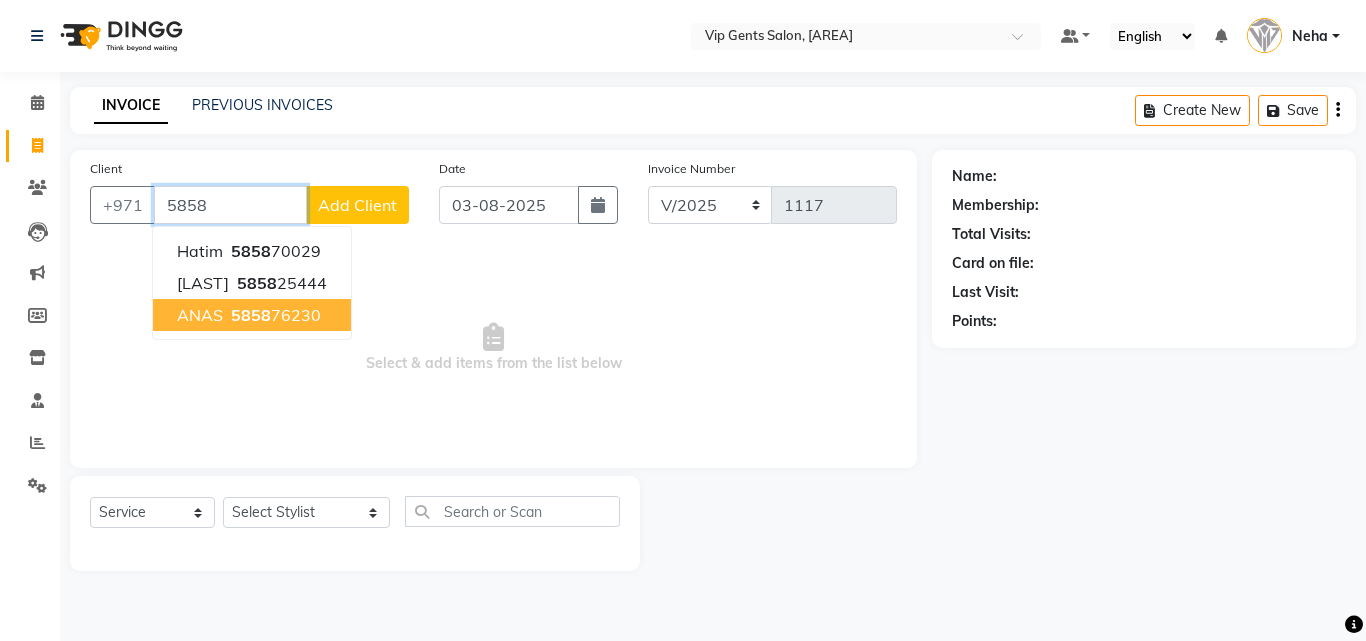 click on "5858" at bounding box center (251, 315) 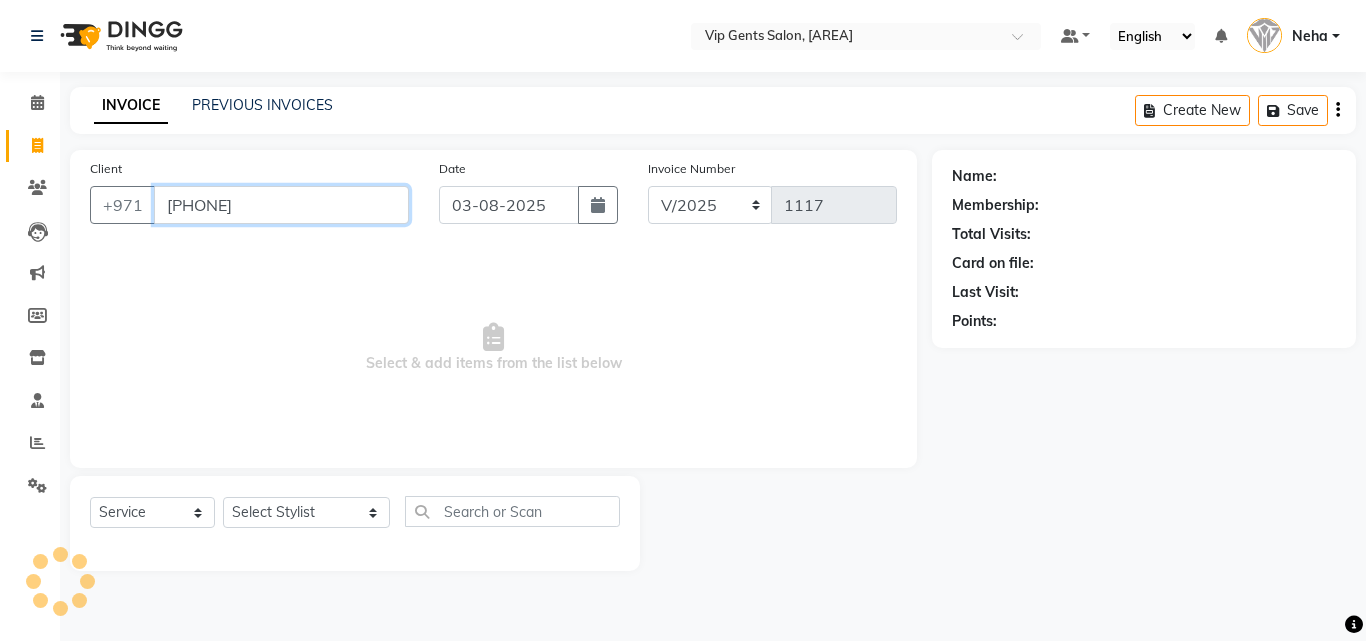 type on "[PHONE]" 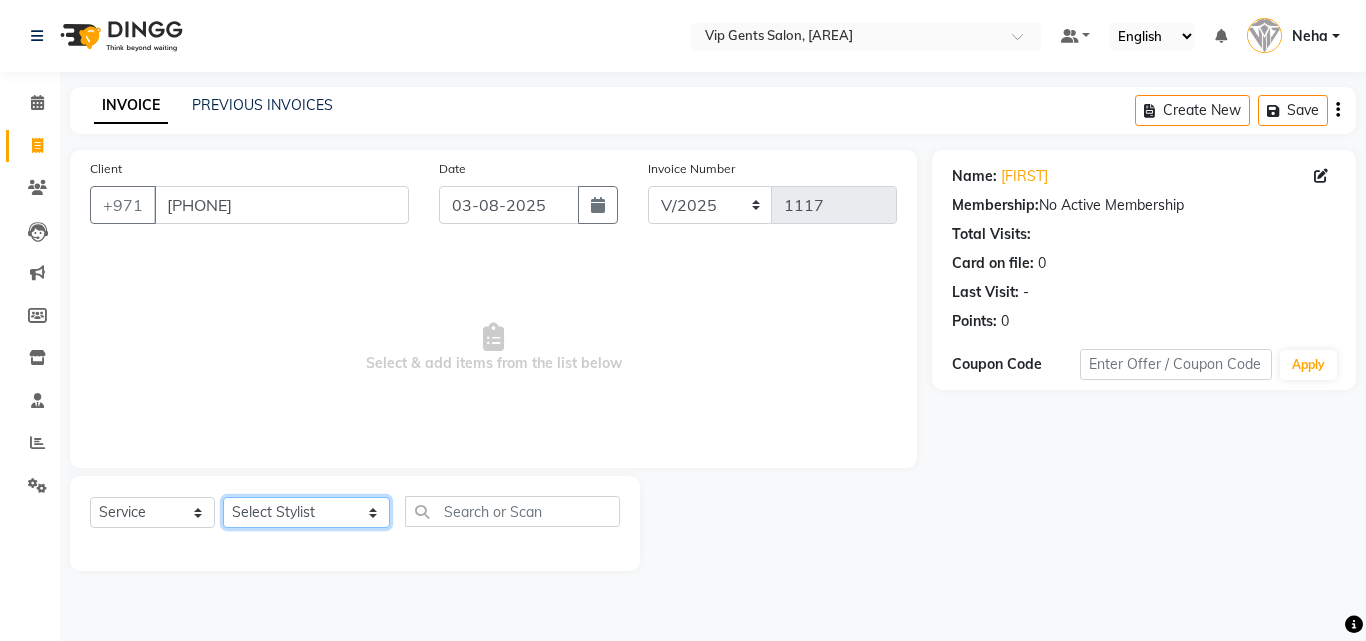 click on "Select Stylist AHMED MOHAMED MOHAMED ELKHODARY ABDELHAMID Ali Rana Allauddin Anwar Ali Ameen Ayoub Lakhbizi Jairah Mr. Mohannad Neha Nelson Ricalyn Colcol Riffat Magdy Taufeeq Anwar Ali Tauseef  Akhilaque Zoya Bhatti." 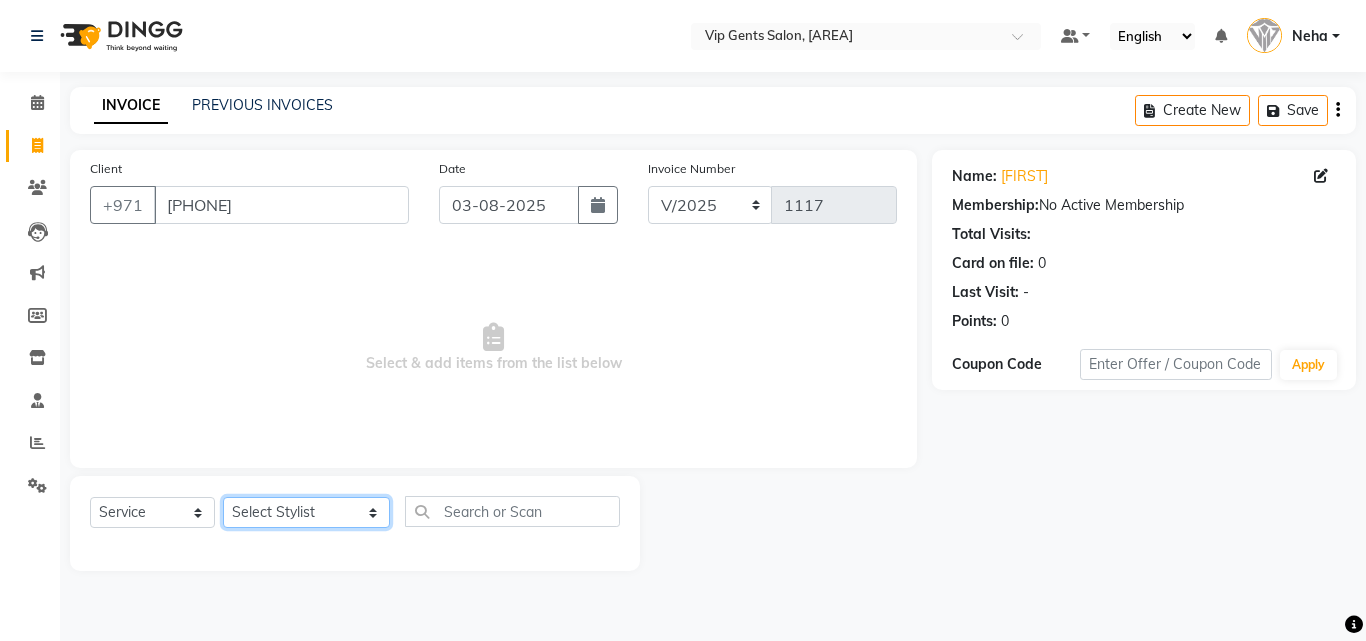 select on "81342" 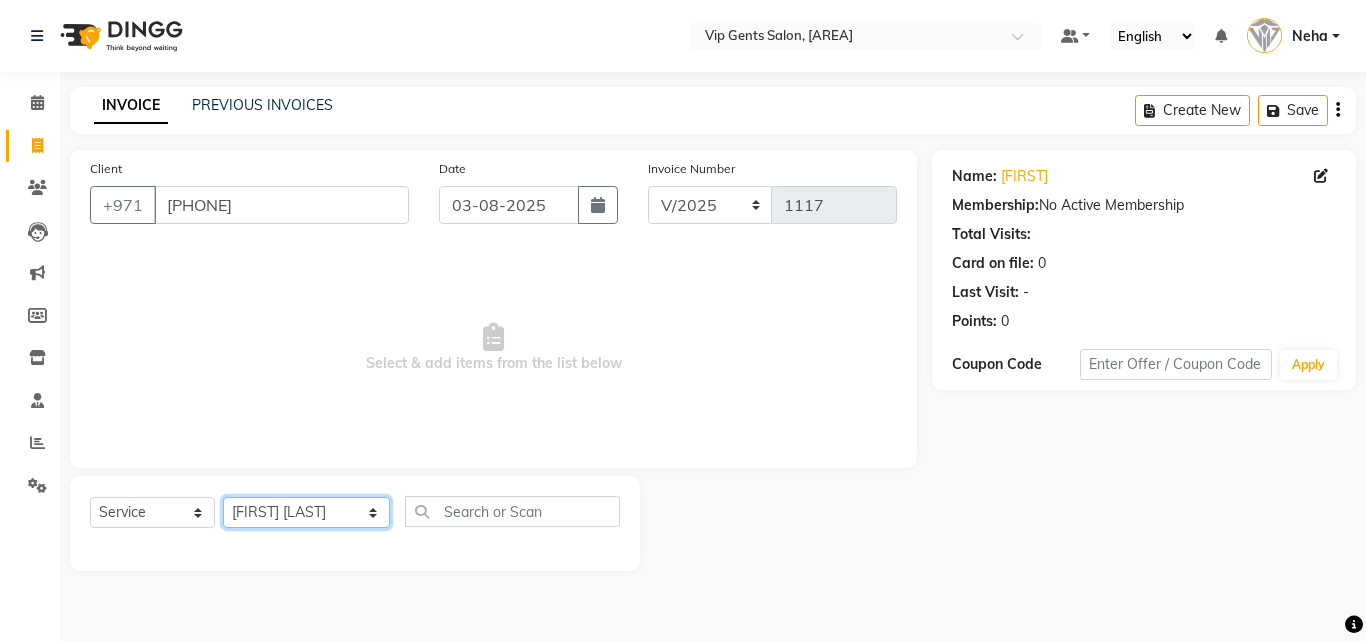click on "Select Stylist AHMED MOHAMED MOHAMED ELKHODARY ABDELHAMID Ali Rana Allauddin Anwar Ali Ameen Ayoub Lakhbizi Jairah Mr. Mohannad Neha Nelson Ricalyn Colcol Riffat Magdy Taufeeq Anwar Ali Tauseef  Akhilaque Zoya Bhatti." 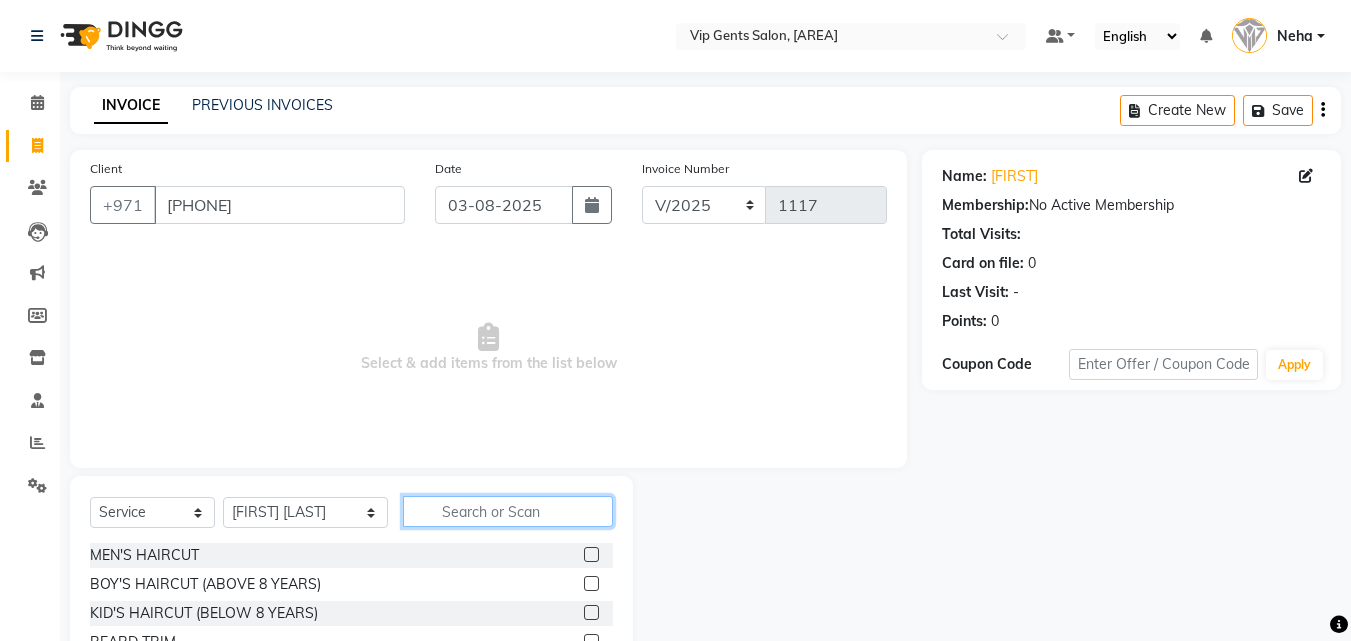 click 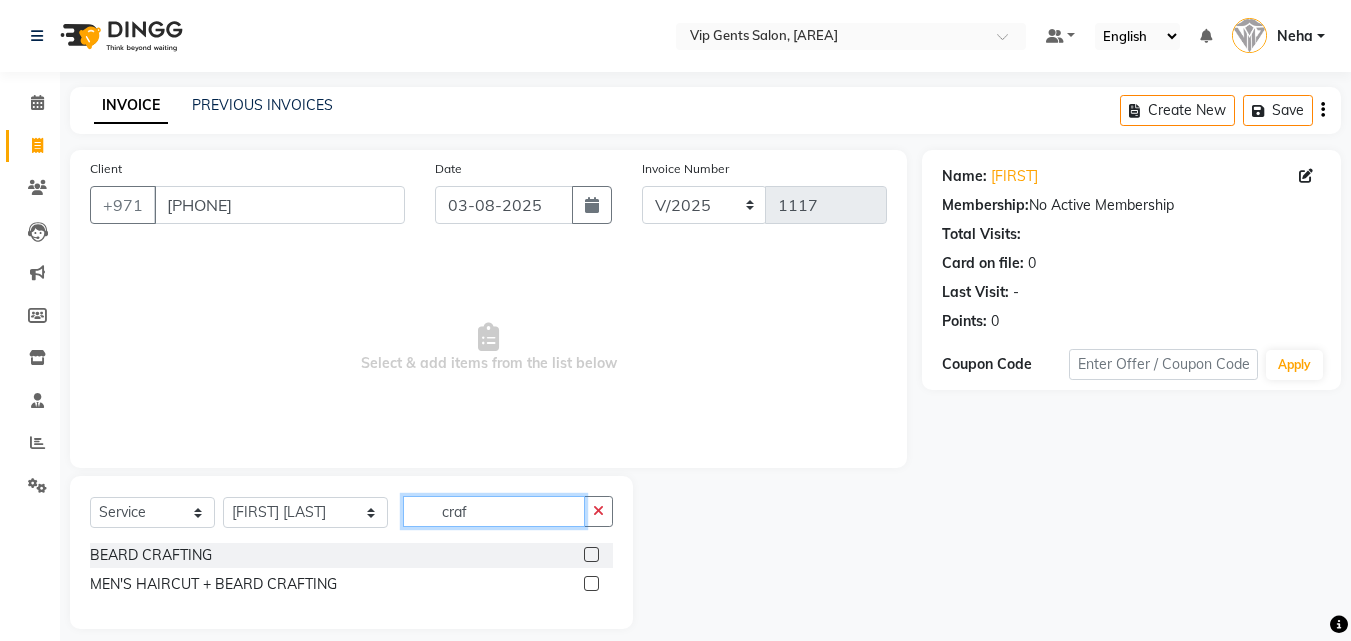 type on "craf" 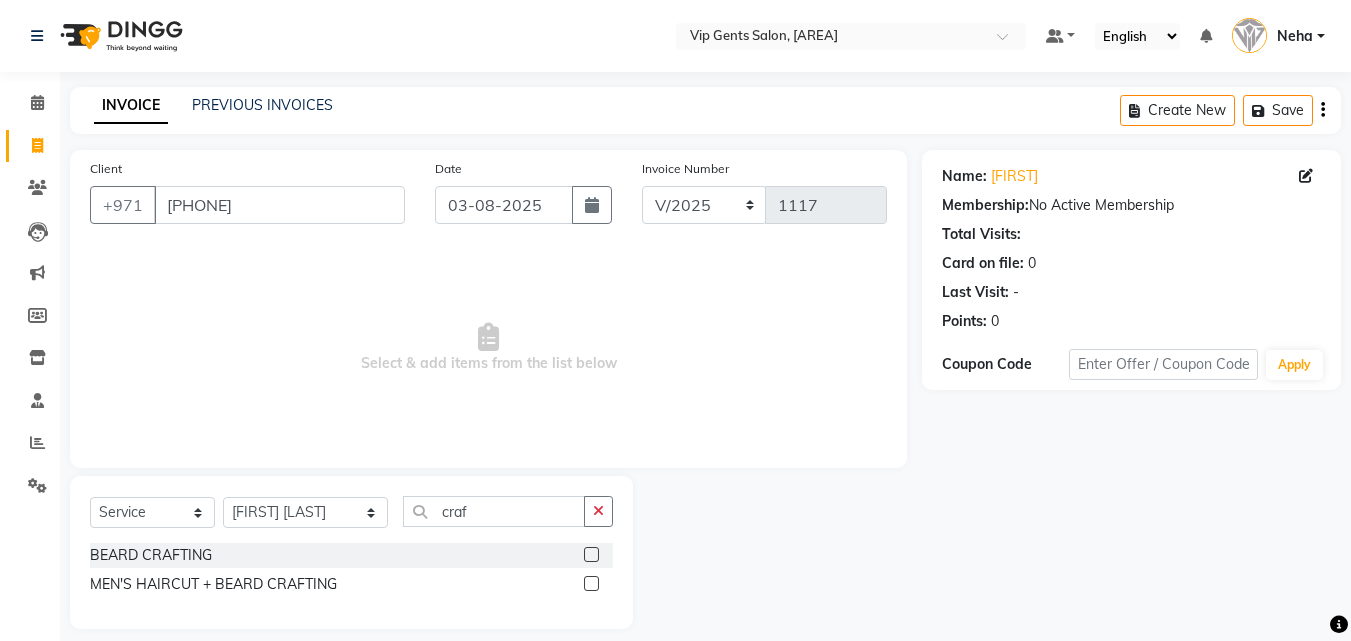click 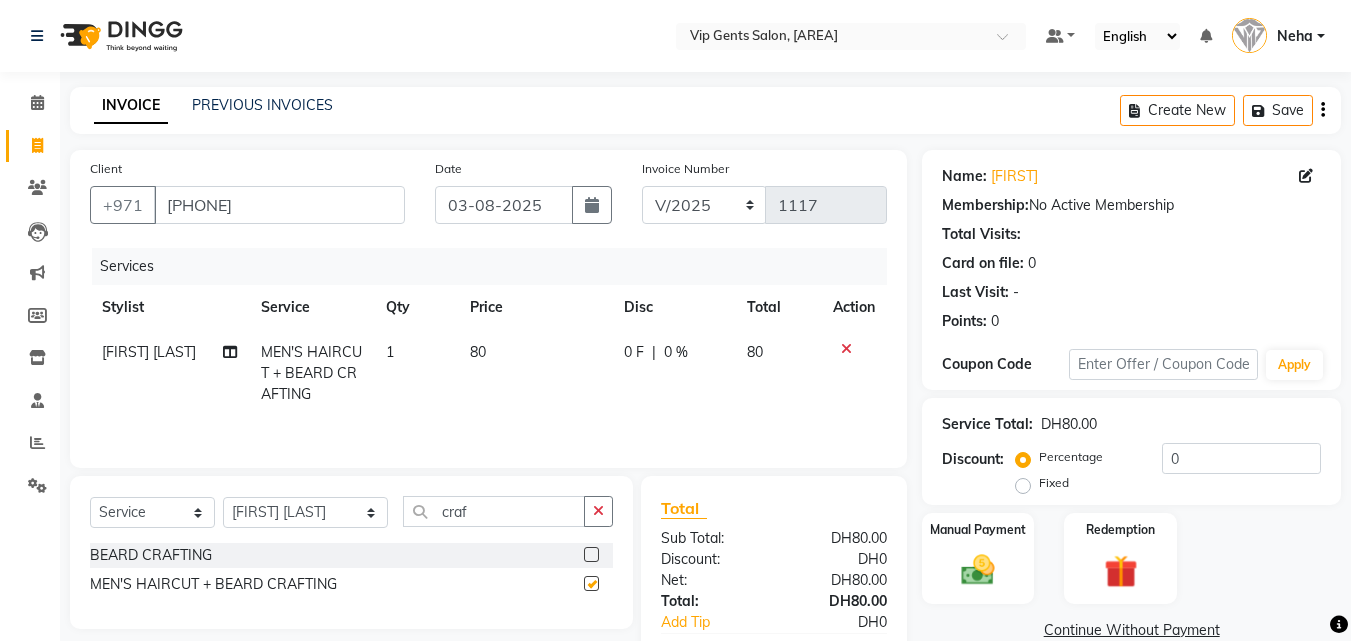 checkbox on "false" 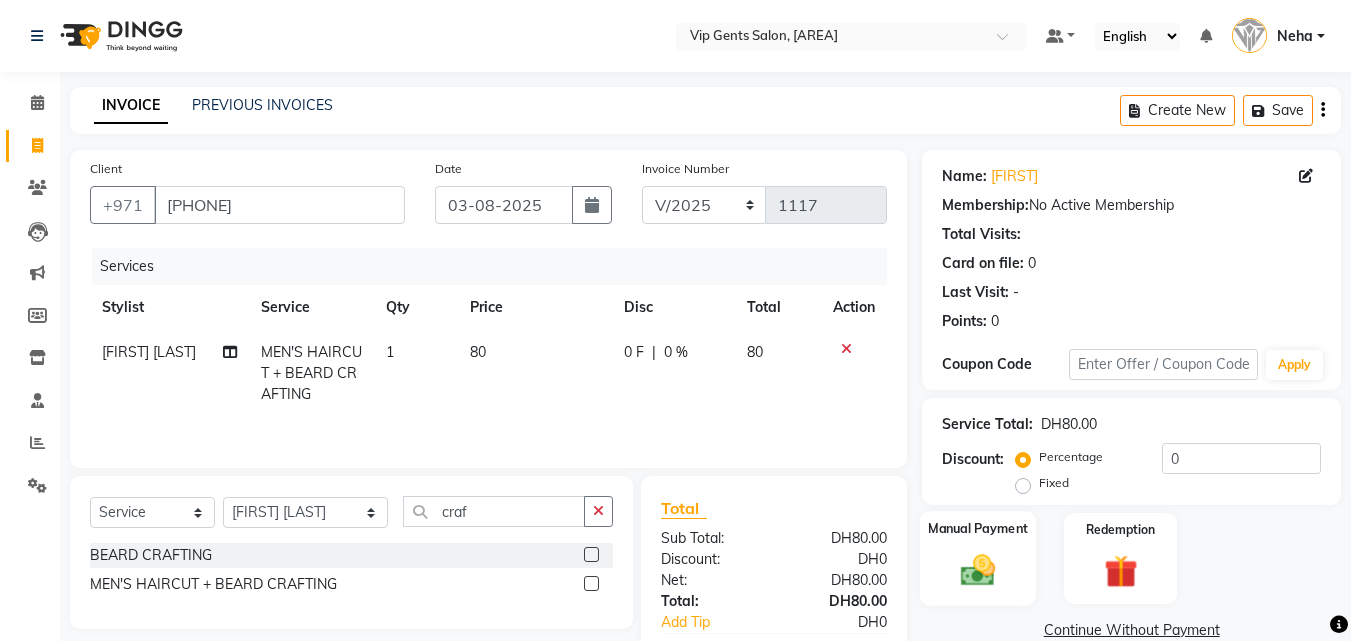click on "Manual Payment" 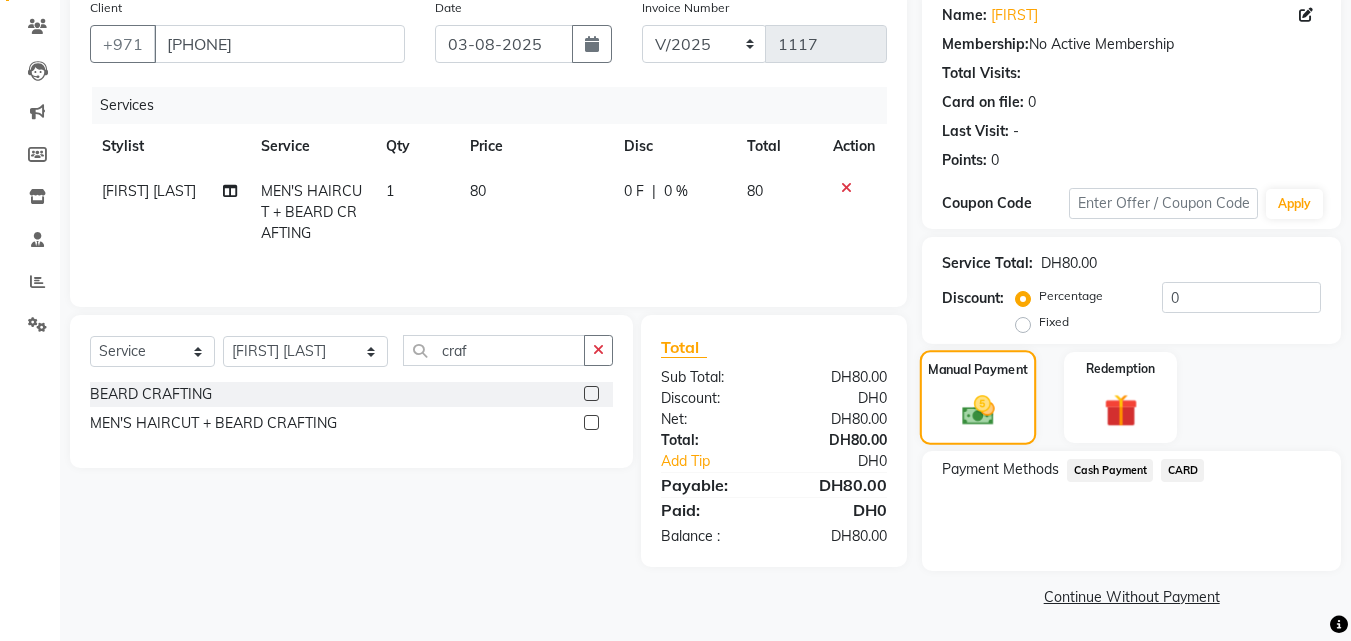 scroll, scrollTop: 162, scrollLeft: 0, axis: vertical 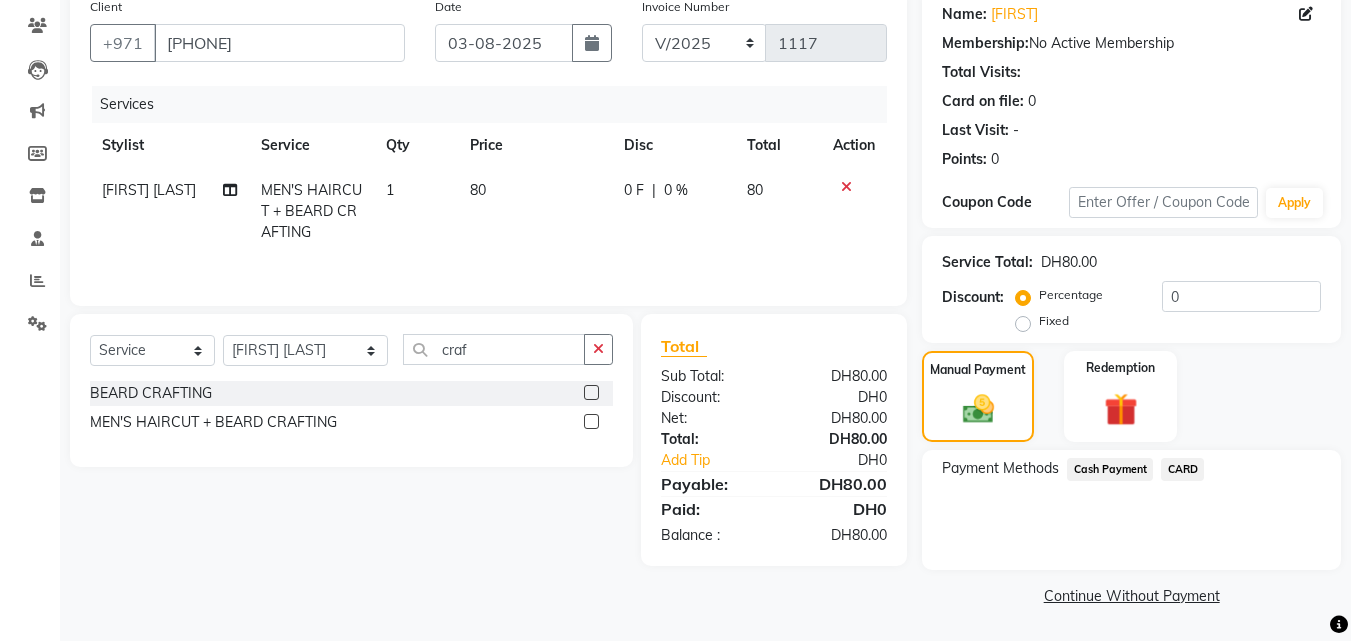 click on "Cash Payment" 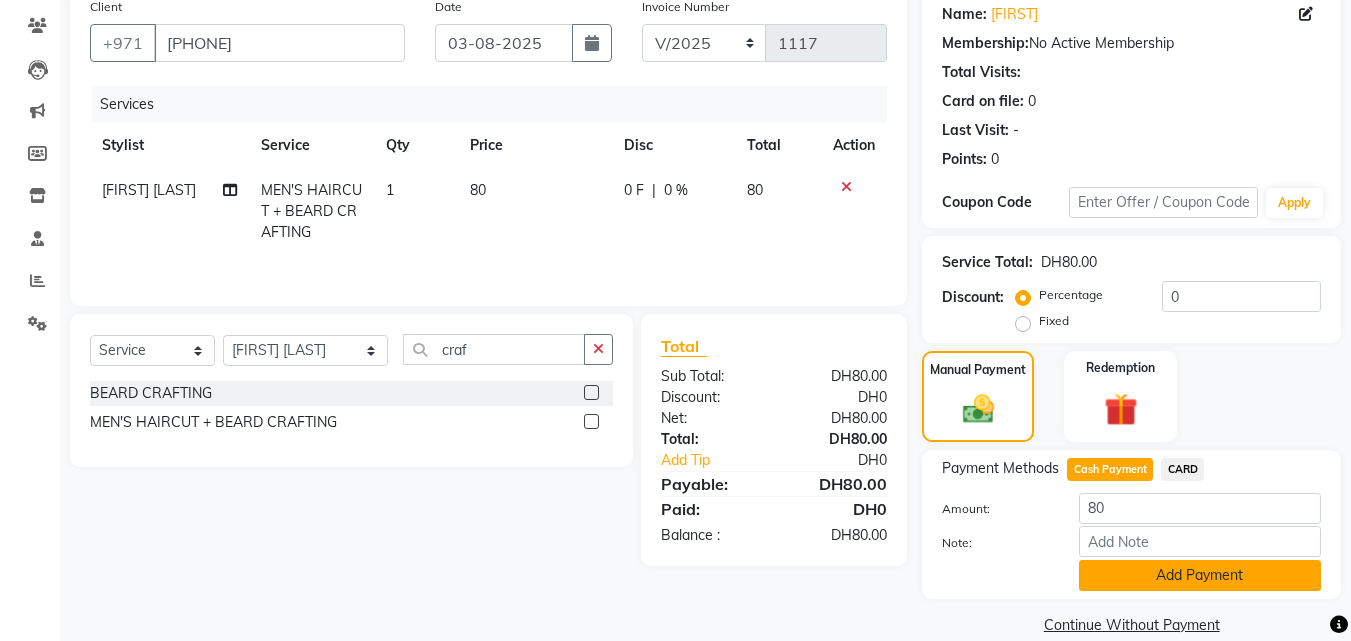 click on "Add Payment" 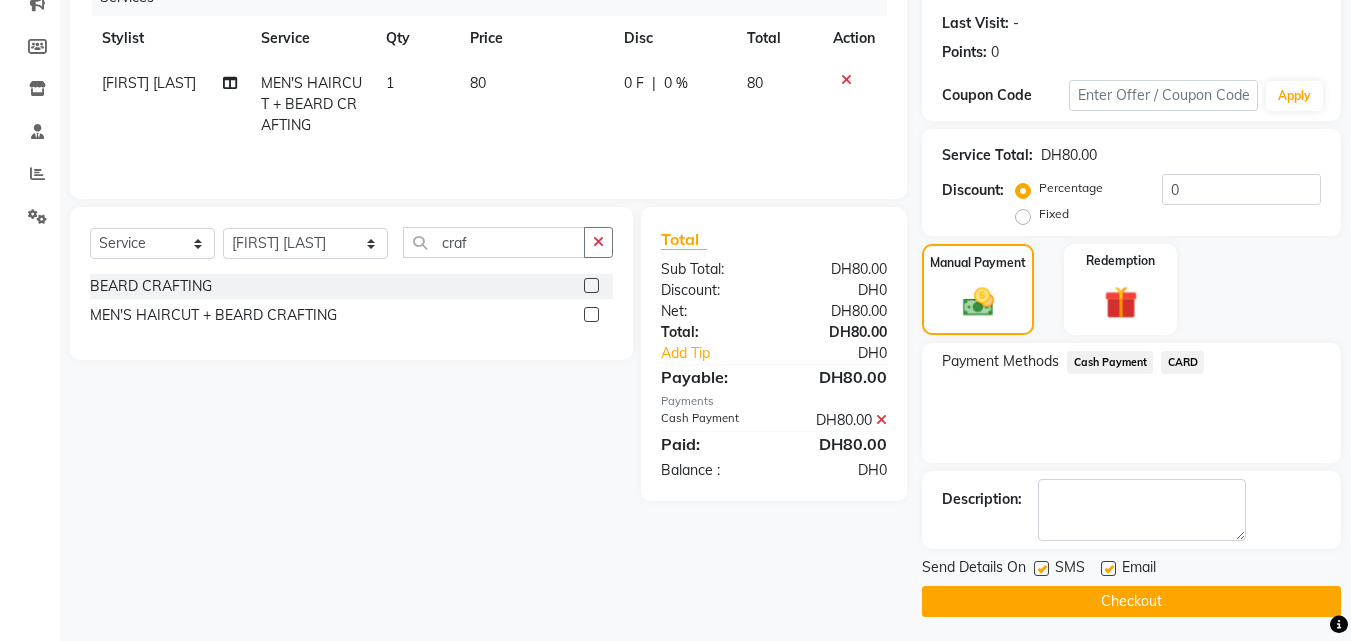 scroll, scrollTop: 275, scrollLeft: 0, axis: vertical 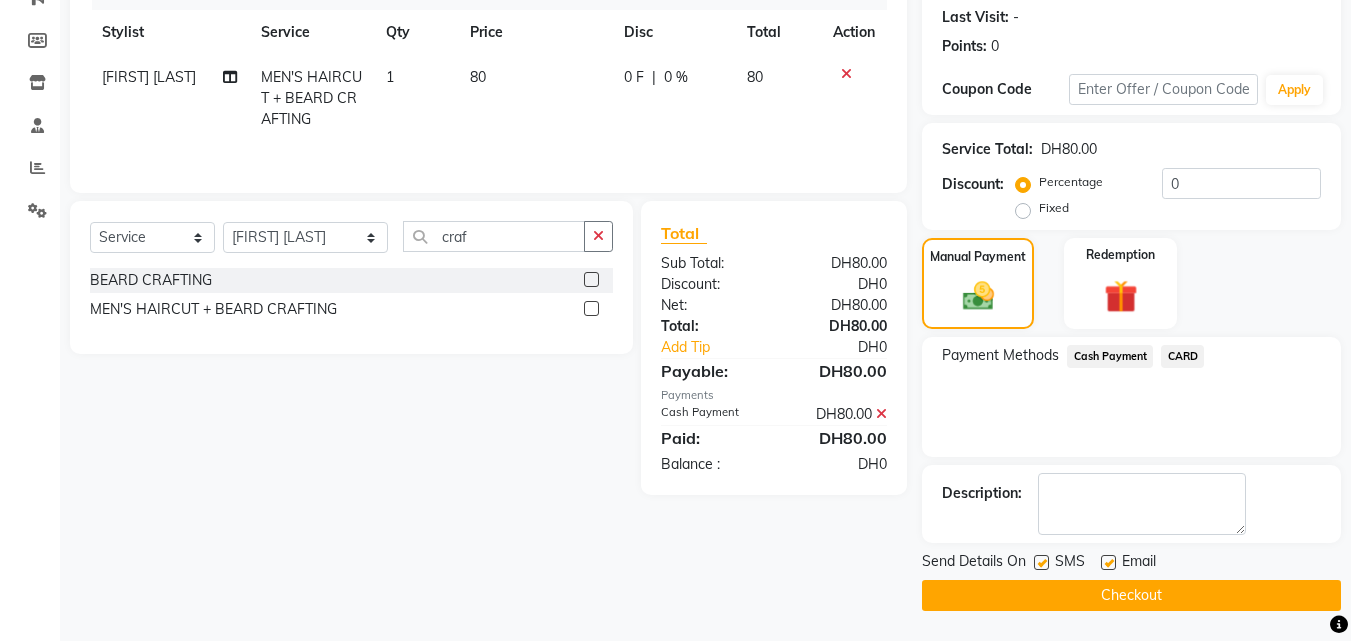 click on "Checkout" 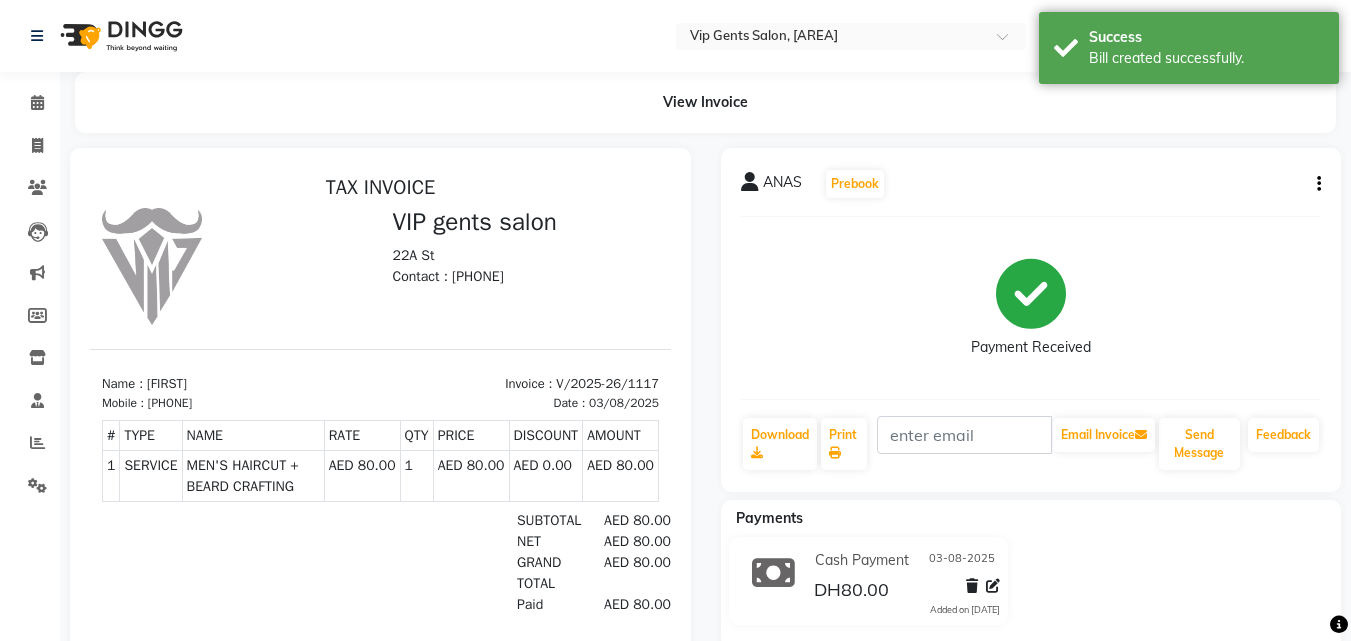 scroll, scrollTop: 0, scrollLeft: 0, axis: both 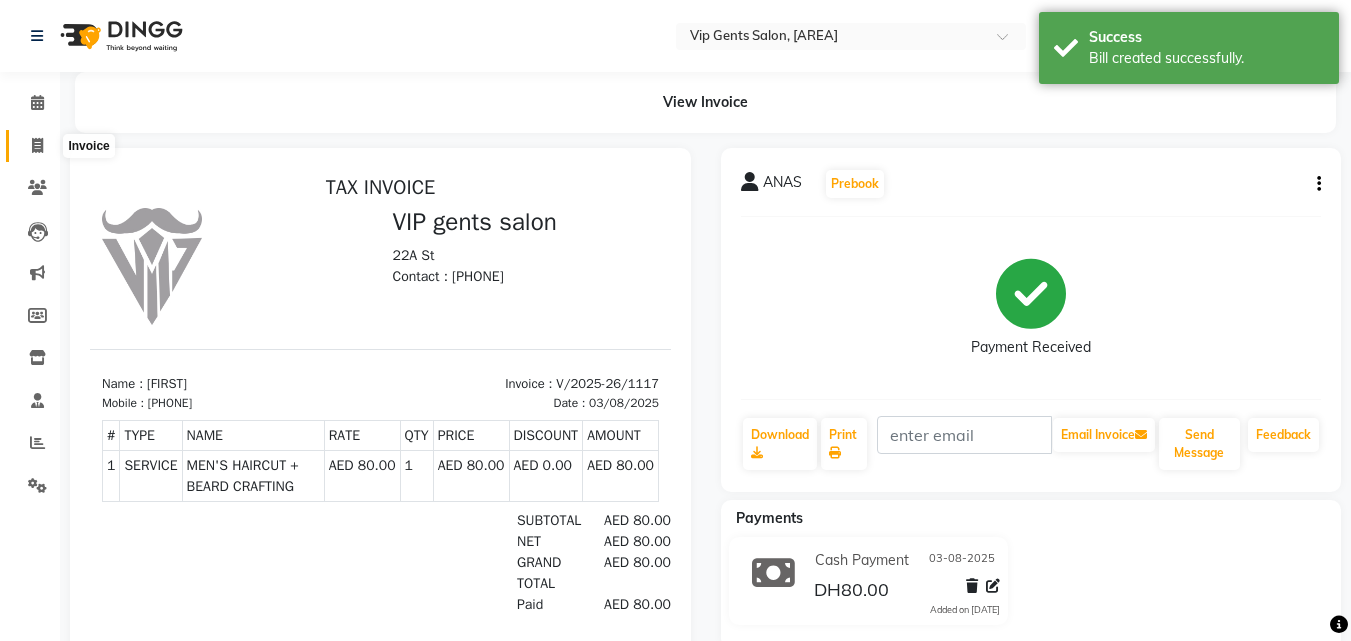 click 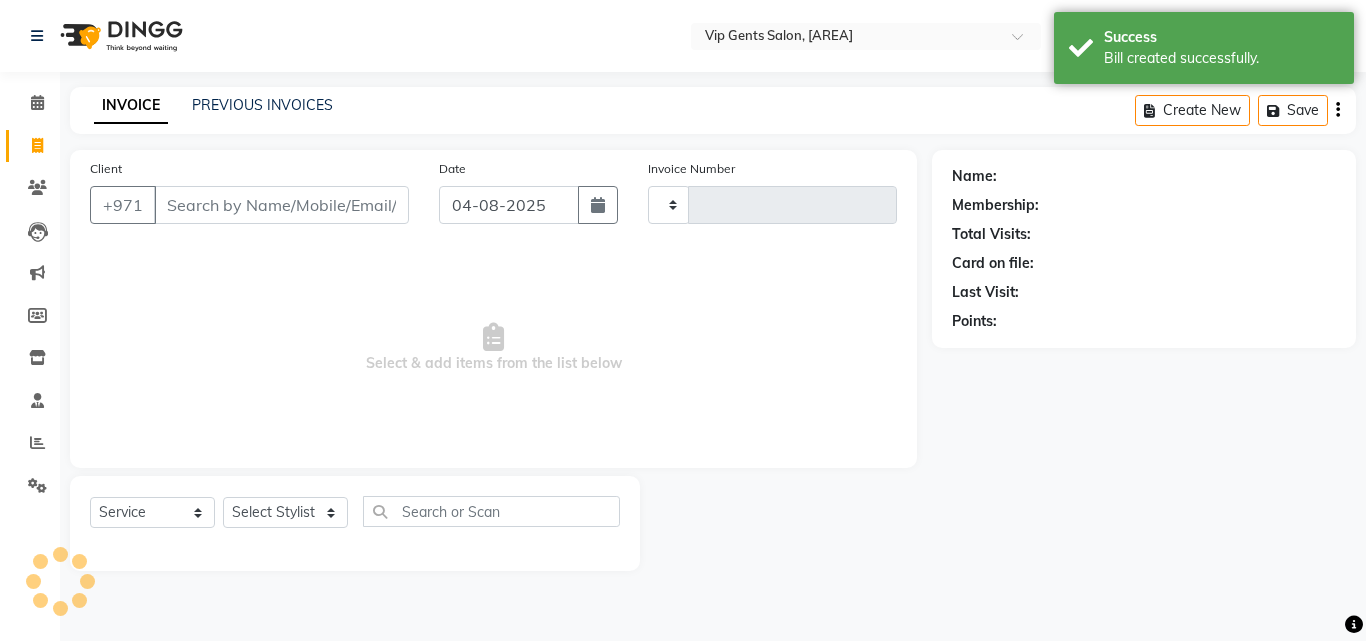 type on "1118" 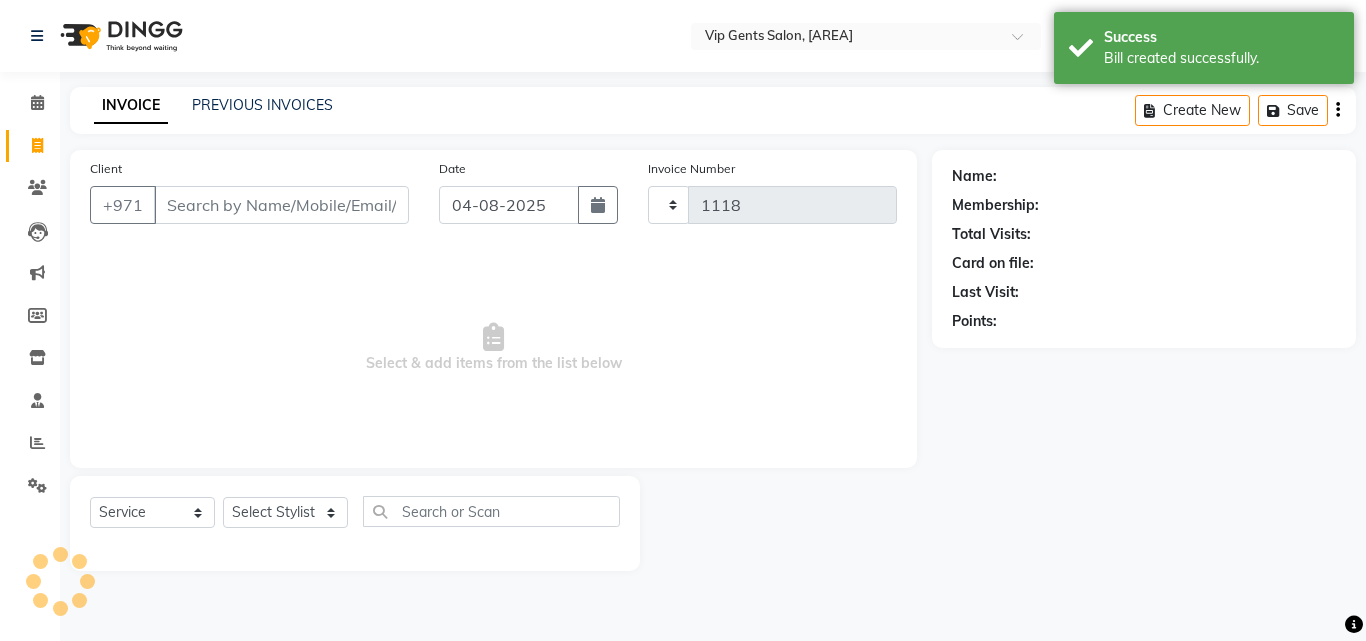 select on "8415" 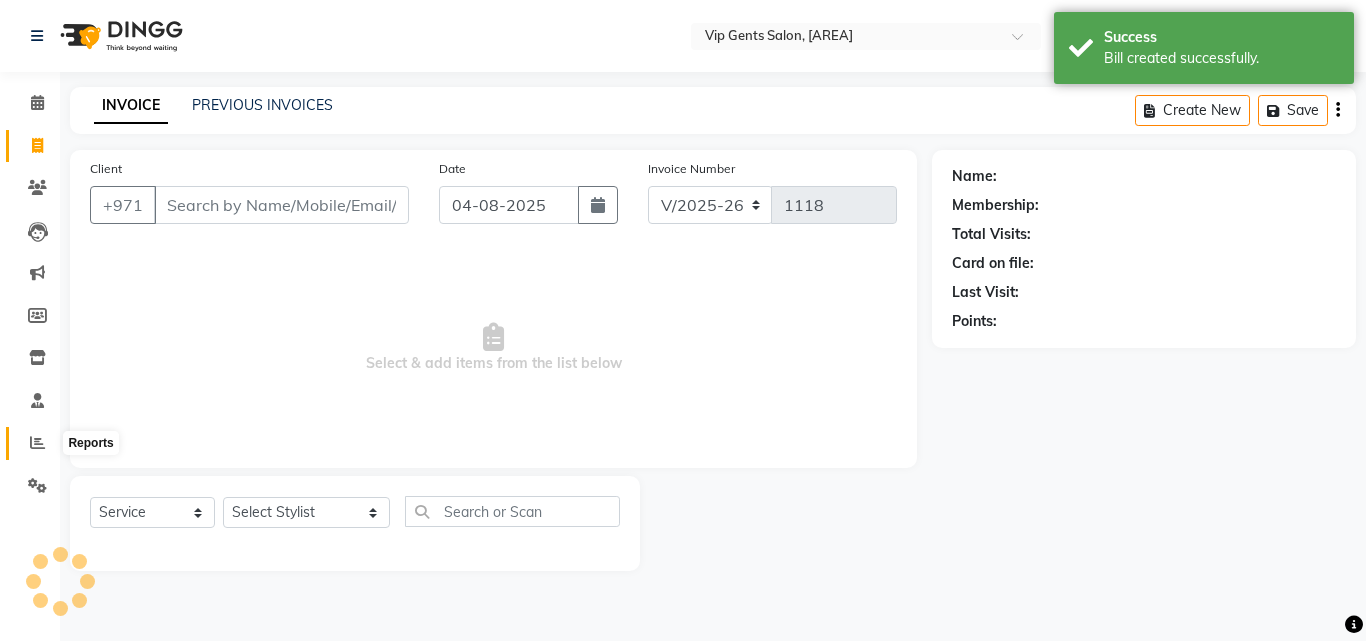 click 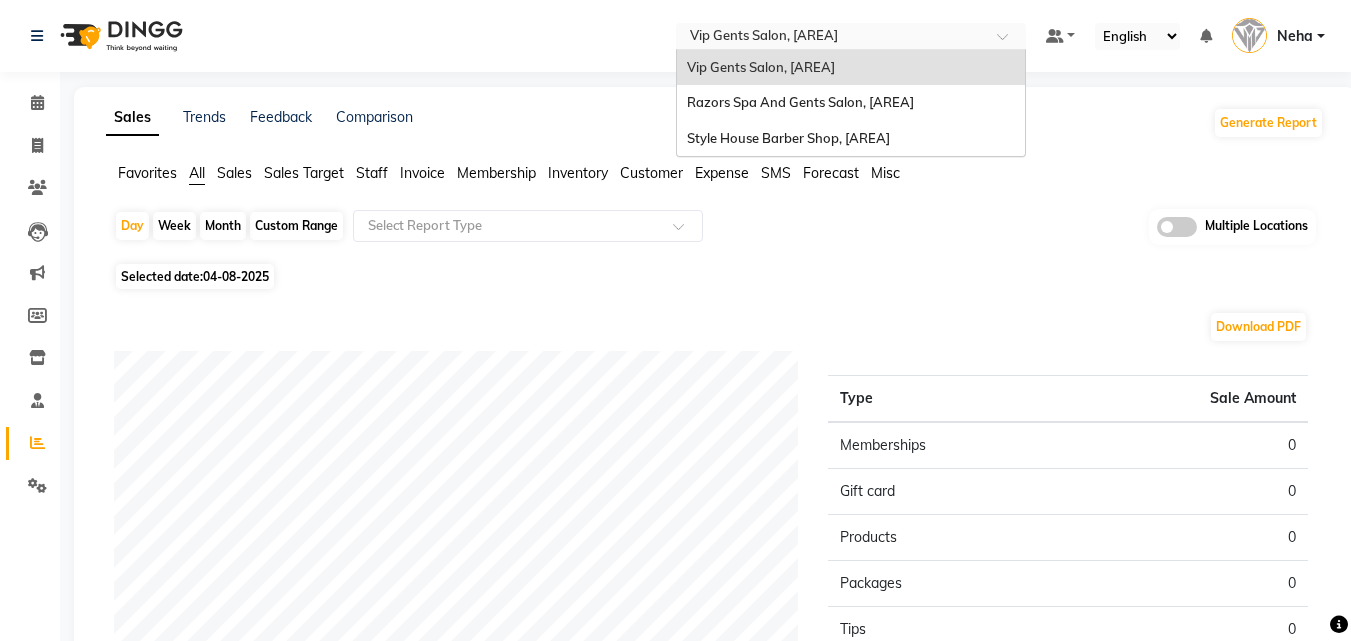 click at bounding box center (831, 38) 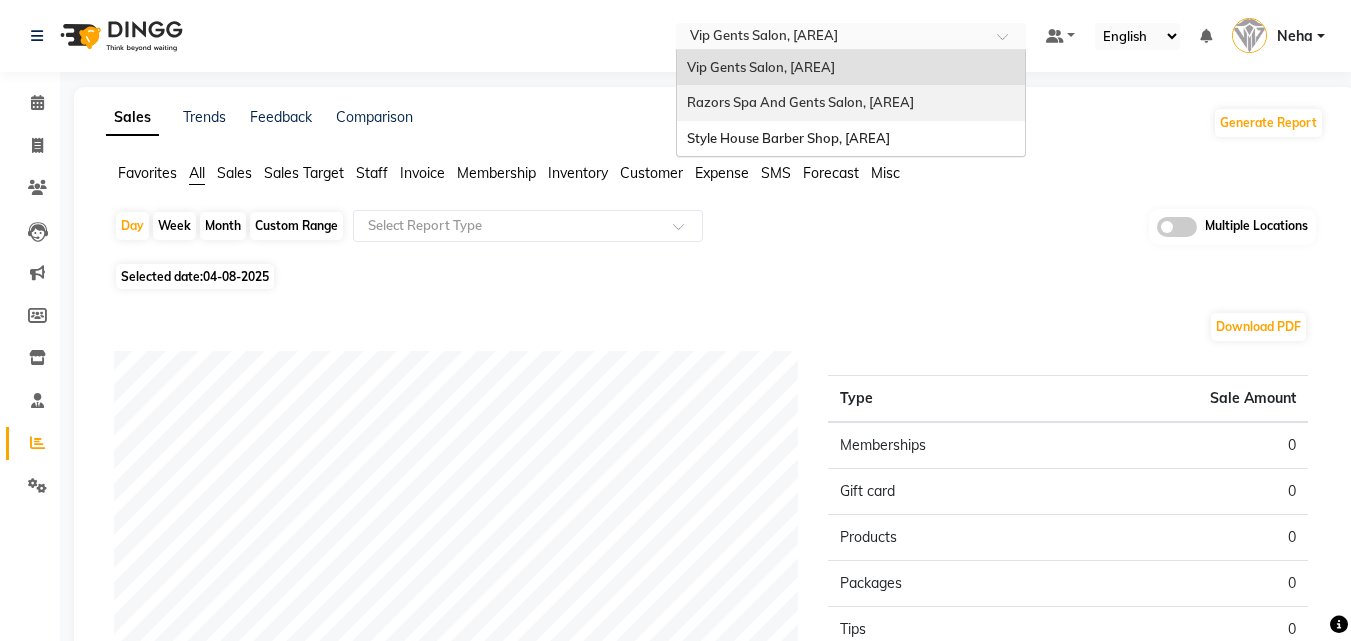 click on "Razors Spa And Gents Salon, Nadd Al Hamar" at bounding box center (851, 103) 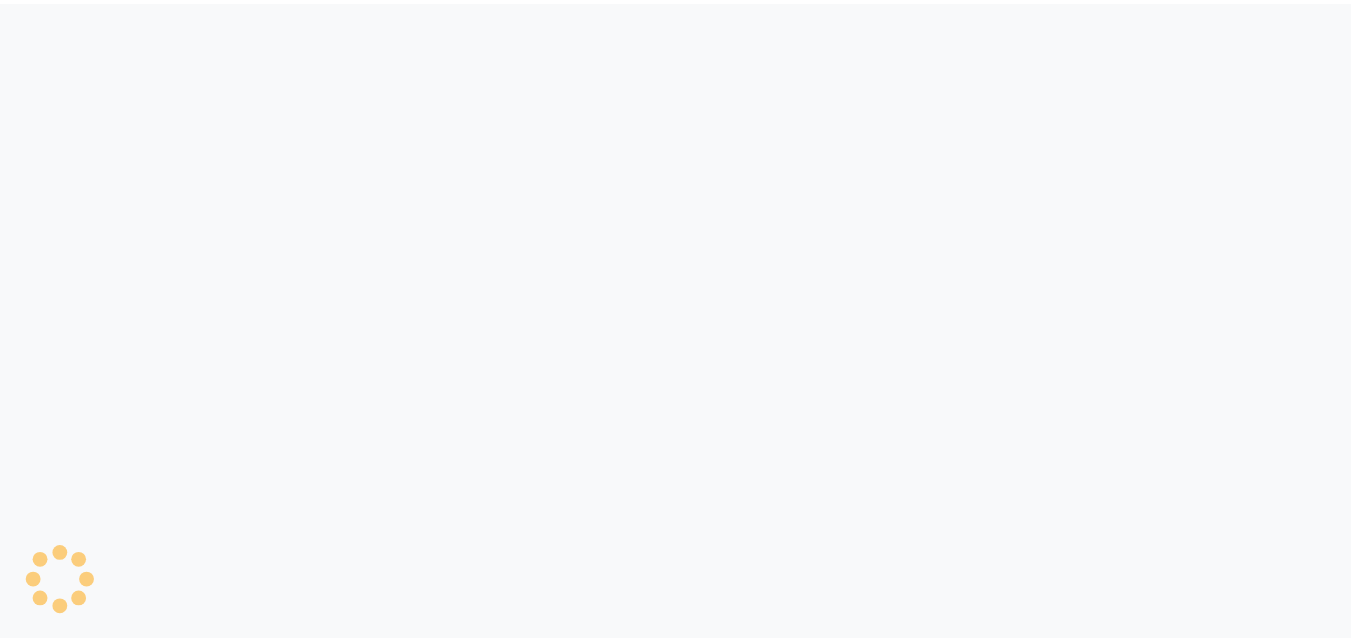 scroll, scrollTop: 0, scrollLeft: 0, axis: both 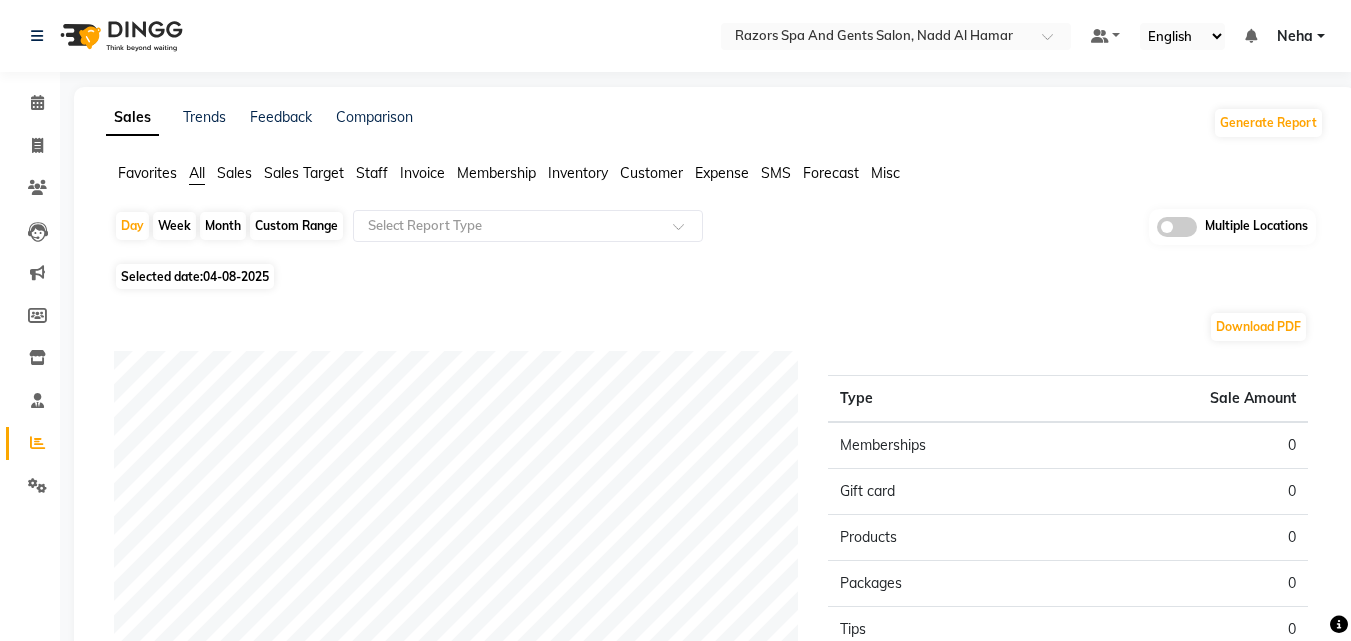 click on "04-08-2025" 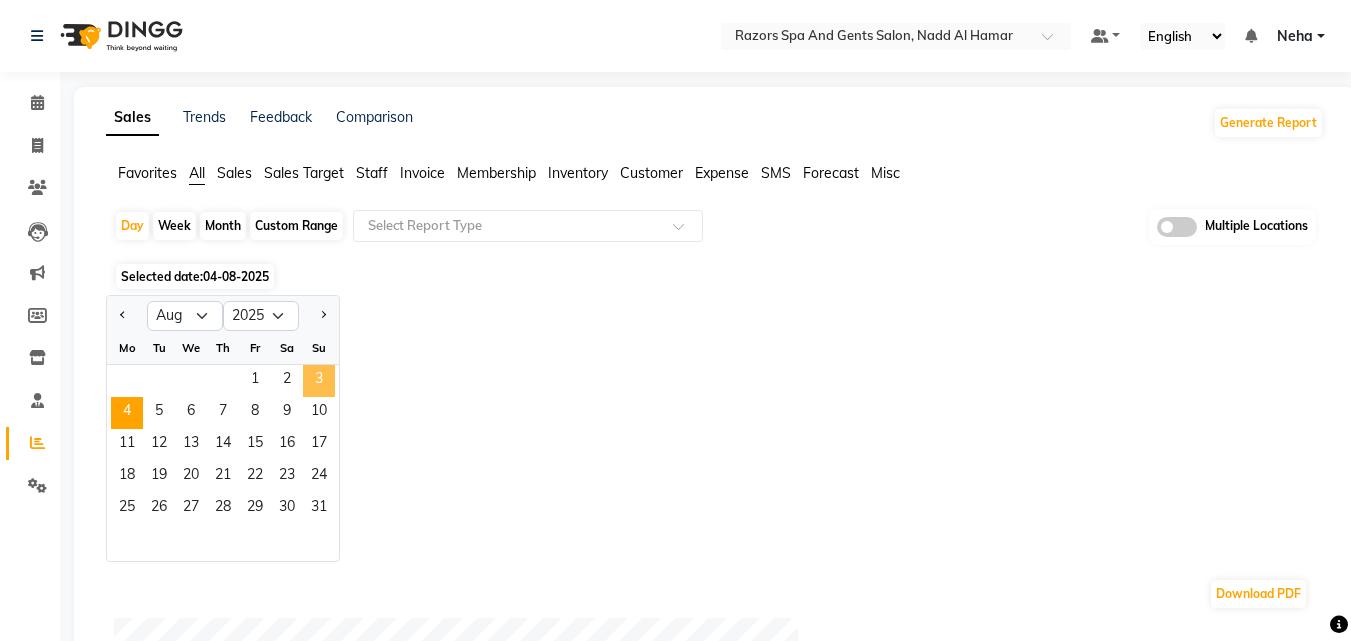 click on "3" 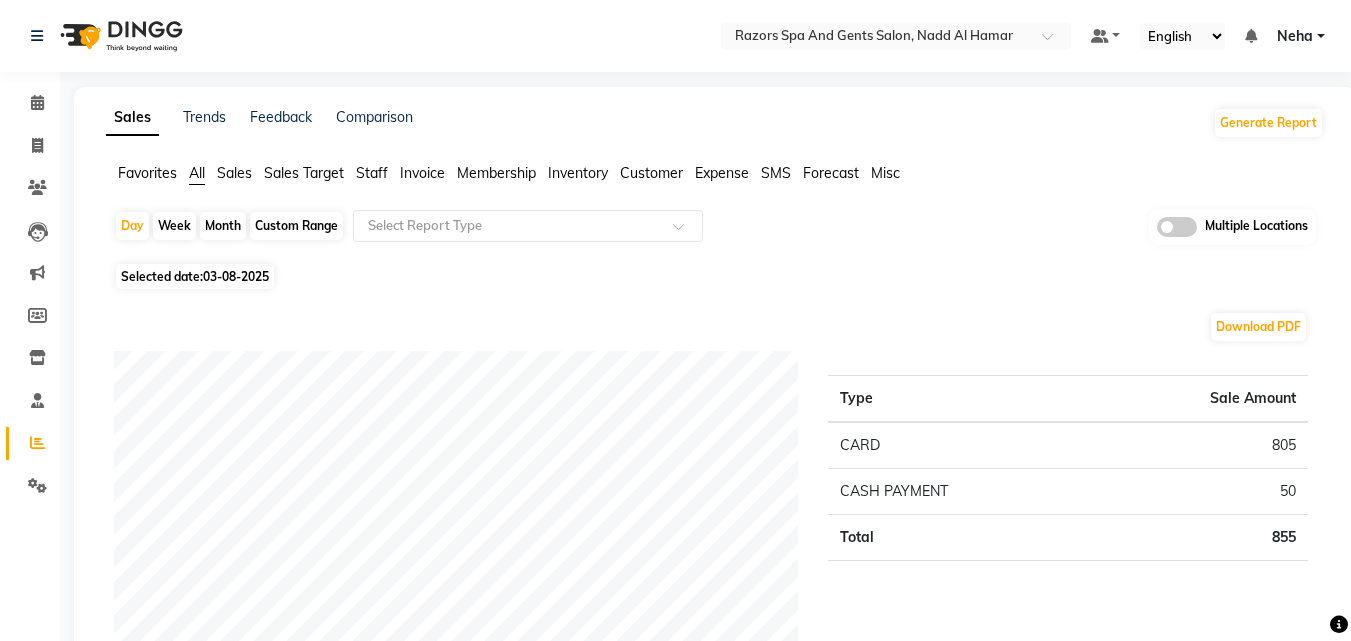 click on "Download PDF" 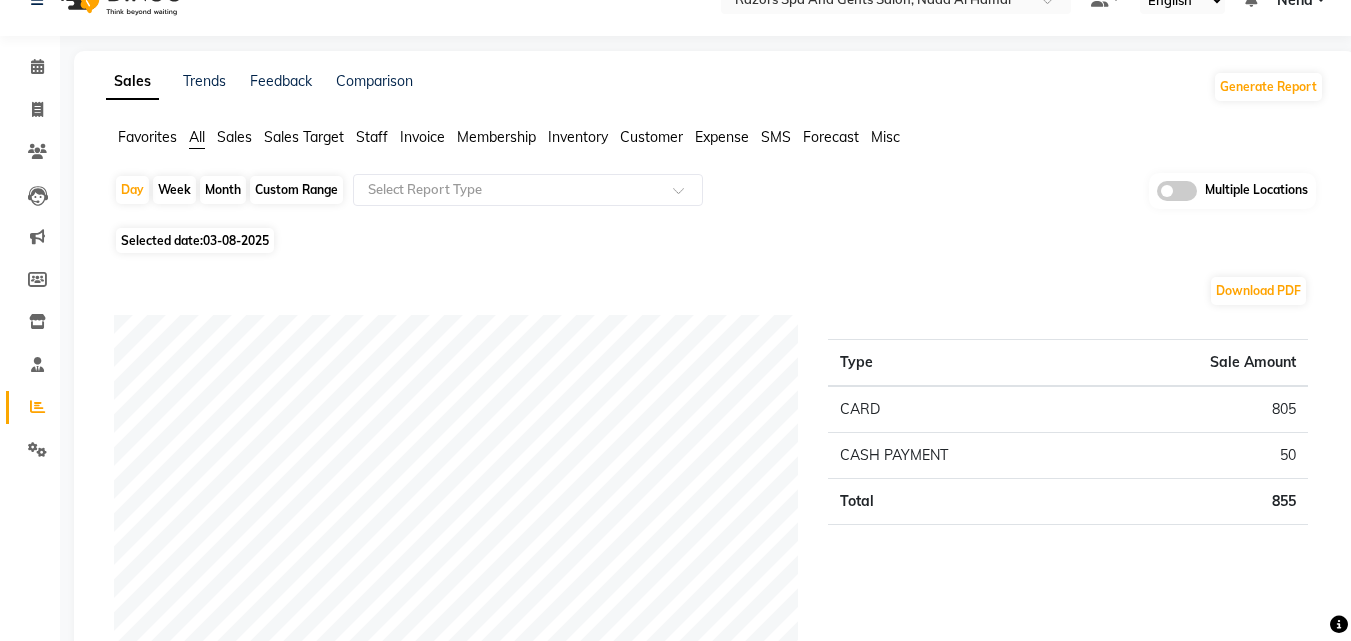 scroll, scrollTop: 40, scrollLeft: 0, axis: vertical 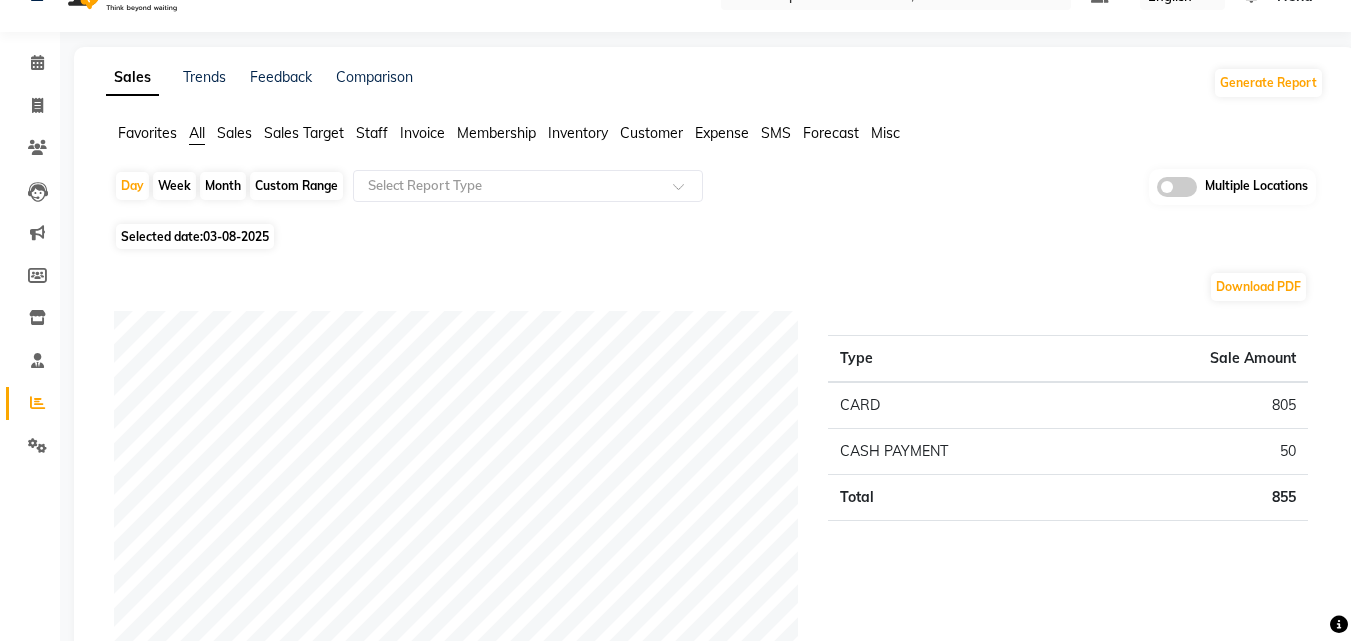 click on "Sales Trends Feedback Comparison Generate Report Favorites All Sales Sales Target Staff Invoice Membership Inventory Customer Expense SMS Forecast Misc  Day   Week   Month   Custom Range  Select Report Type Multiple Locations Selected date:  [DATE]  Download PDF Payment mode Type Sale Amount CARD 805 CASH PAYMENT 50 Total 855 Staff summary Type Sale Amount [NAME] [LAST] [NUMBER] [NAME] [LAST] [NUMBER] [NAME] [LAST] [NUMBER] [NAME] [LAST] [NUMBER] [NAME] [LAST] [NUMBER] [NAME] [LAST] [NUMBER] Total 855 Sales summary Type Sale Amount Vouchers 0 Gift card 0 Prepaid 0 Memberships 0 Products 0 Packages 0 Tips 0 Services 855 Fee 0 Total 855 Expense by type Type Sale Amount Other 90 Total 90 Service by category Type Sale Amount HAIR 480 FACE TREATMENTS 160 PEDICURE-MANICURE 115 BODY SHAVING 100 Total 855 Service sales Type Sale Amount MEN'S HAIRCUT + BEARD CRAFTING 360 RAZORS SIGNATURE FACIAL 160 FULL FRONT/BACK SHAVING 100 CLEAN SHAVE 80 BASIC PEDICURE 60 BASIC MANICURE 55 BEARD CRAFTING 40 Total 855 ★ Mark as Favorite Save to Personal Favorites:" 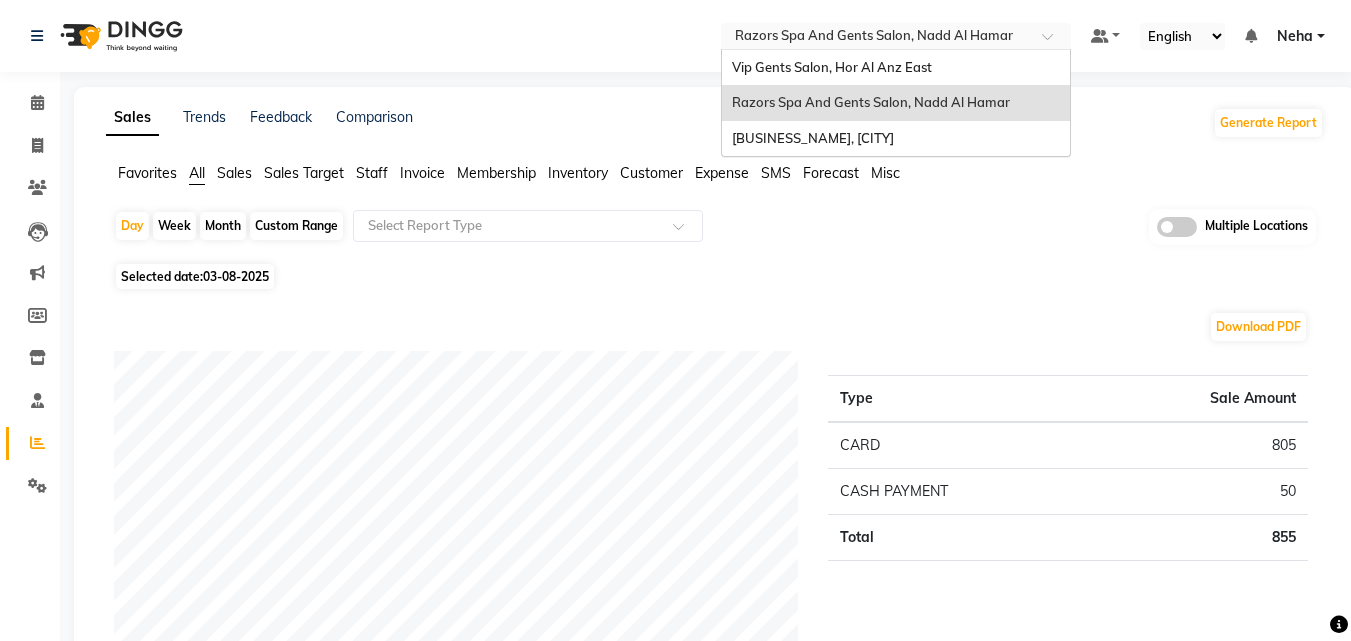 click at bounding box center (876, 38) 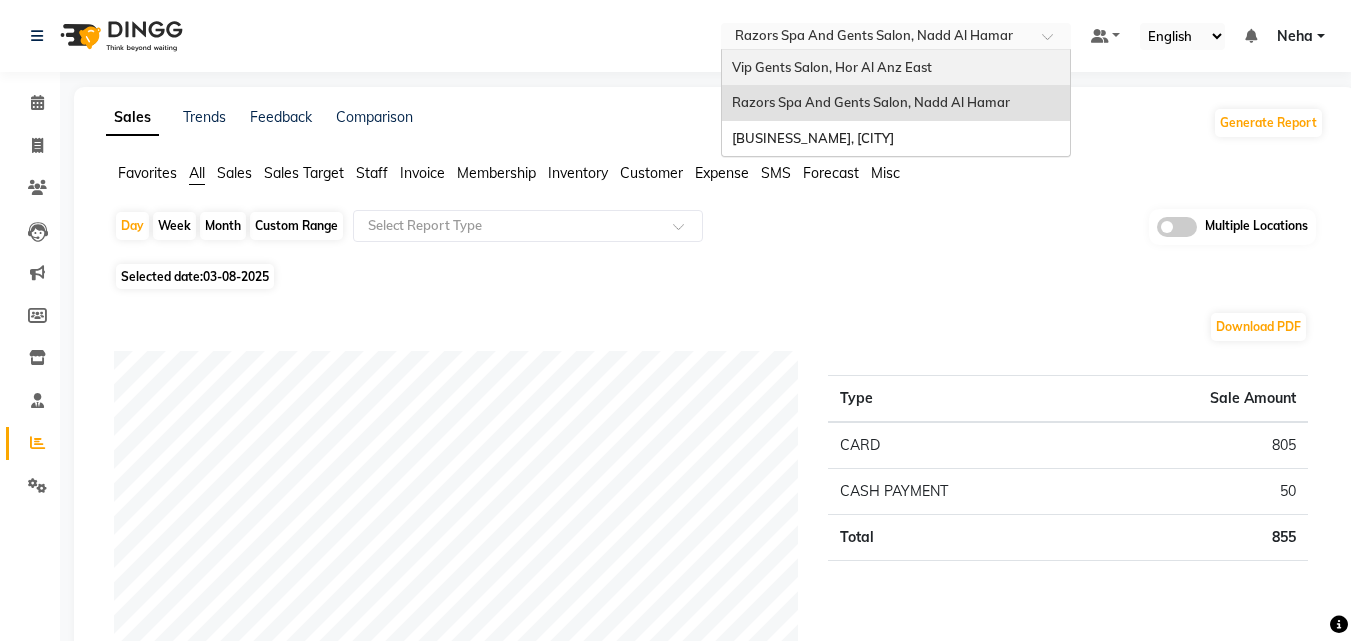 click on "Vip Gents Salon, Hor Al Anz East" at bounding box center [896, 68] 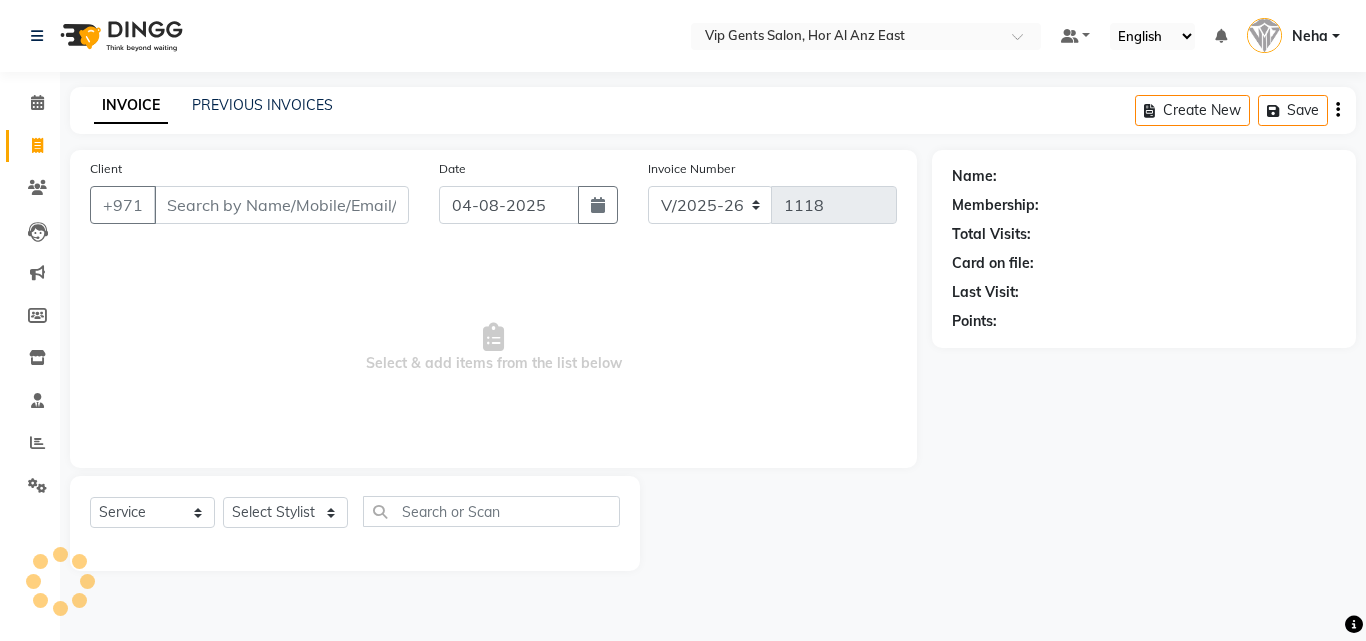 select on "8415" 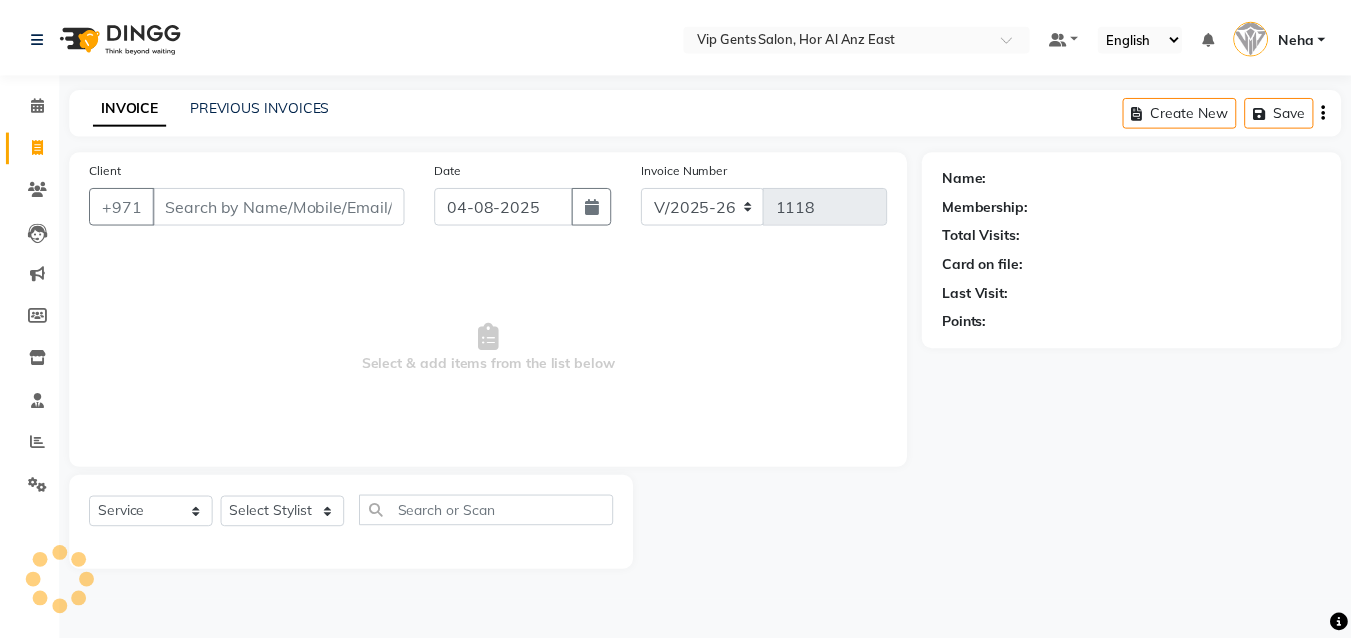 scroll, scrollTop: 0, scrollLeft: 0, axis: both 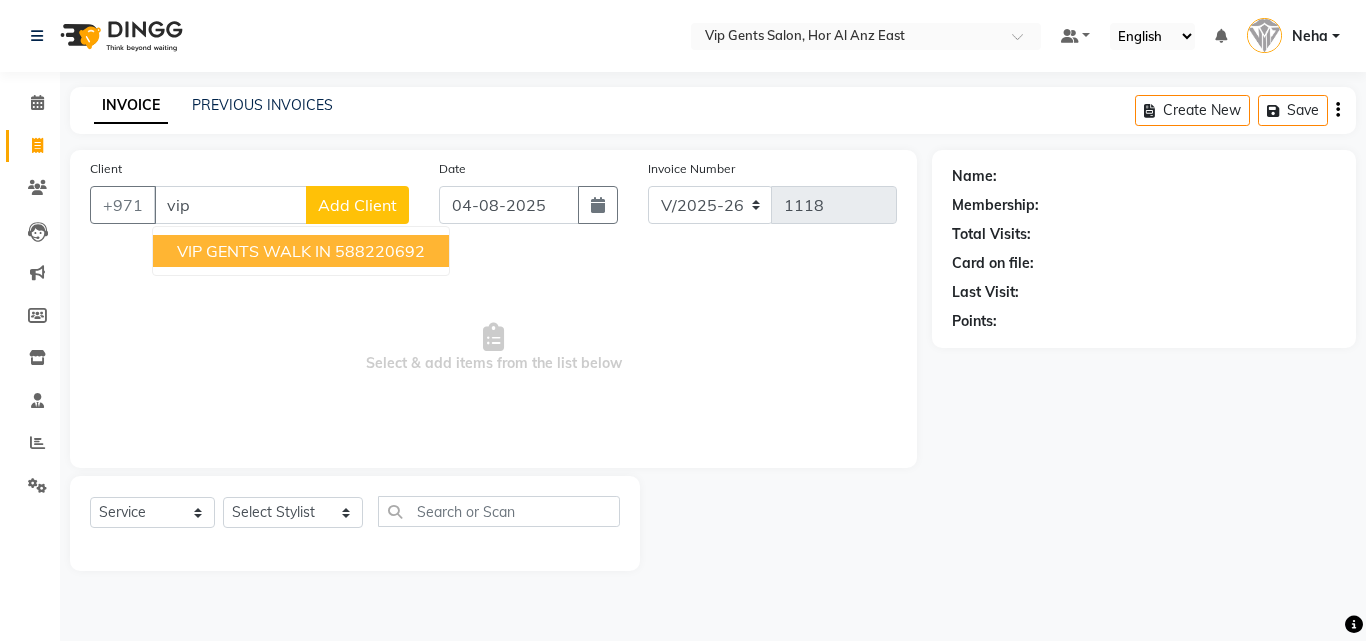 click on "VIP GENTS WALK IN" at bounding box center [254, 251] 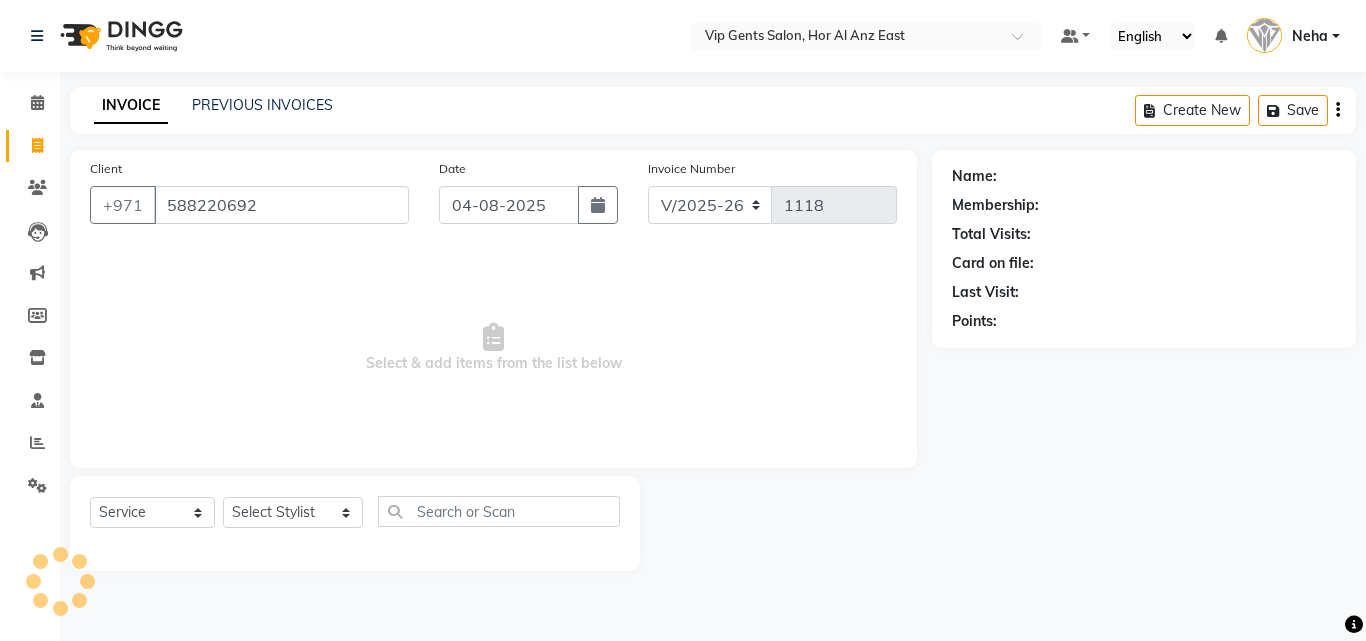 type on "588220692" 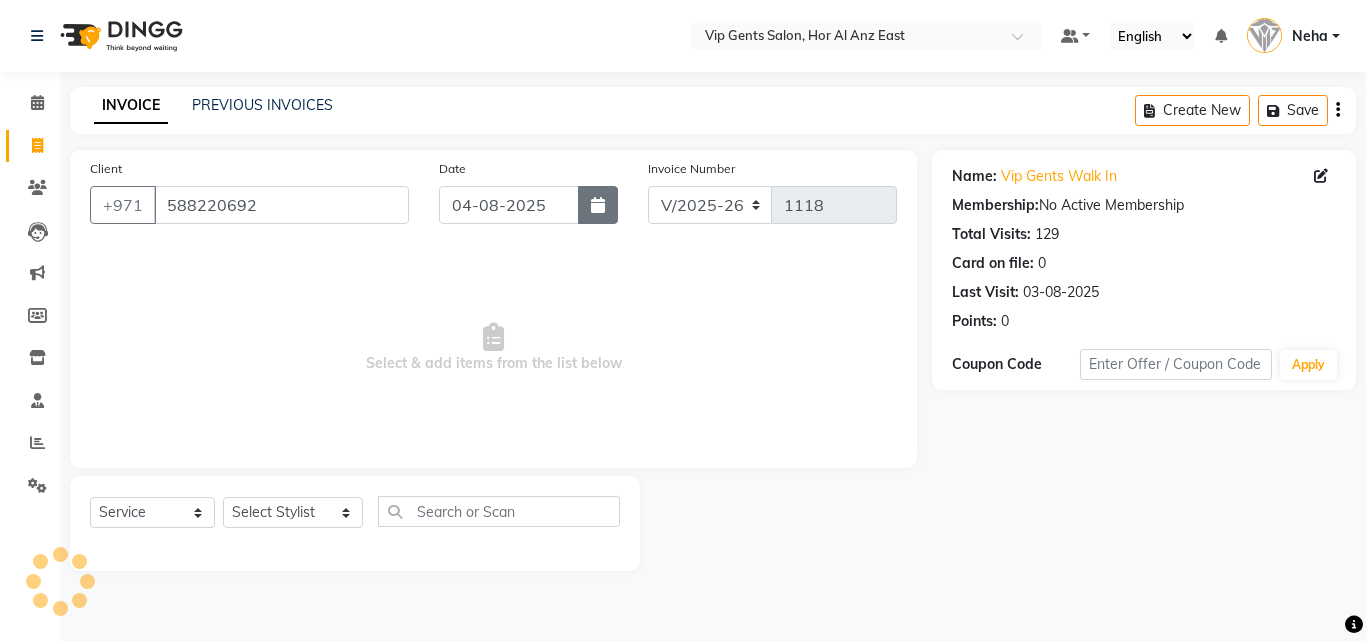 click 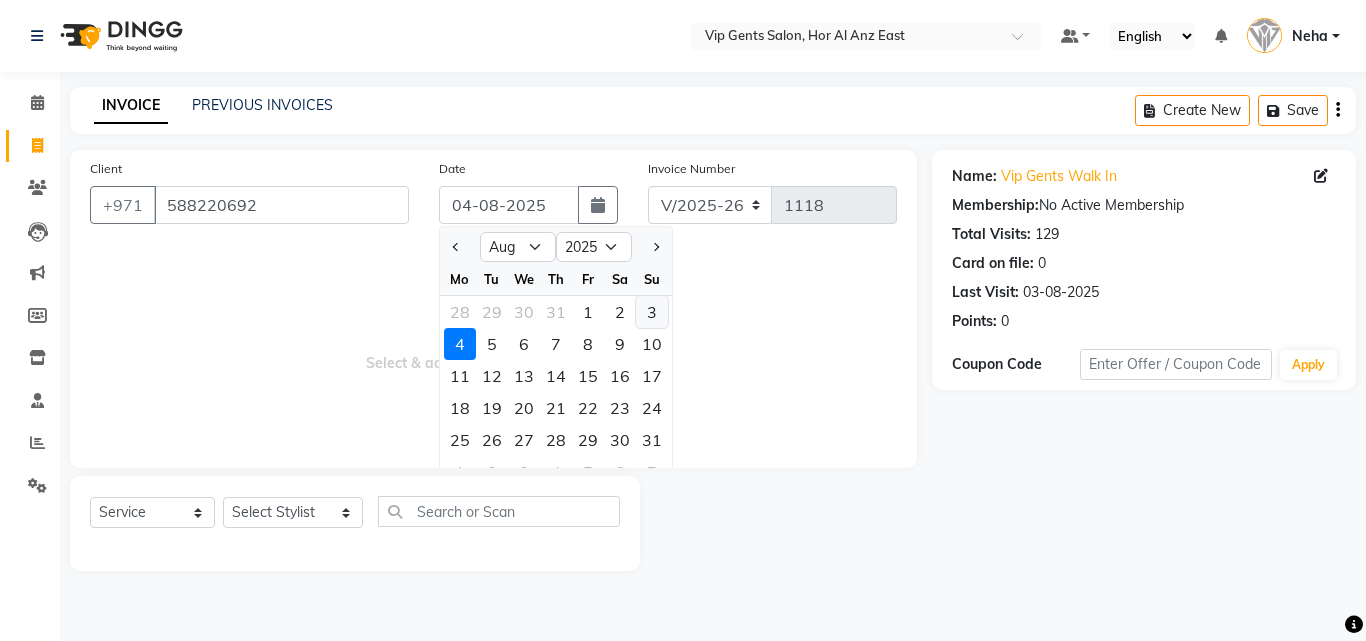 click on "3" 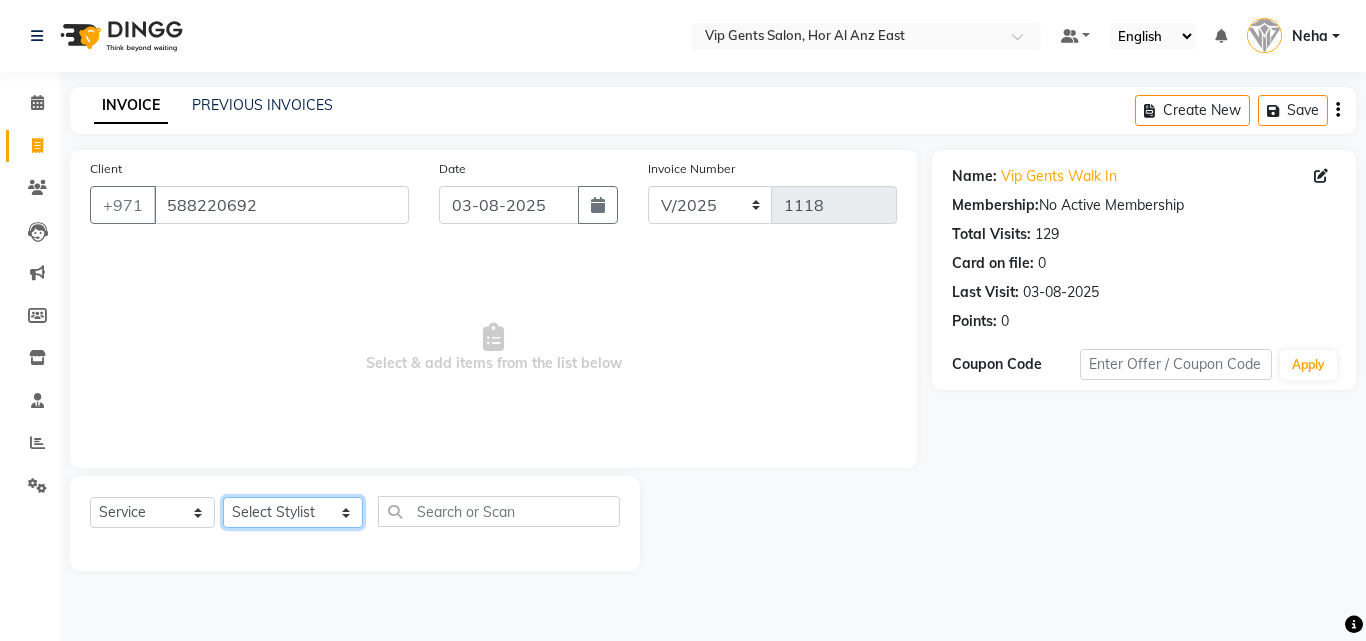 click on "Select Stylist AHMED MOHAMED MOHAMED ELKHODARY ABDELHAMID Ali Rana Allauddin Anwar Ali Ameen Ayoub Lakhbizi Jairah Mr. Mohannad Neha Nelson Ricalyn Colcol Riffat Magdy Taufeeq Anwar Ali Tauseef  Akhilaque Zoya Bhatti." 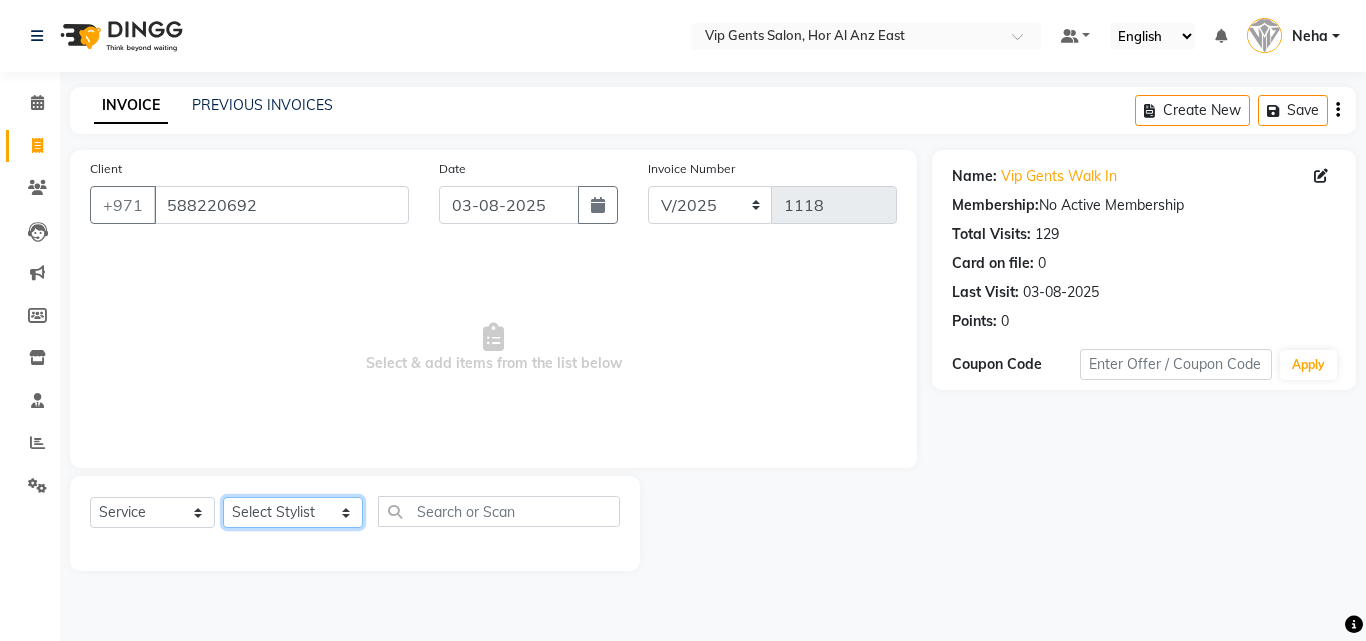 select on "81344" 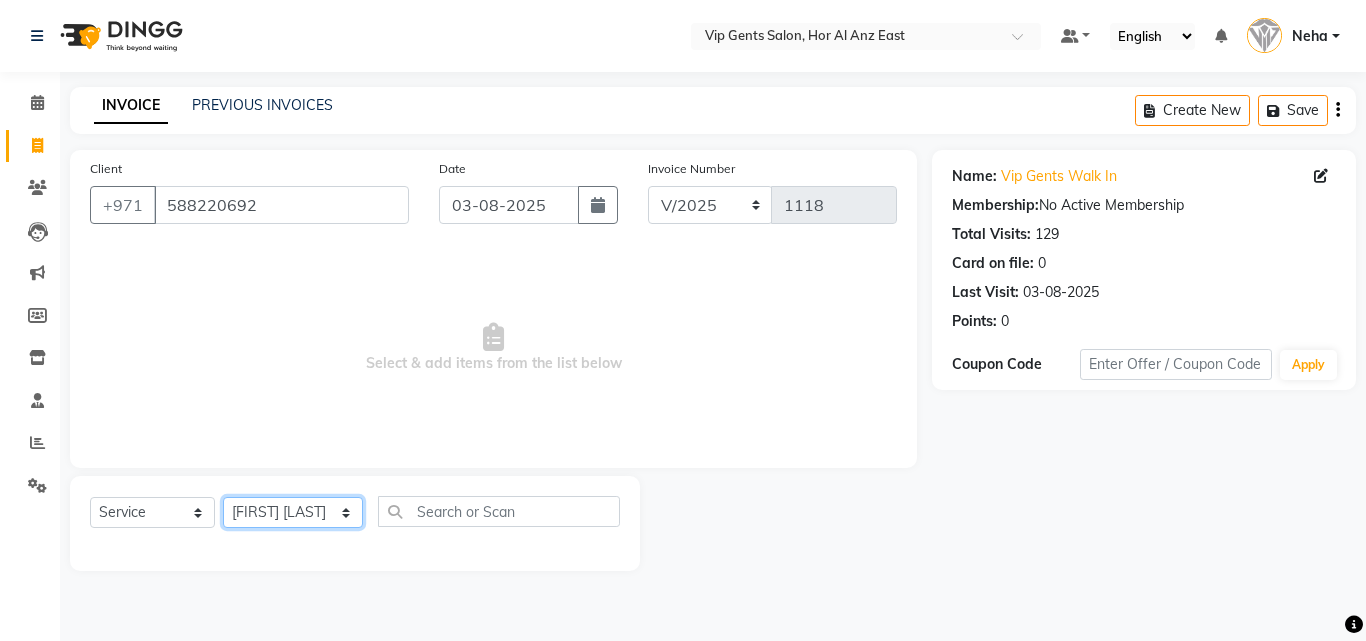 click on "Select Stylist AHMED MOHAMED MOHAMED ELKHODARY ABDELHAMID Ali Rana Allauddin Anwar Ali Ameen Ayoub Lakhbizi Jairah Mr. Mohannad Neha Nelson Ricalyn Colcol Riffat Magdy Taufeeq Anwar Ali Tauseef  Akhilaque Zoya Bhatti." 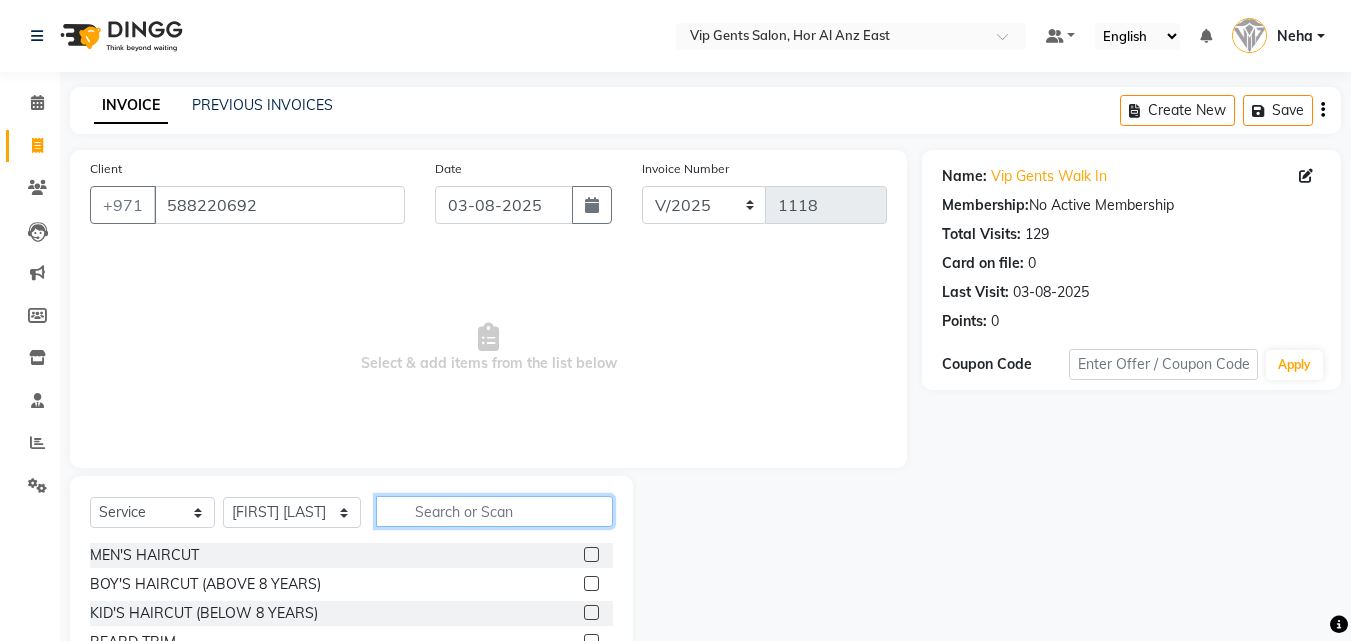 click 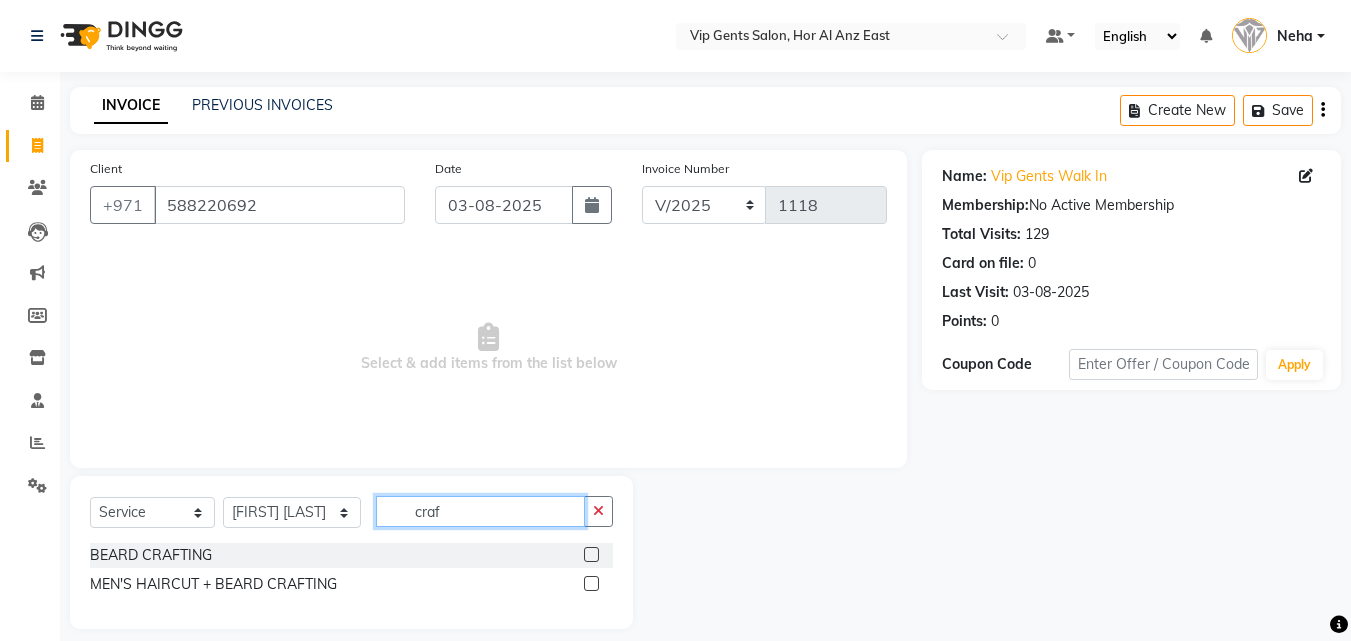 type on "craf" 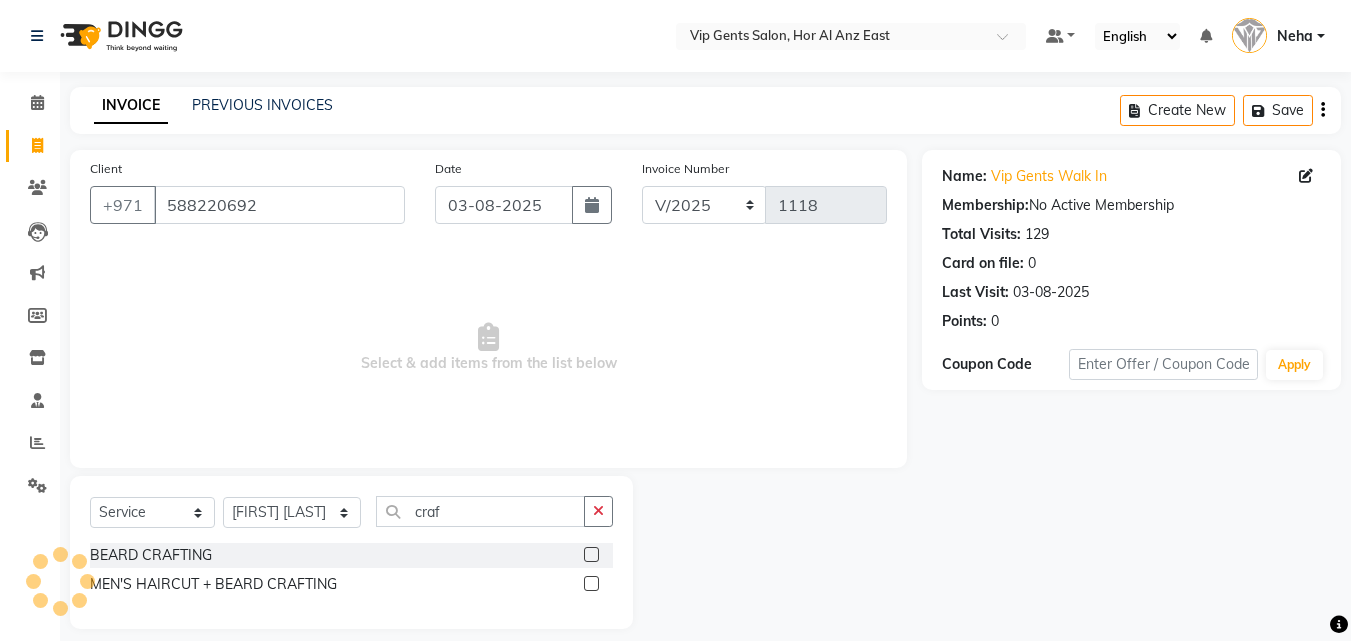 click 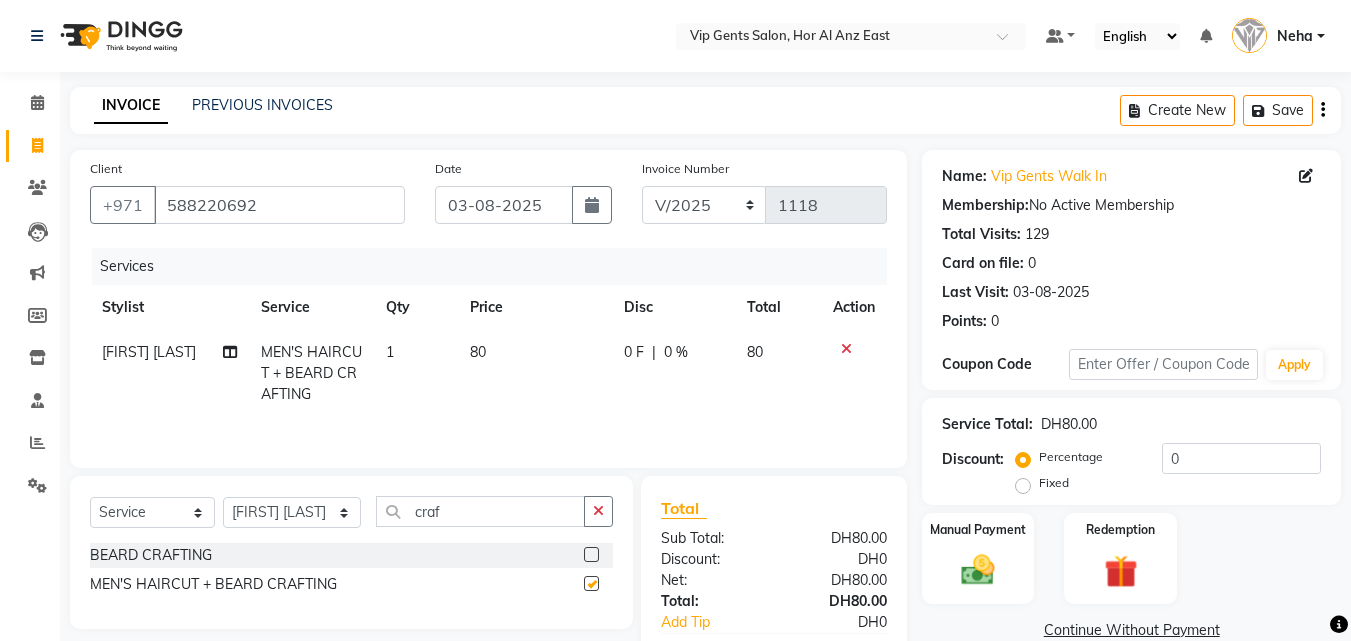 checkbox on "false" 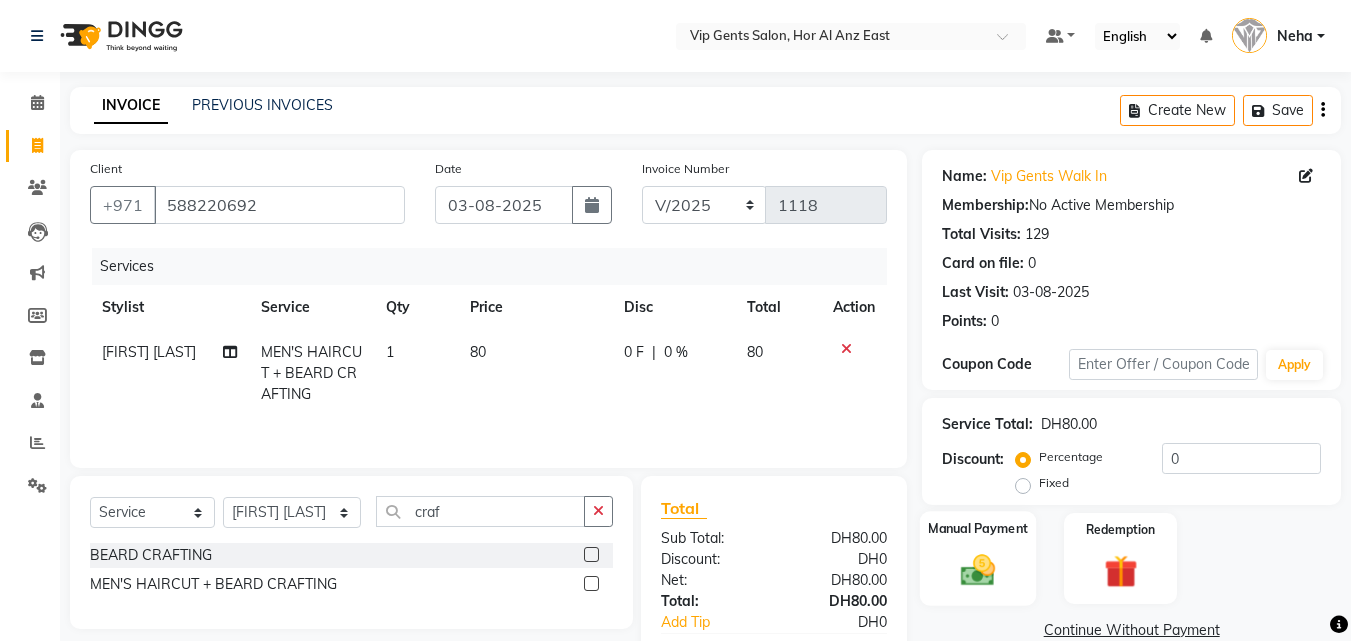click 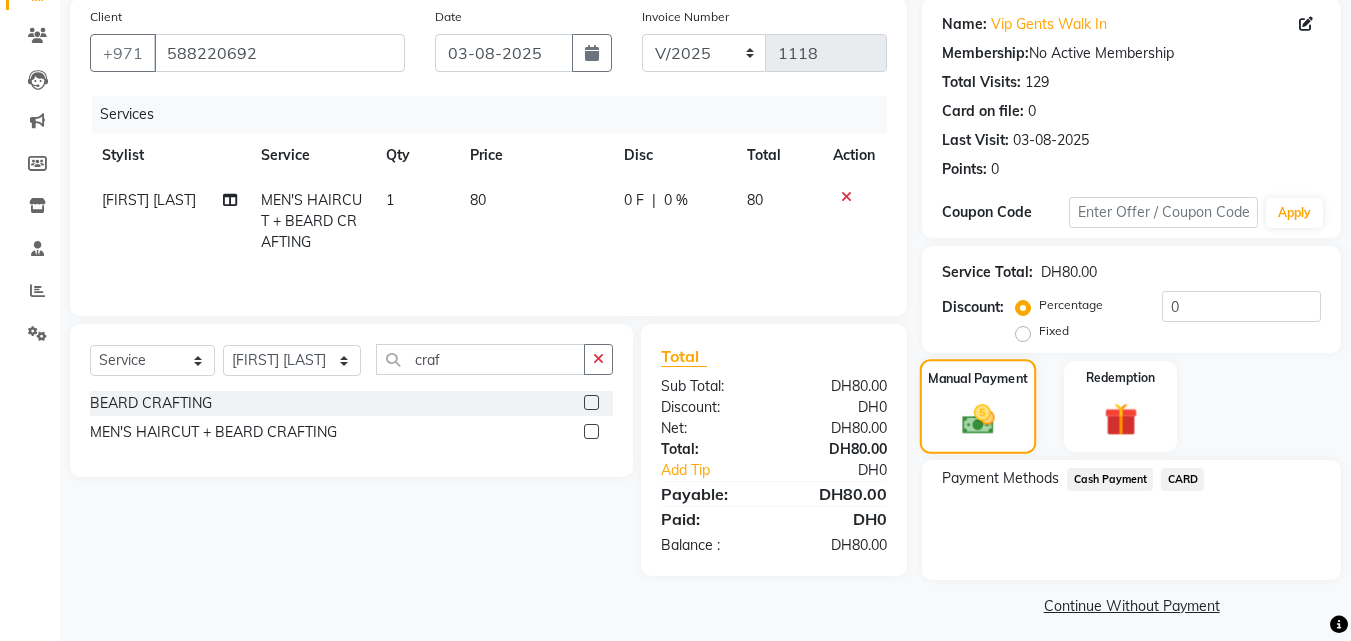 scroll, scrollTop: 160, scrollLeft: 0, axis: vertical 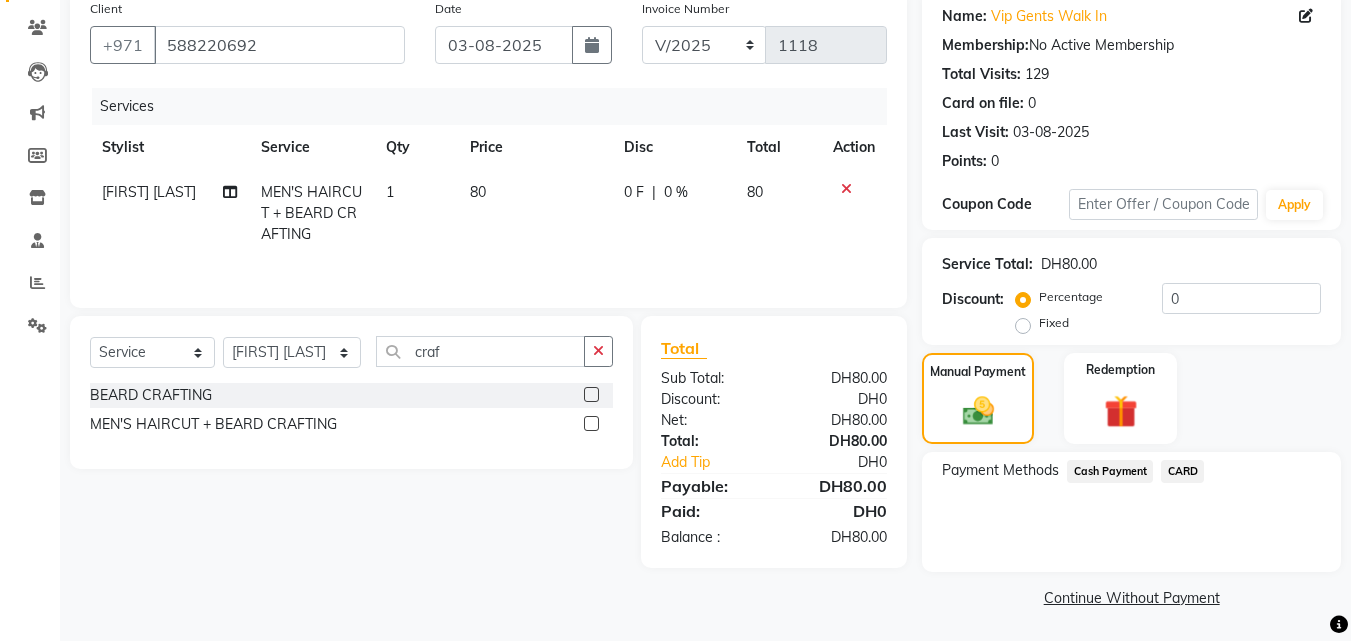 click on "Cash Payment" 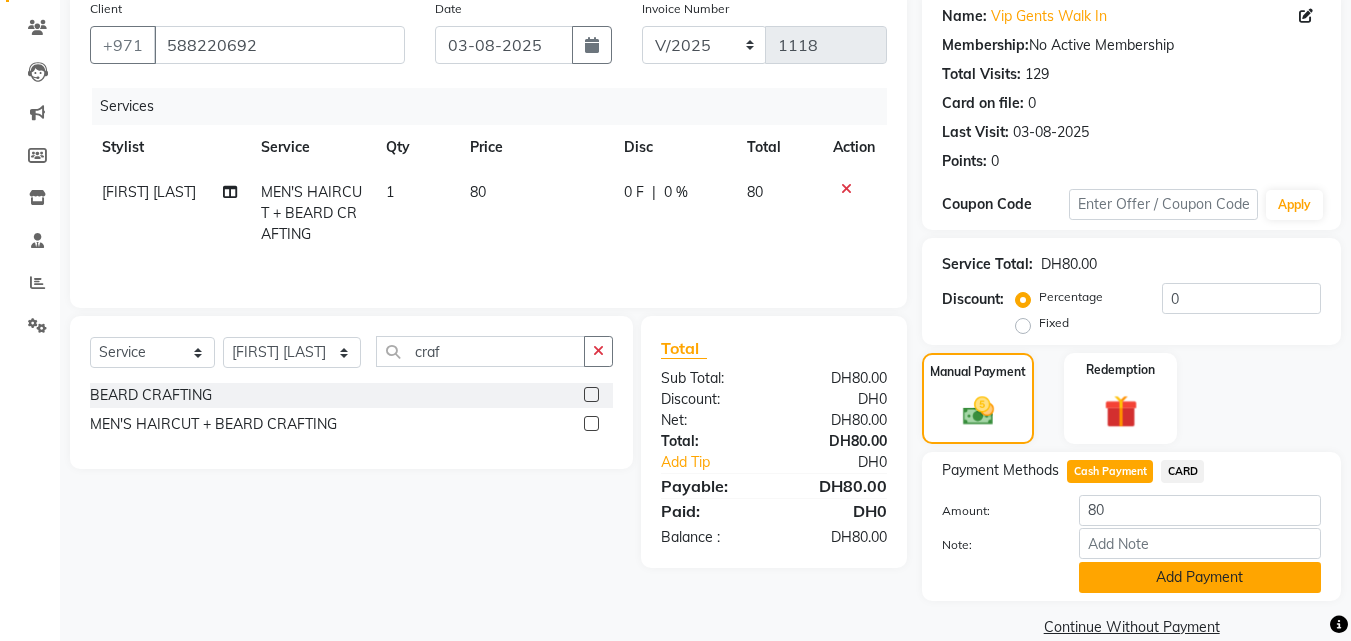 click on "Add Payment" 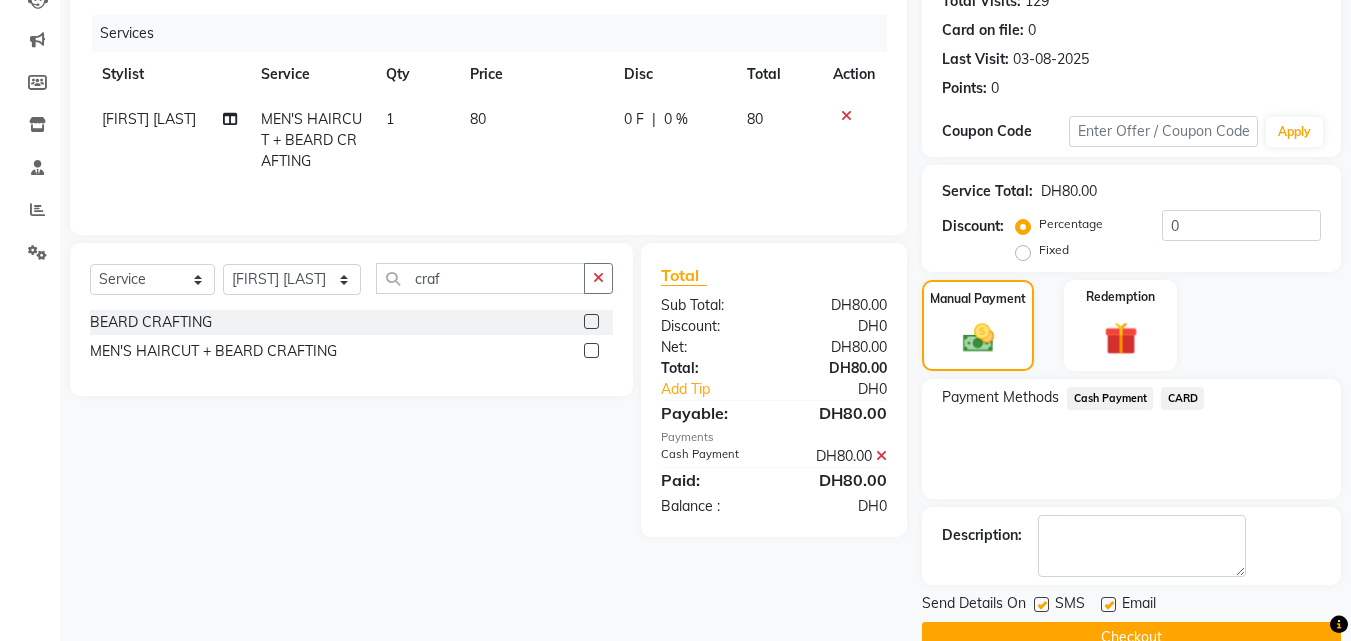 scroll, scrollTop: 275, scrollLeft: 0, axis: vertical 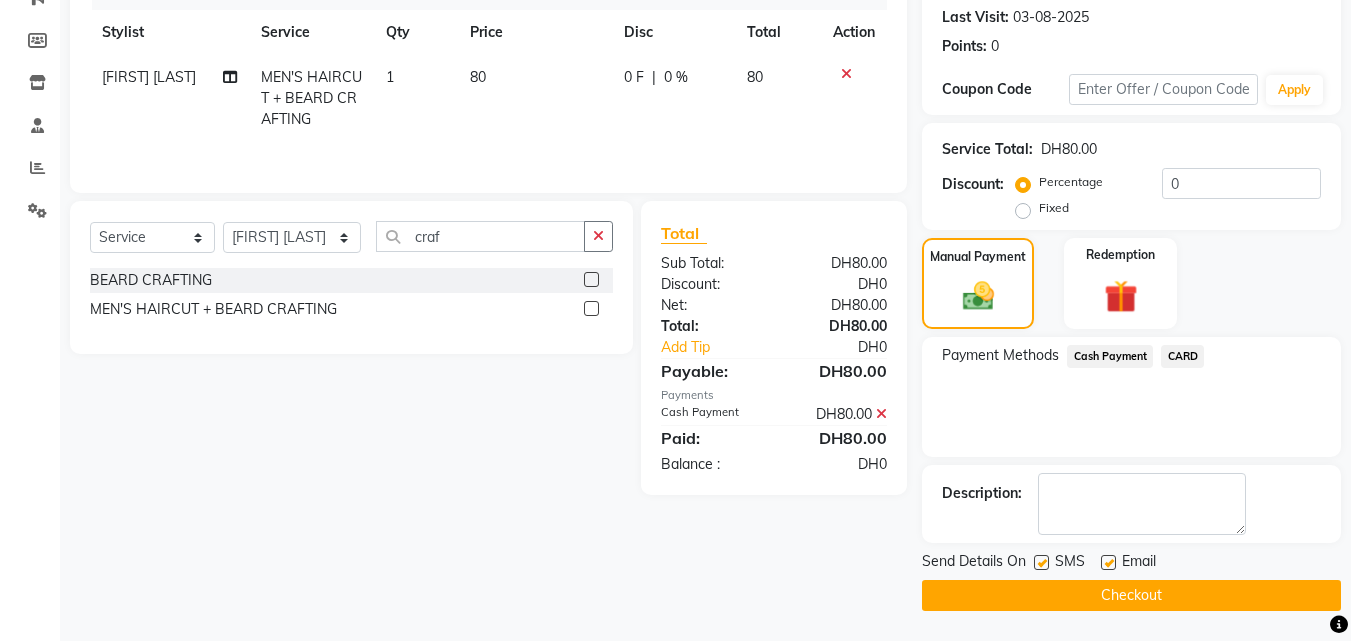 click on "Checkout" 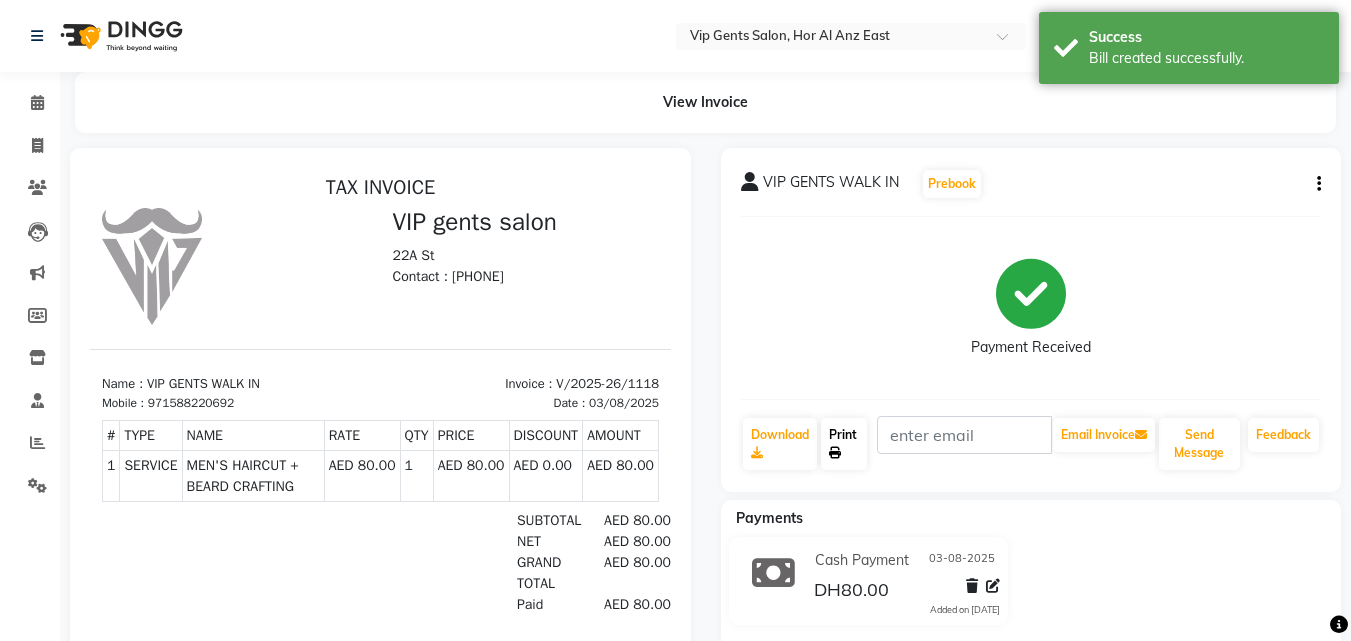 scroll, scrollTop: 0, scrollLeft: 0, axis: both 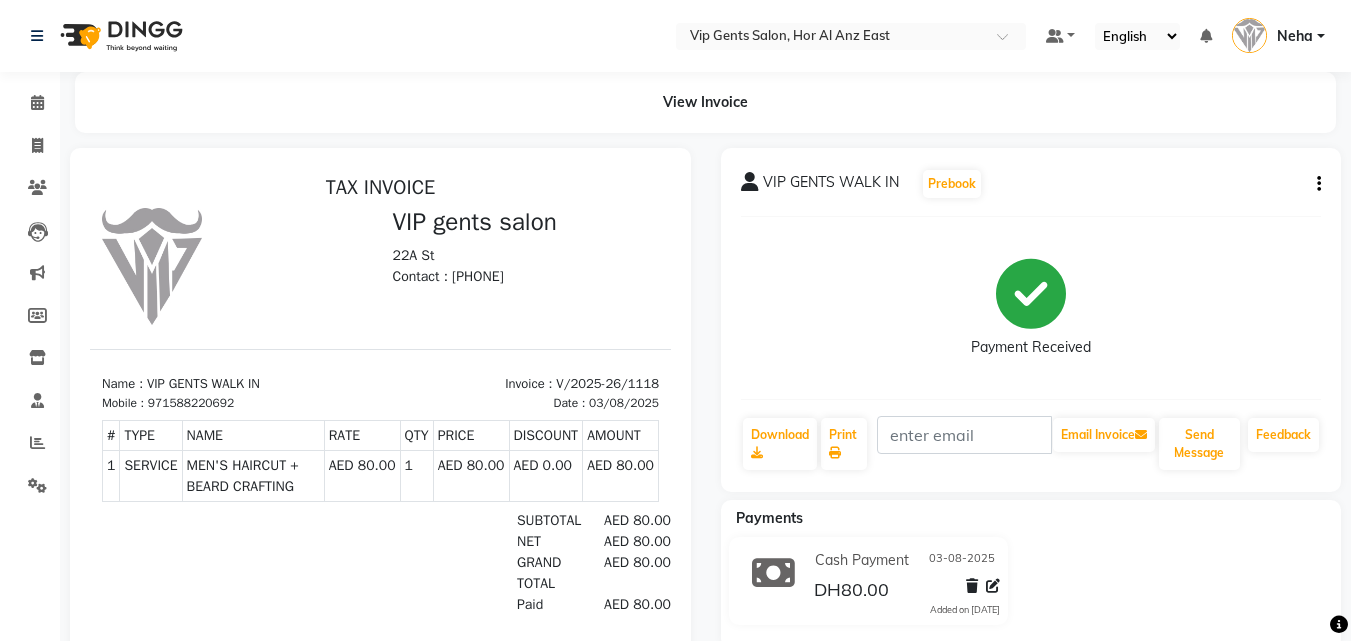 click on "Reports" 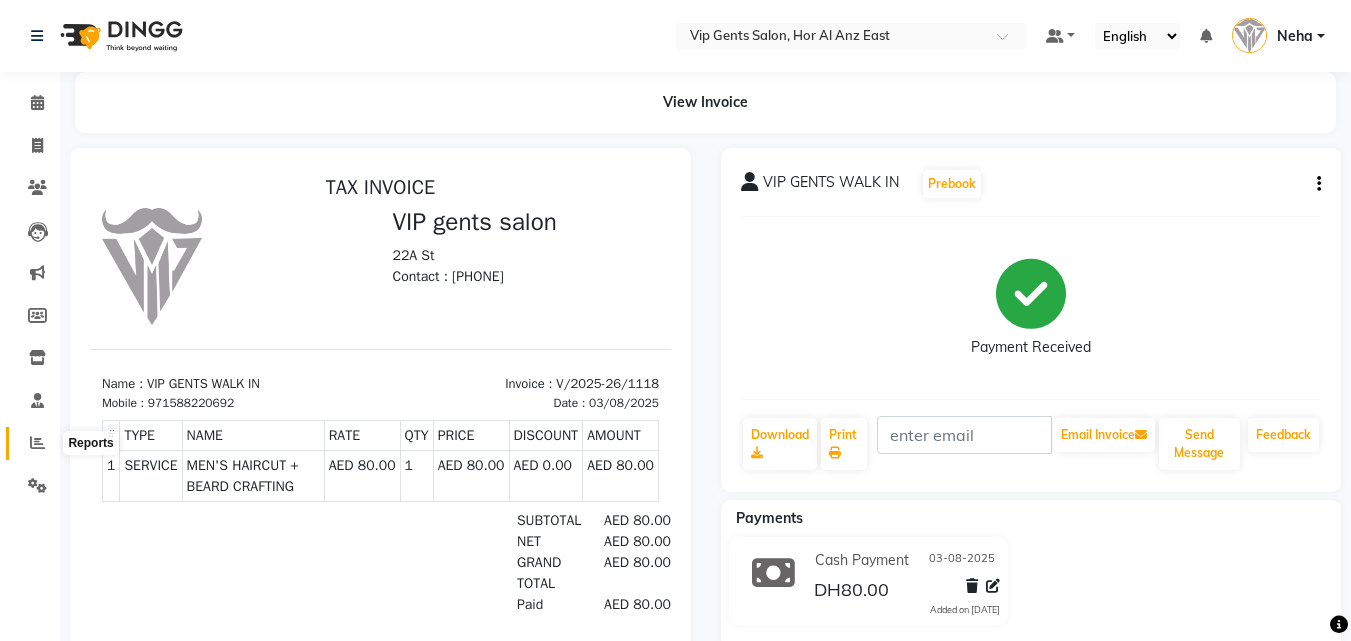 click 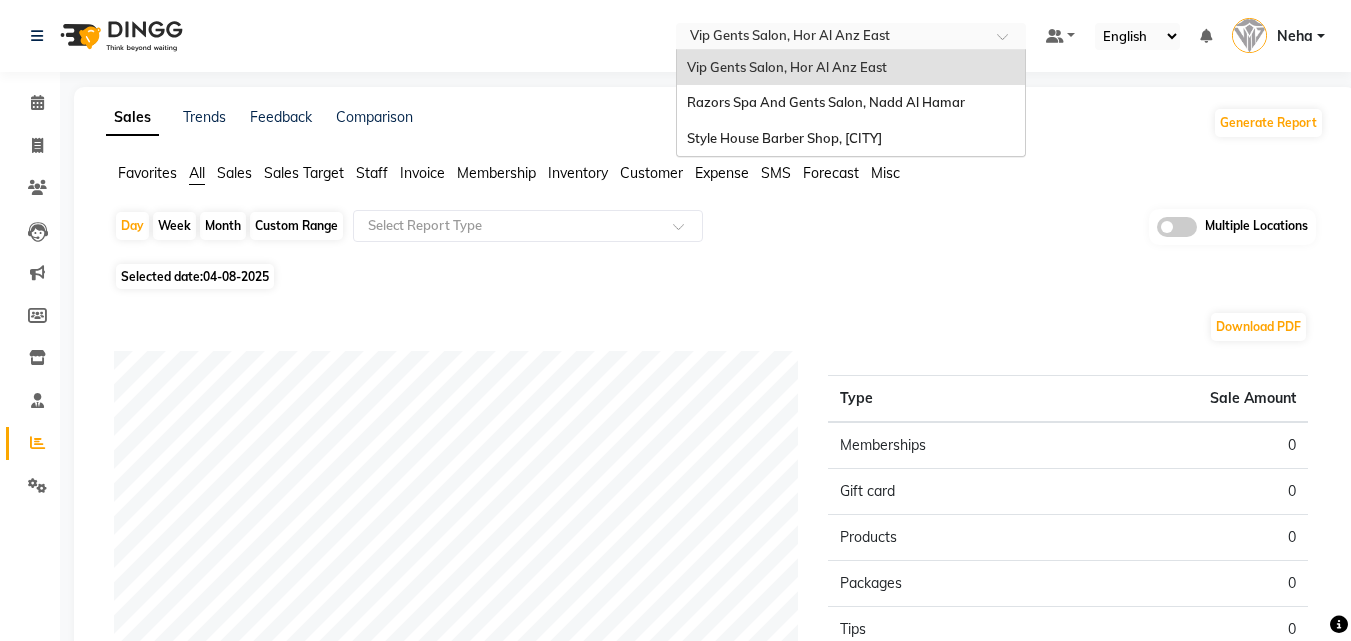 click at bounding box center (831, 38) 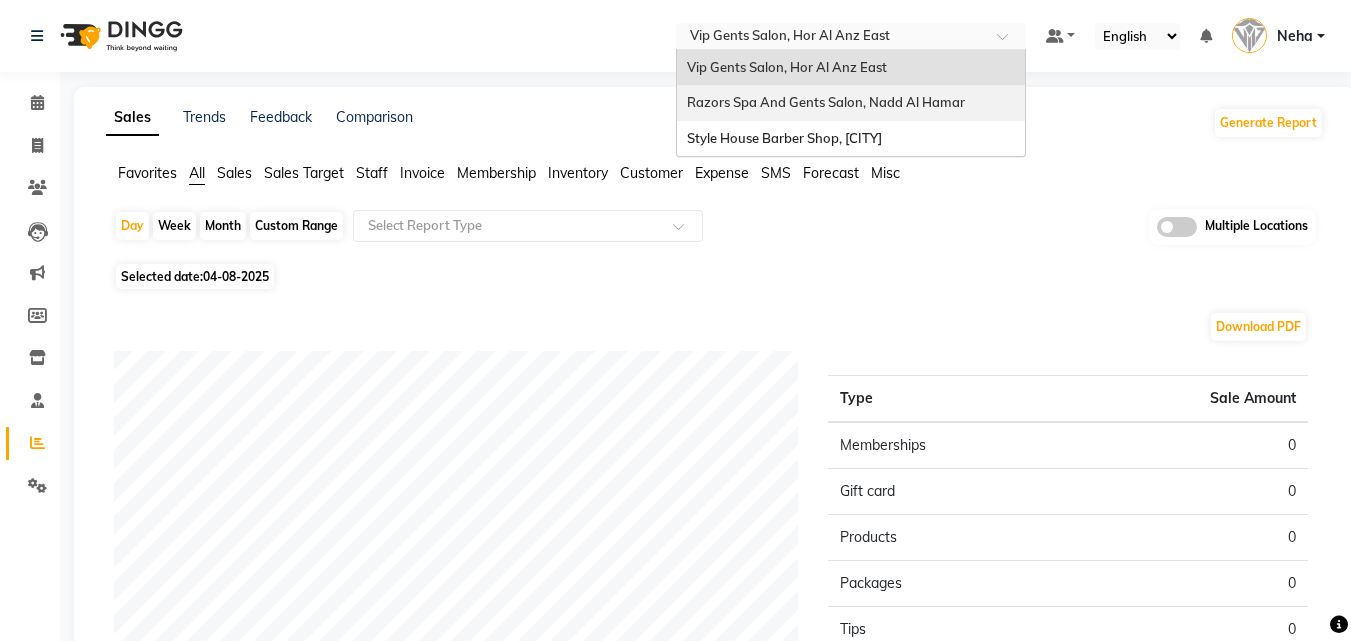 click on "Razors Spa And Gents Salon, Nadd Al Hamar" at bounding box center (826, 102) 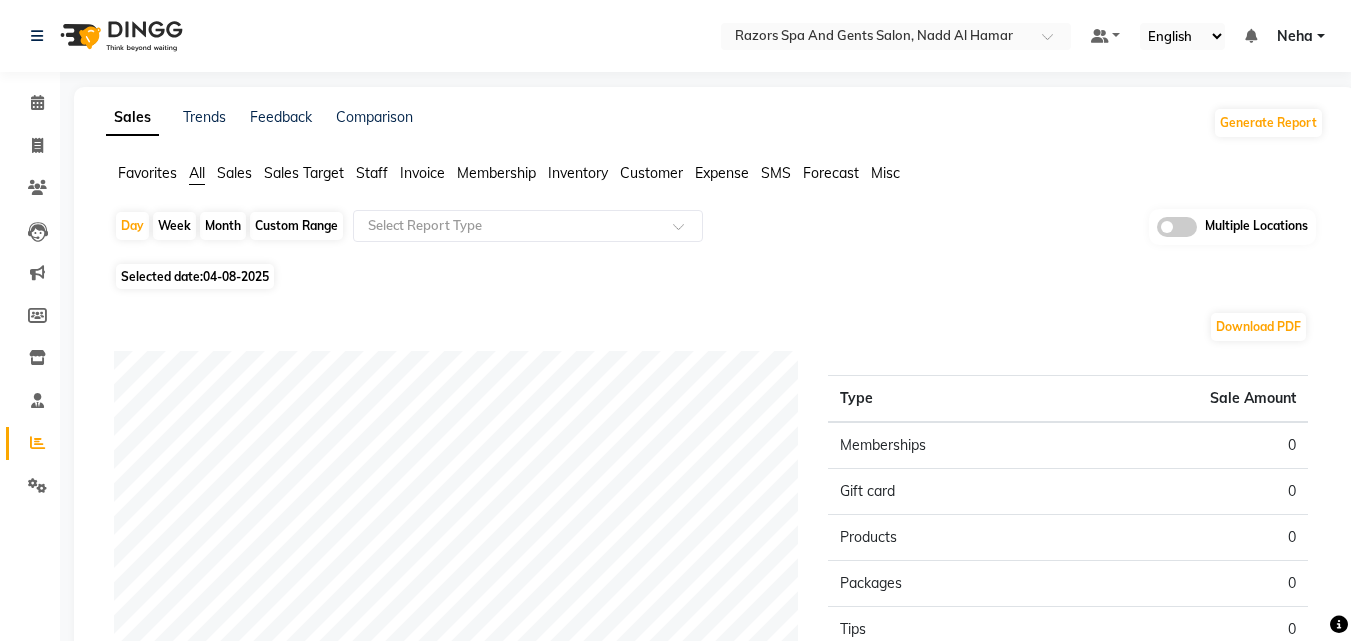 scroll, scrollTop: 0, scrollLeft: 0, axis: both 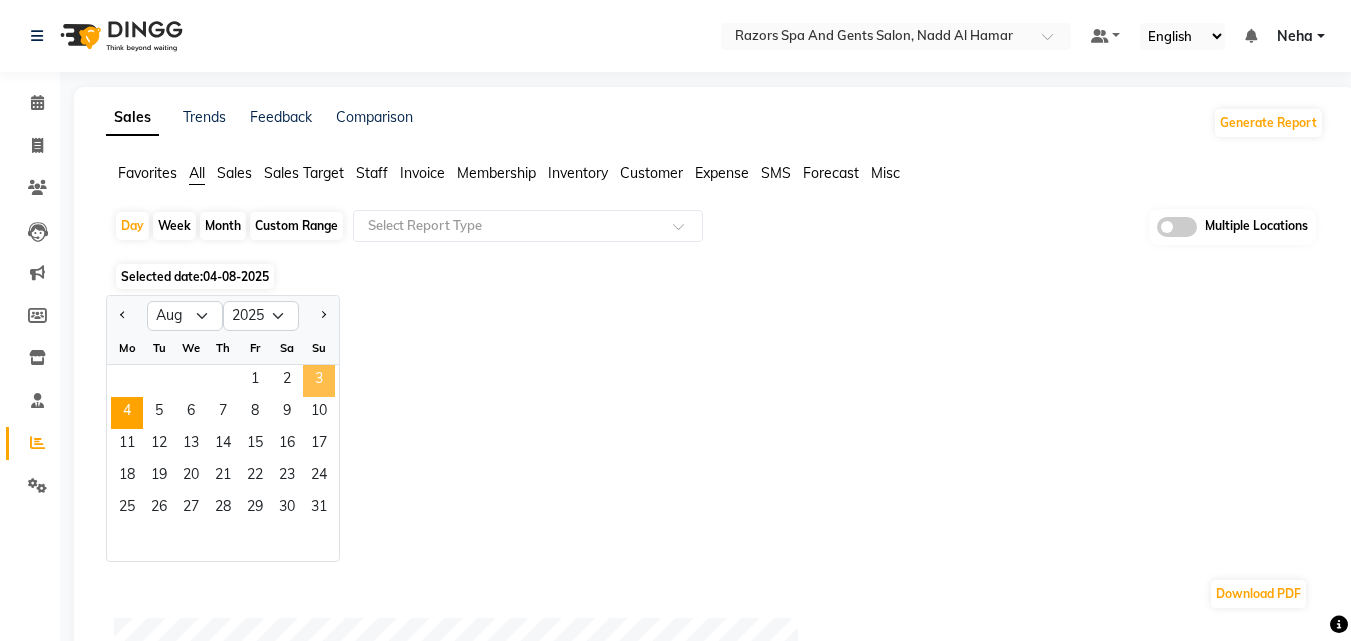 click on "3" 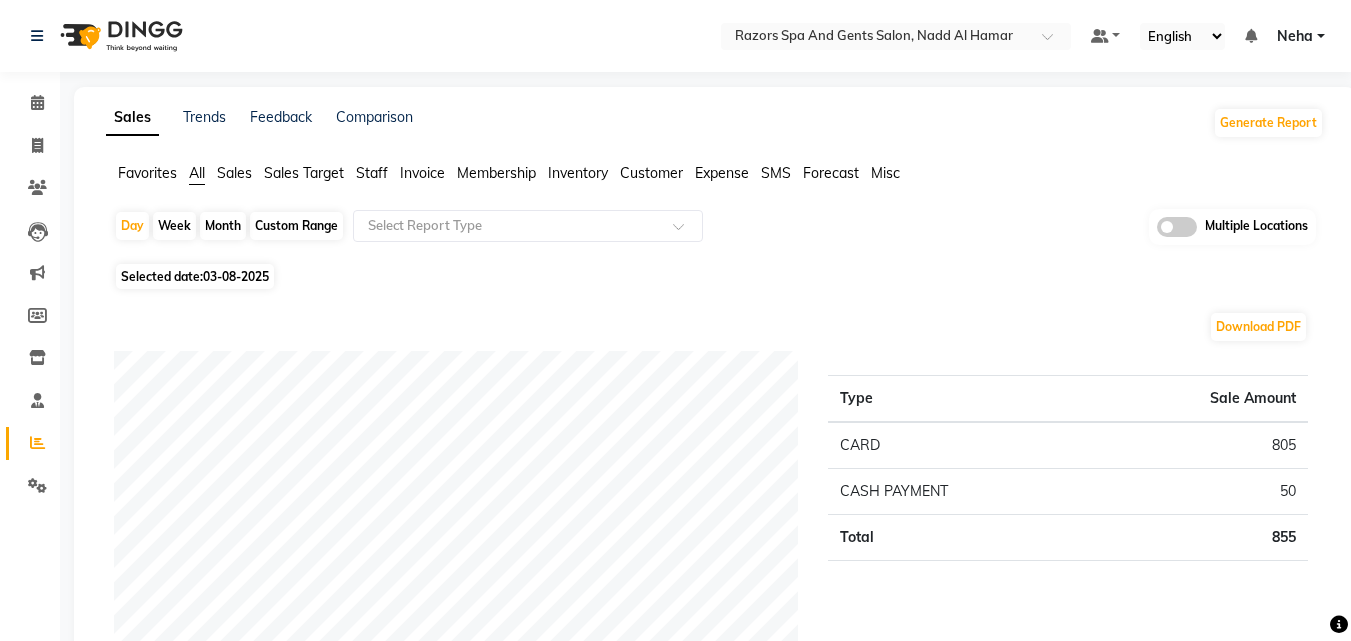 click on "Day   Week   Month   Custom Range  Select Report Type Multiple Locations" 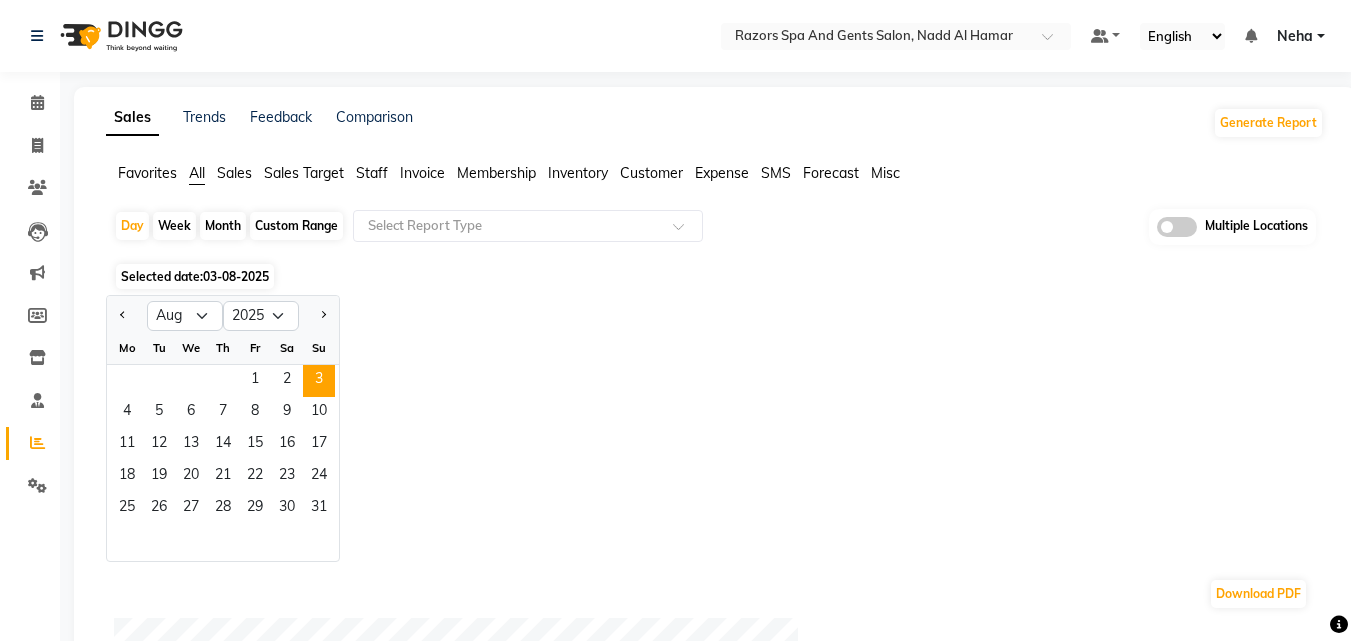 click on "Custom Range" 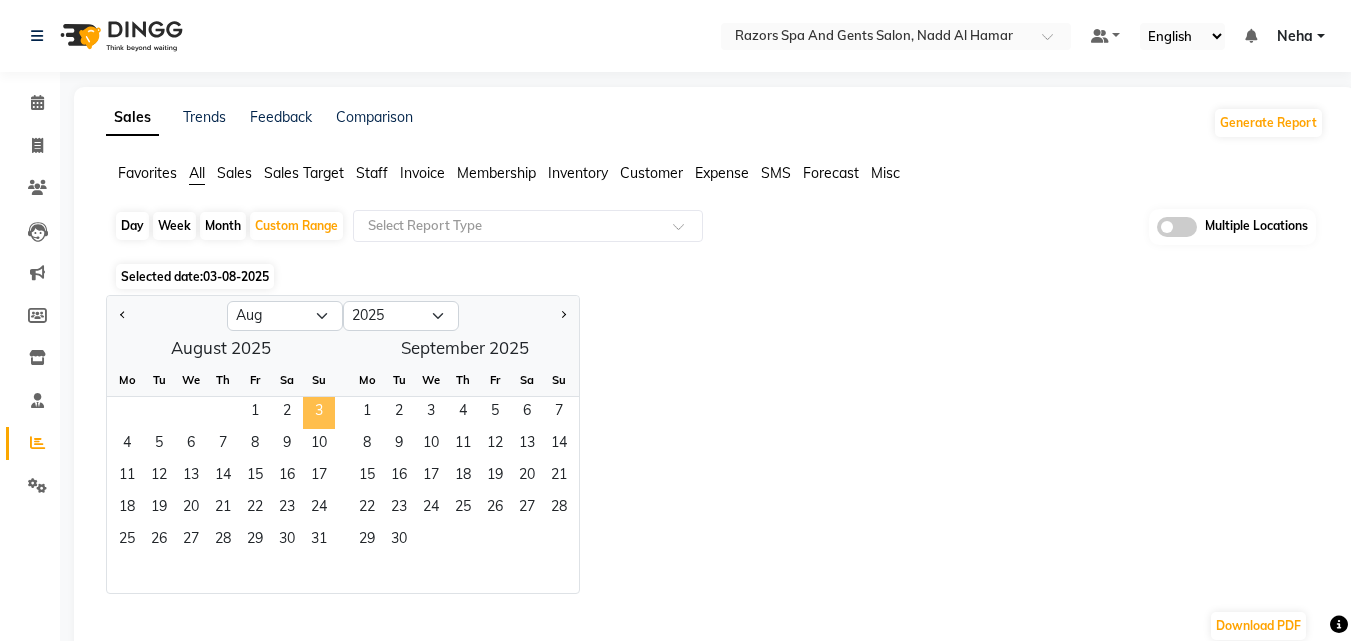 click on "3" 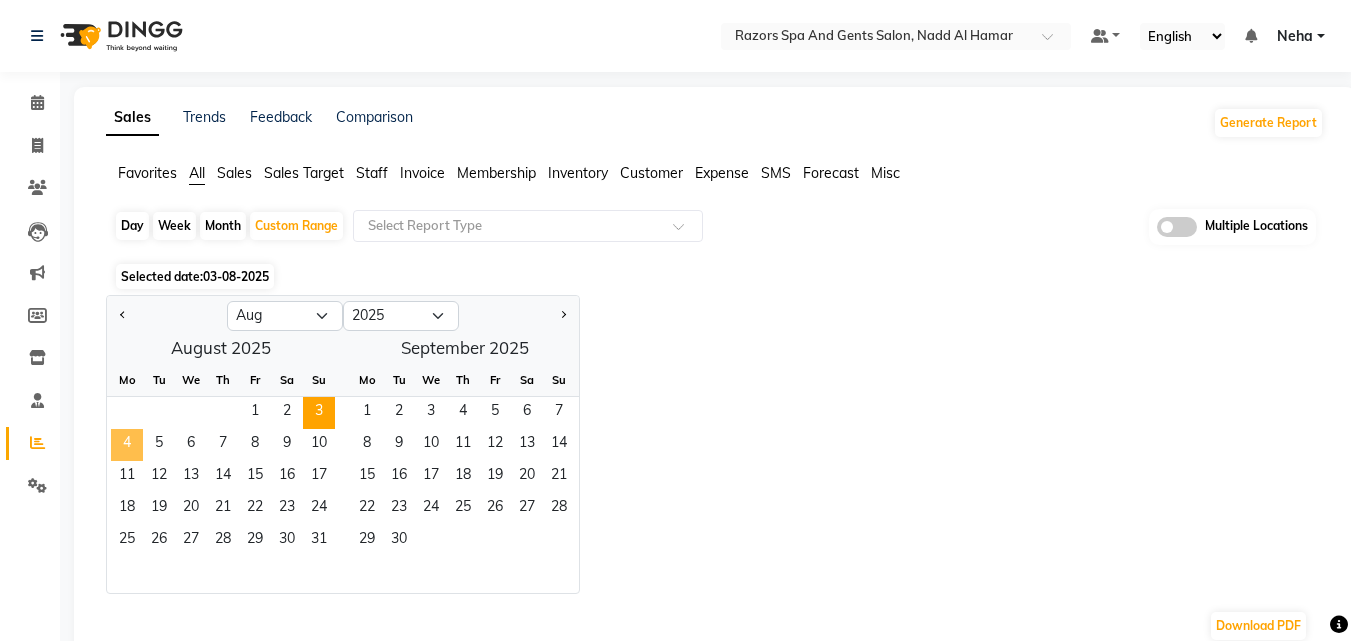 click on "4" 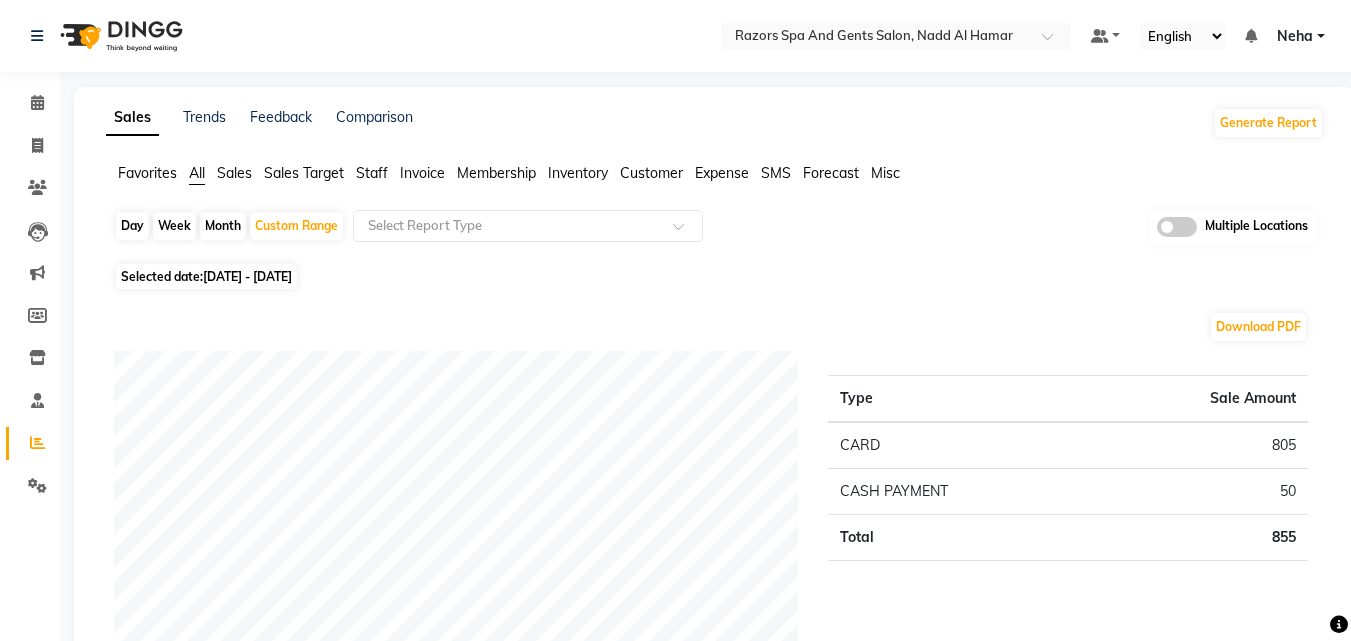 click on "Download PDF" 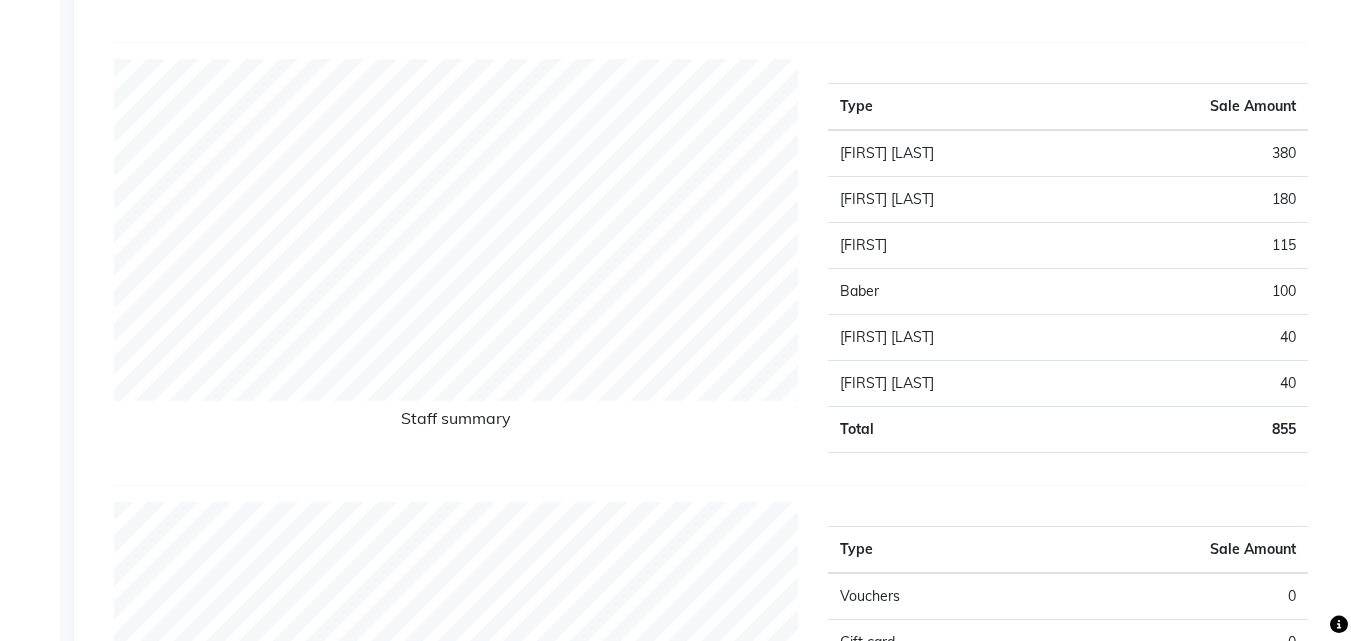 scroll, scrollTop: 680, scrollLeft: 0, axis: vertical 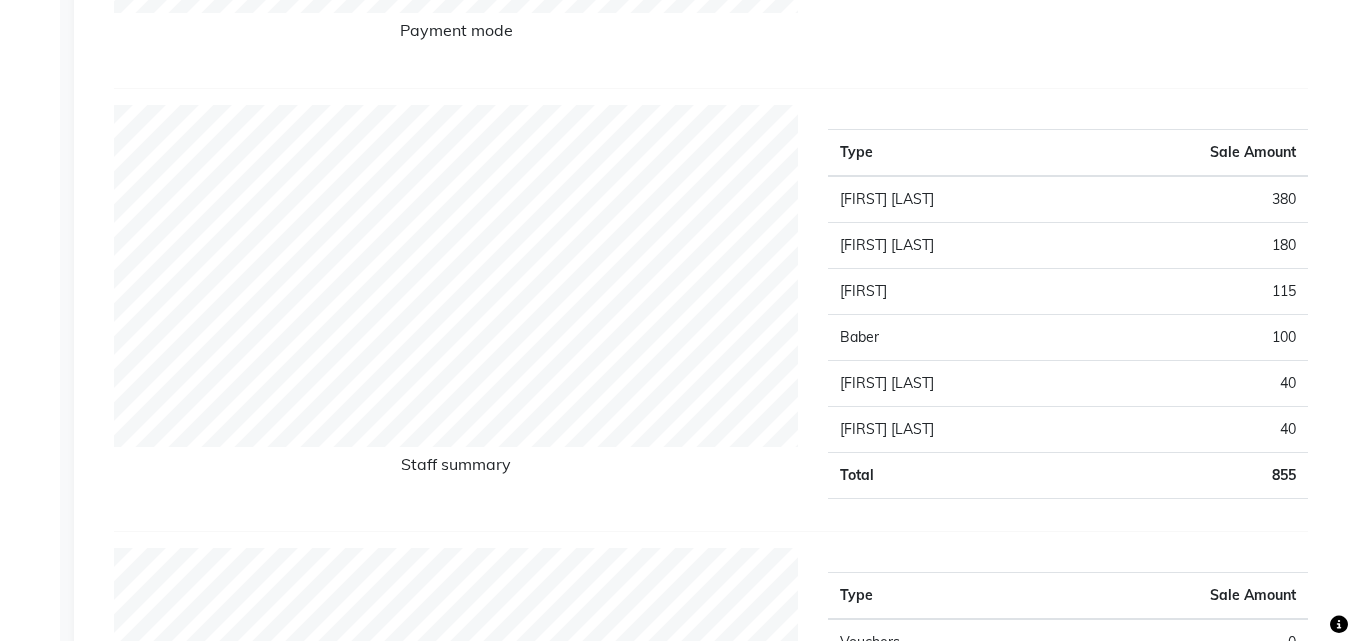 click on "Sales Trends Feedback Comparison Generate Report Favorites All Sales Sales Target Staff Invoice Membership Inventory Customer Expense SMS Forecast Misc  Day   Week   Month   Custom Range  Select Report Type Multiple Locations Selected date:  03-08-2025 - 04-08-2025  Download PDF Payment mode Type Sale Amount CARD 805 CASH PAYMENT 50 Total 855 Staff summary Type Sale Amount Islam Darwish 380 Oualid Zahir 180 Emmie 115 Baber 100 Alaseel Abdul Rahim 40 Youseef Mohamed 40 Total 855 Sales summary Type Sale Amount Vouchers 0 Gift card 0 Prepaid 0 Memberships 0 Products 0 Packages 0 Tips 0 Services 855 Fee 0 Total 855 Expense by type Type Sale Amount Other 90 Total 90 Service by category Type Sale Amount HAIR 480 FACE TREATMENTS 160 PEDICURE-MANICURE 115 BODY SHAVING 100 Total 855 Service sales Type Sale Amount MEN'S HAIRCUT + BEARD CRAFTING 360 RAZORS SIGNATURE FACIAL 160 FULL FRONT/BACK SHAVING 100 CLEAN SHAVE 80 BASIC PEDICURE 60 BASIC MANICURE 55 BEARD CRAFTING 40 Total 855 ★ Mark as Favorite" 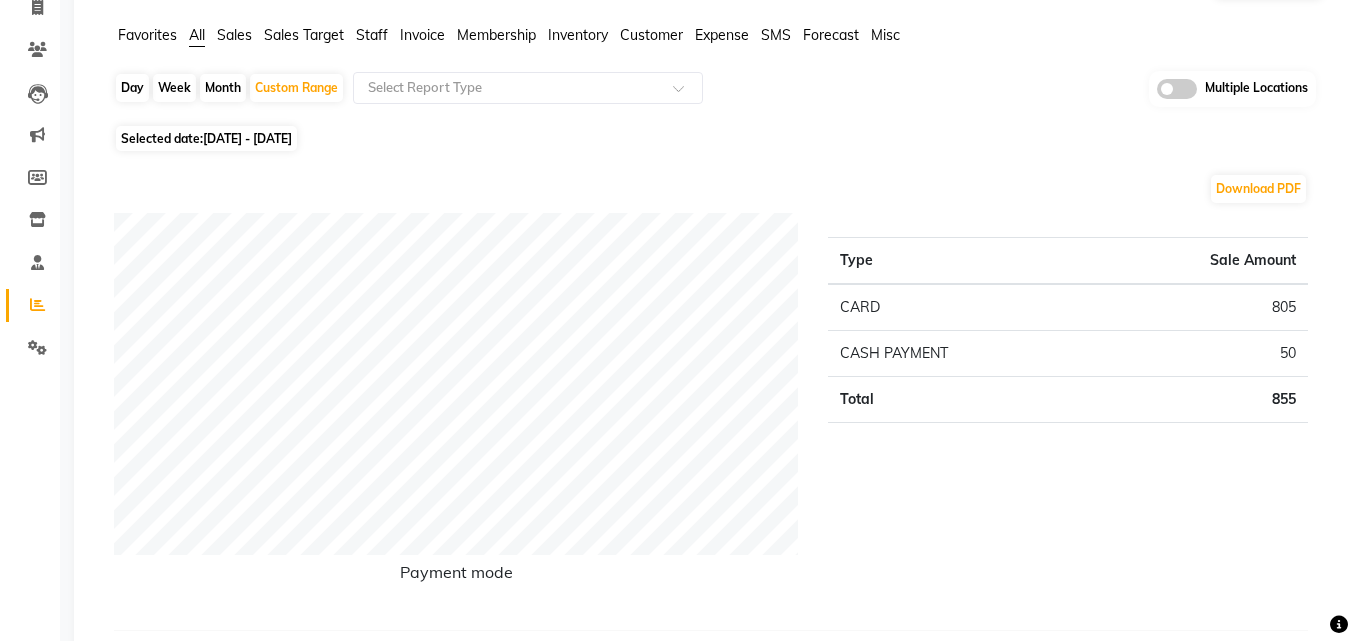 scroll, scrollTop: 0, scrollLeft: 0, axis: both 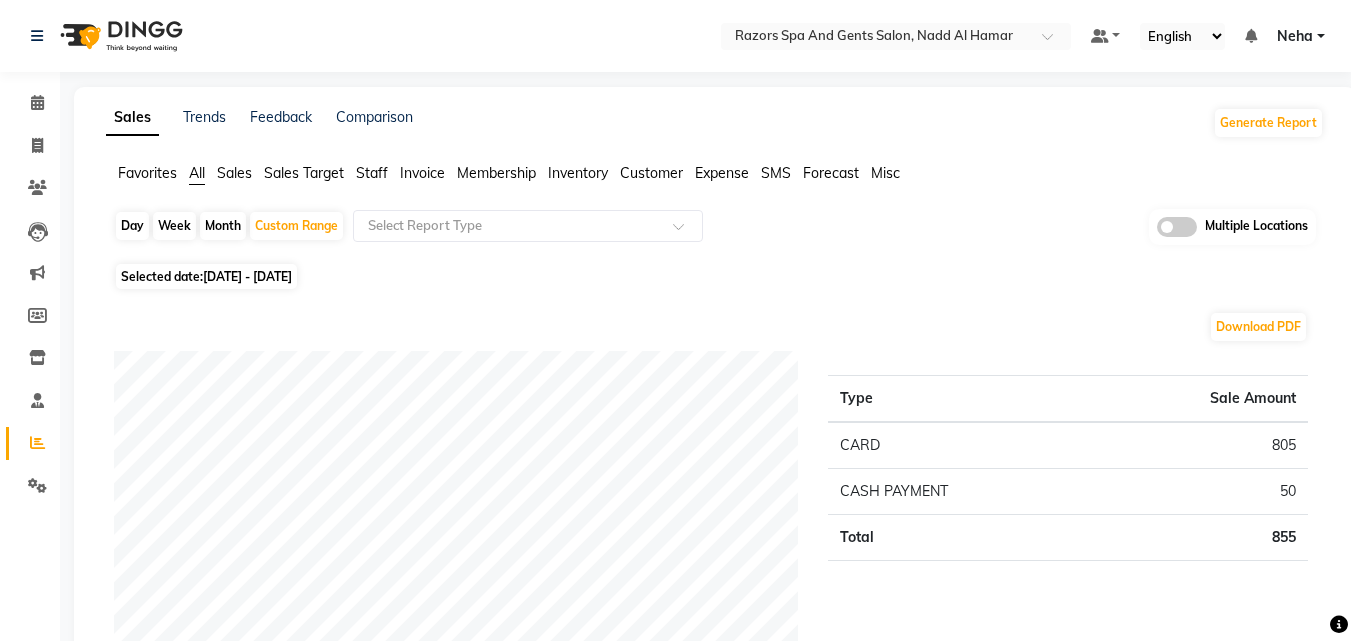click on "03-08-2025 - 04-08-2025" 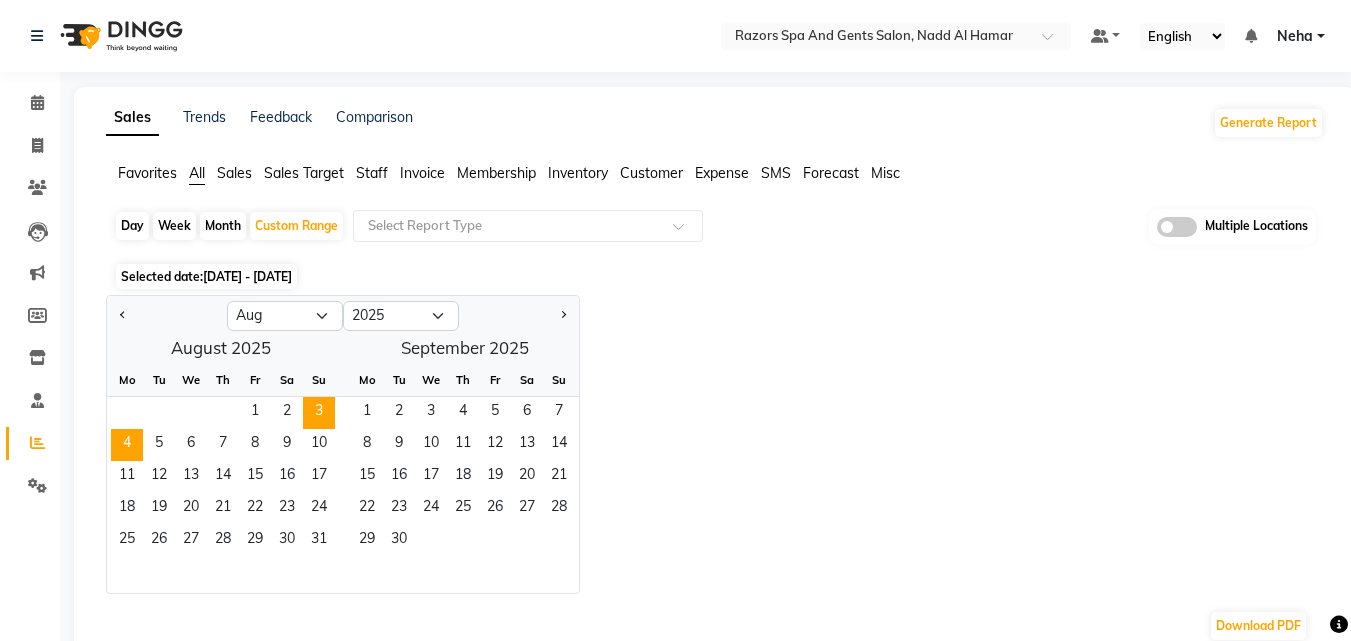 click on "Jan Feb Mar Apr May Jun Jul Aug Sep Oct Nov Dec 2015 2016 2017 2018 2019 2020 2021 2022 2023 2024 2025 2026 2027 2028 2029 2030 2031 2032 2033 2034 2035  August 2025  Mo Tu We Th Fr Sa Su  1   2   3   4   5   6   7   8   9   10   11   12   13   14   15   16   17   18   19   20   21   22   23   24   25   26   27   28   29   30   31   September 2025  Mo Tu We Th Fr Sa Su  1   2   3   4   5   6   7   8   9   10   11   12   13   14   15   16   17   18   19   20   21   22   23   24   25   26   27   28   29   30" 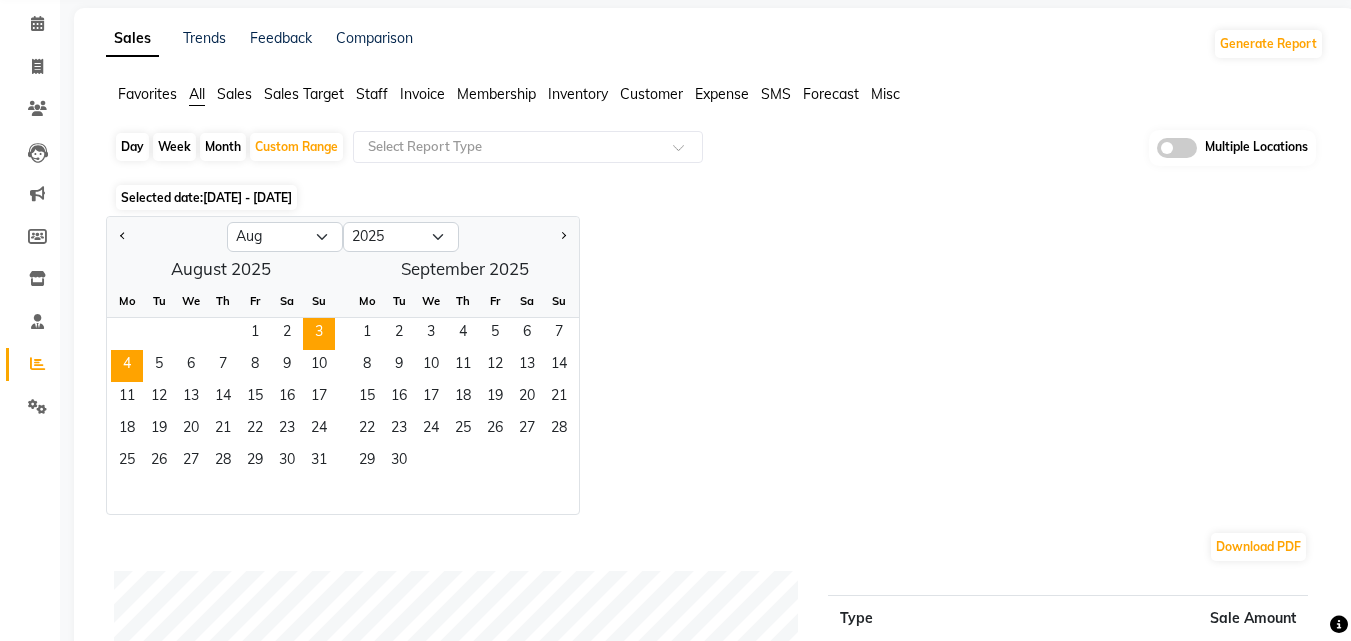 scroll, scrollTop: 80, scrollLeft: 0, axis: vertical 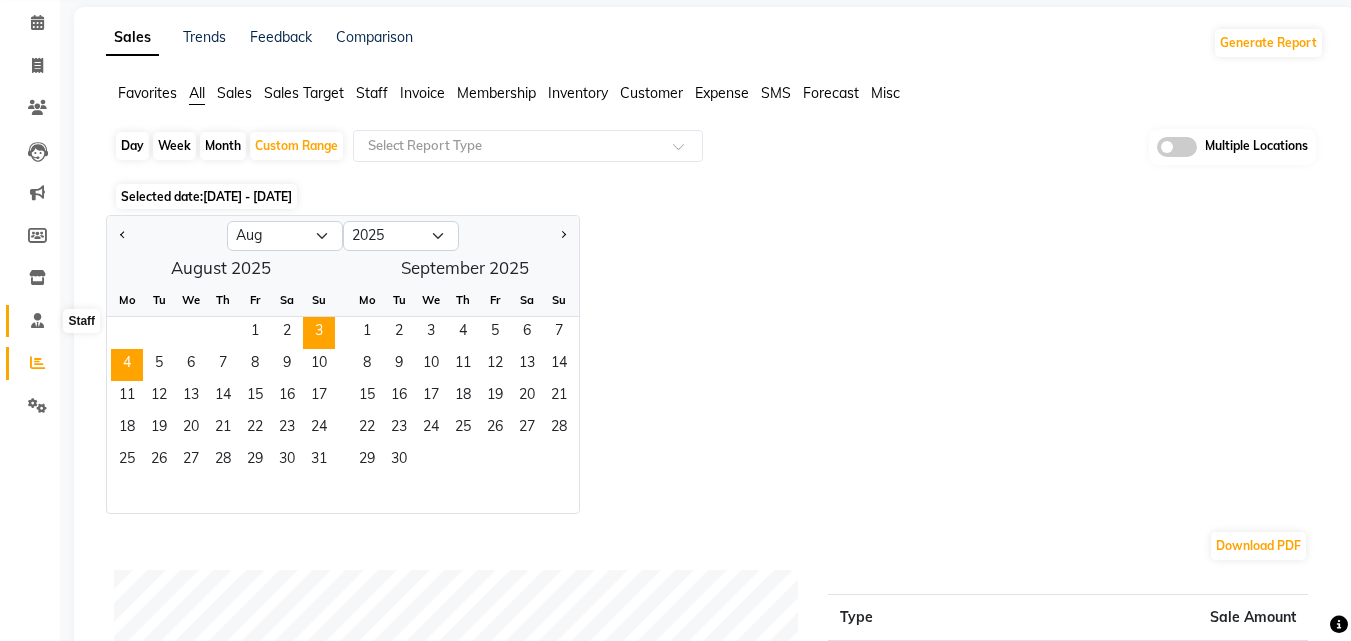 click 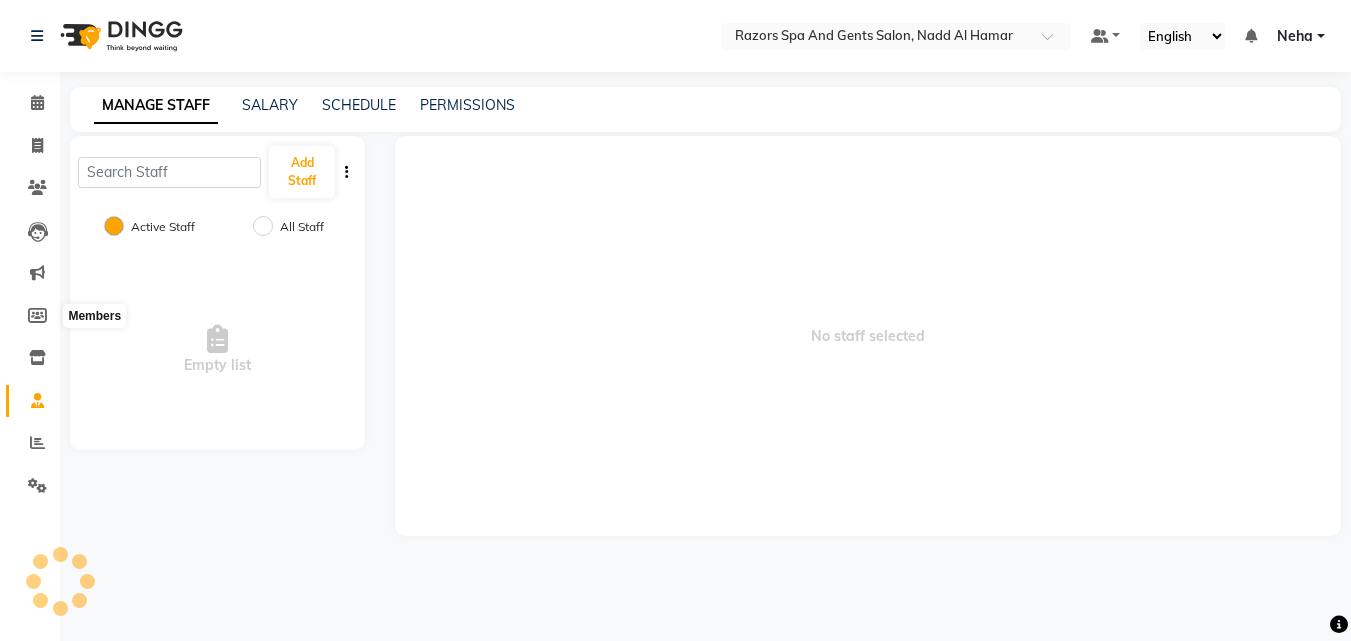 scroll, scrollTop: 0, scrollLeft: 0, axis: both 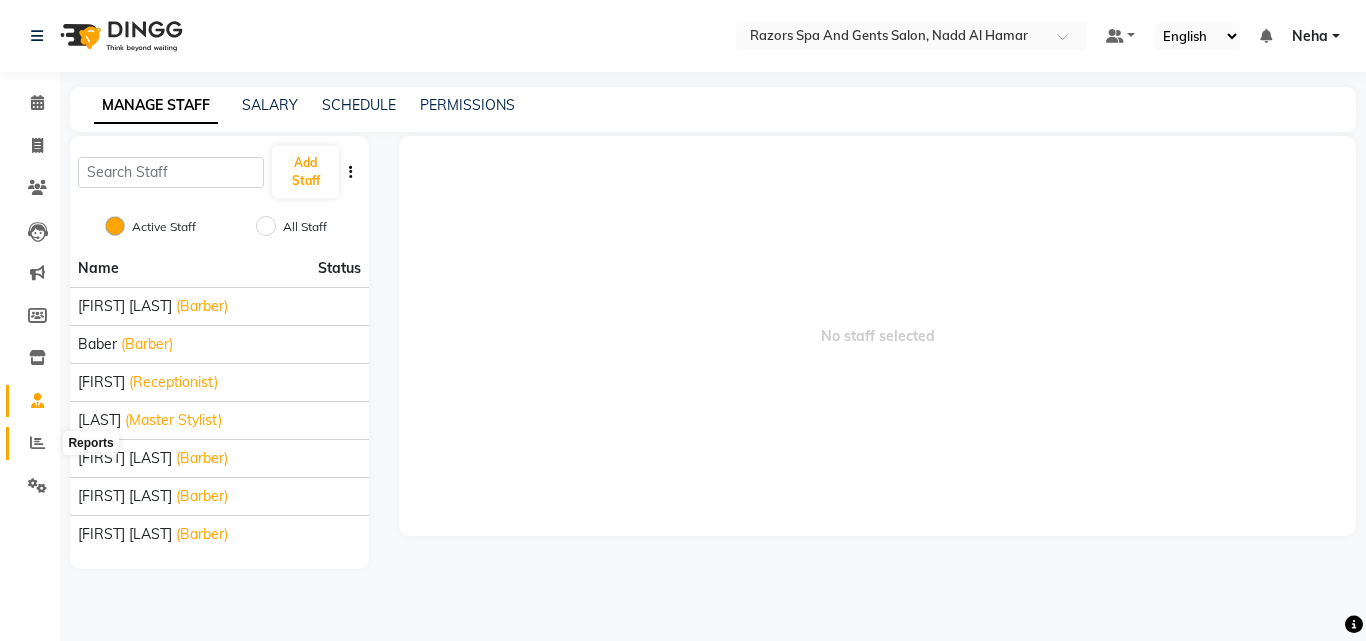 click 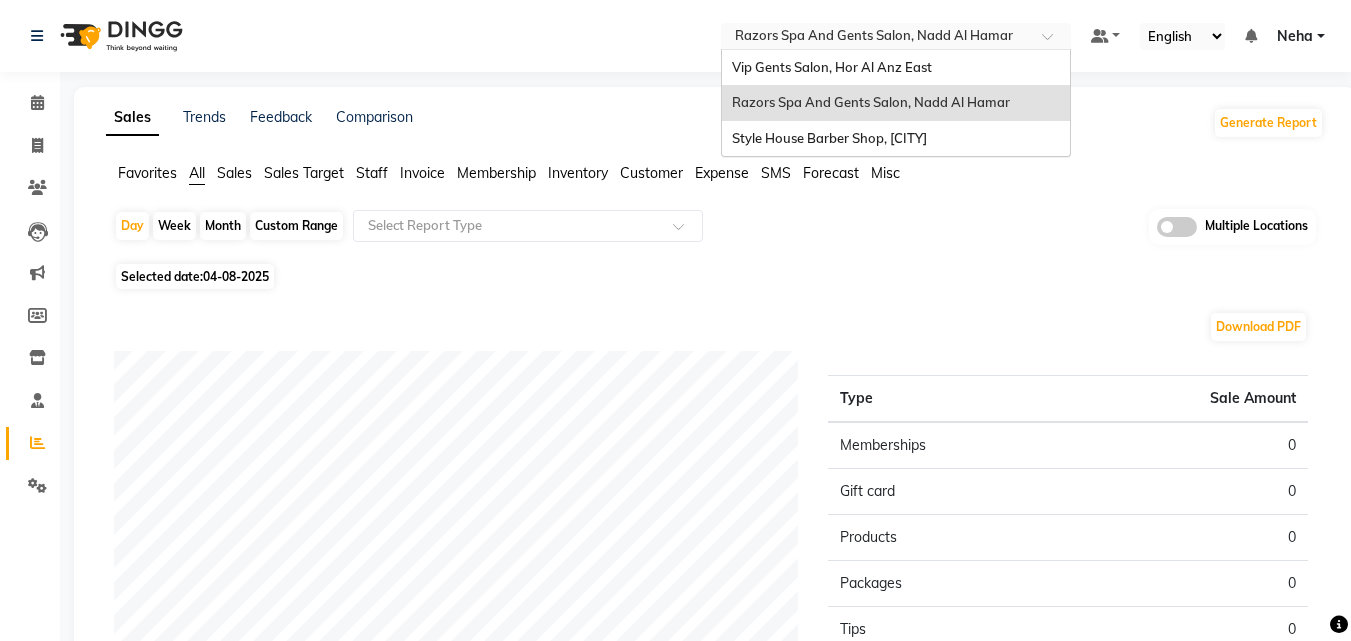 click at bounding box center [876, 38] 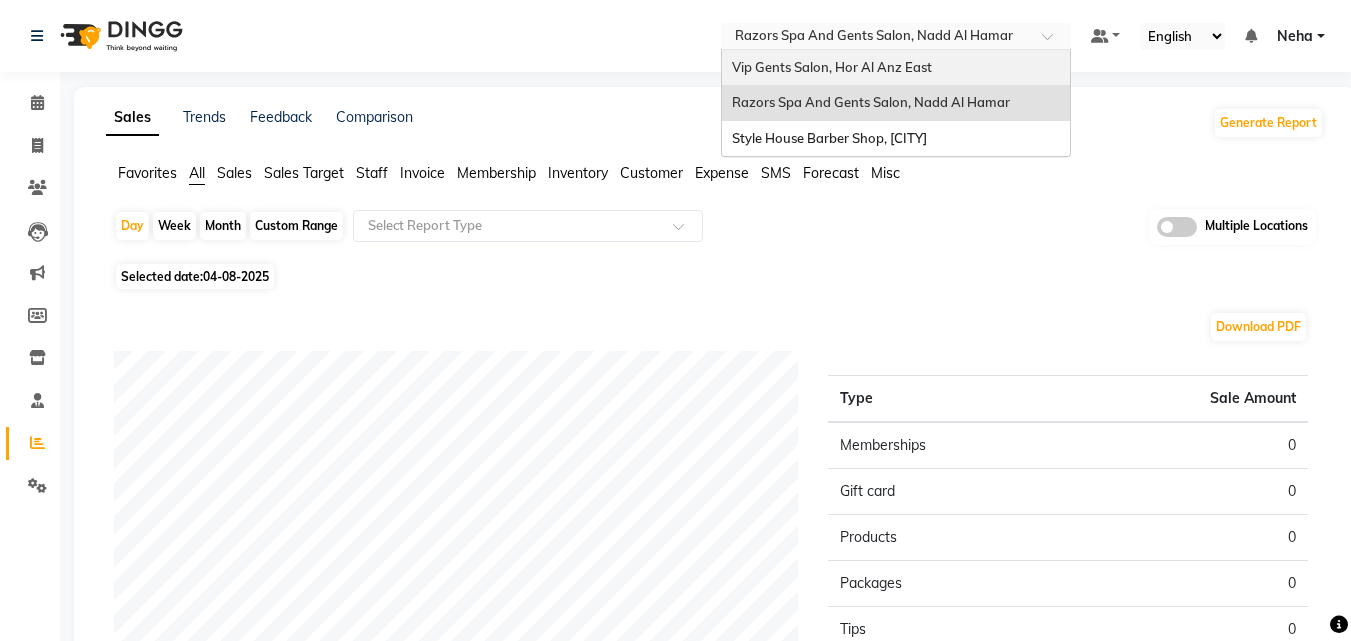 click on "Vip Gents Salon, Hor Al Anz East" at bounding box center [832, 67] 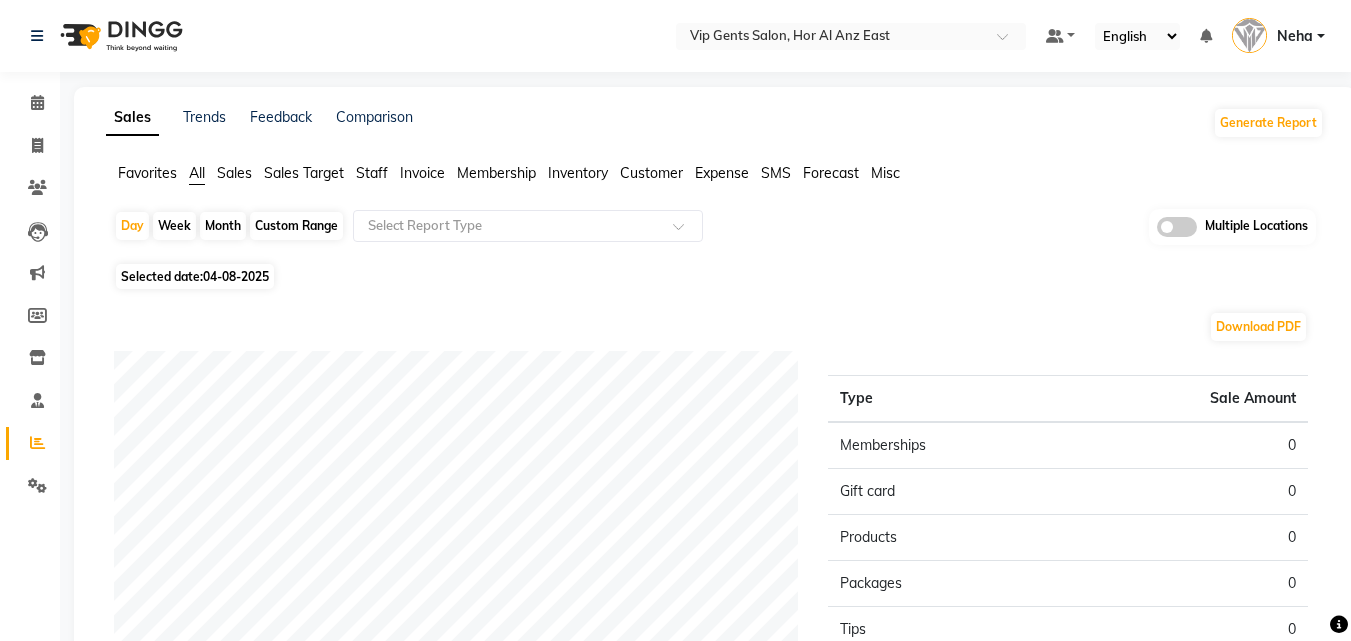 scroll, scrollTop: 0, scrollLeft: 0, axis: both 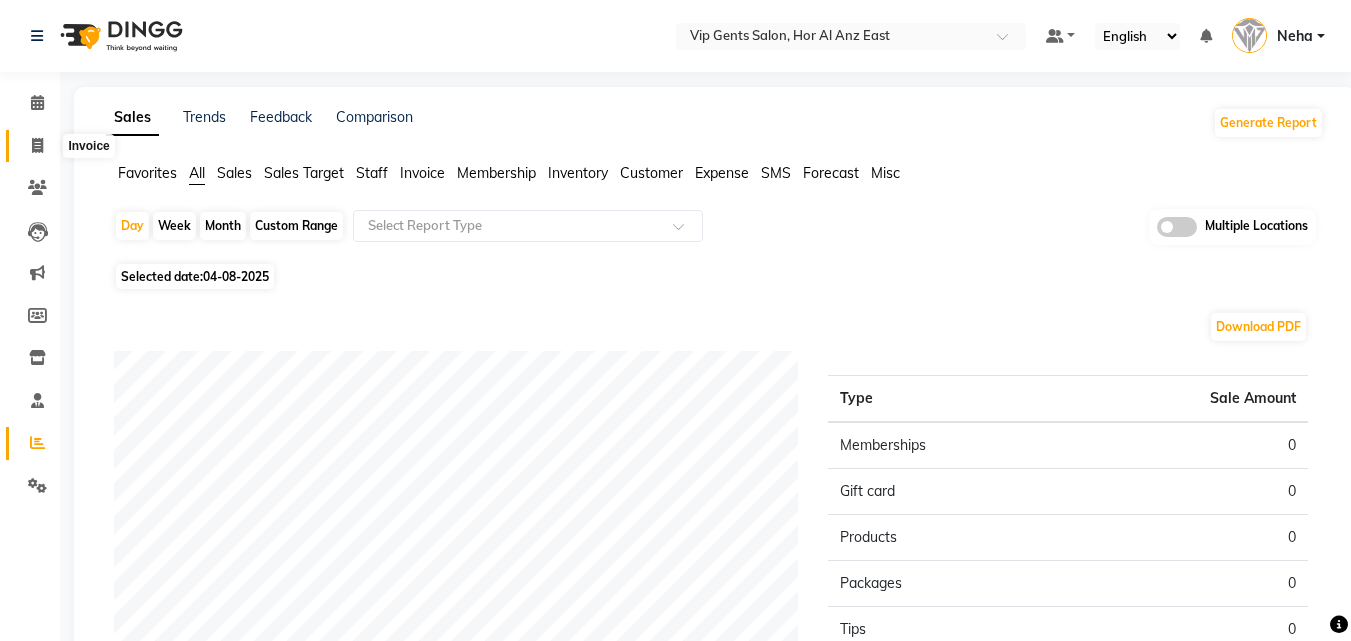 click 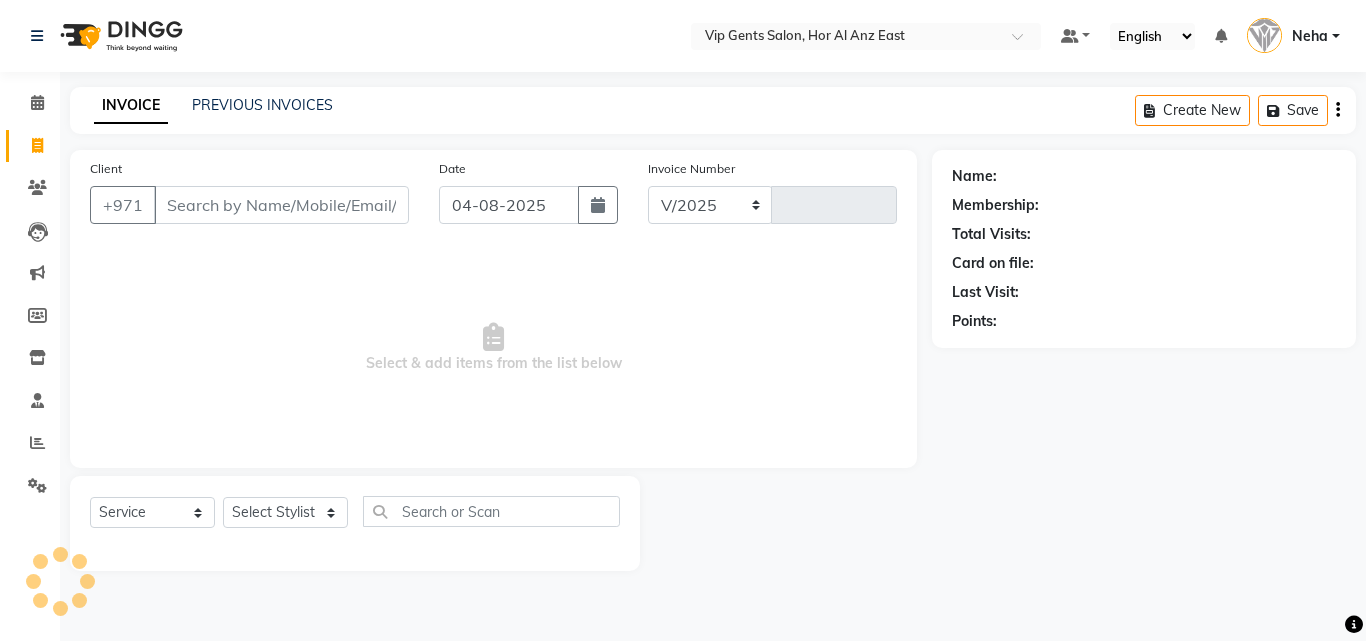select on "8415" 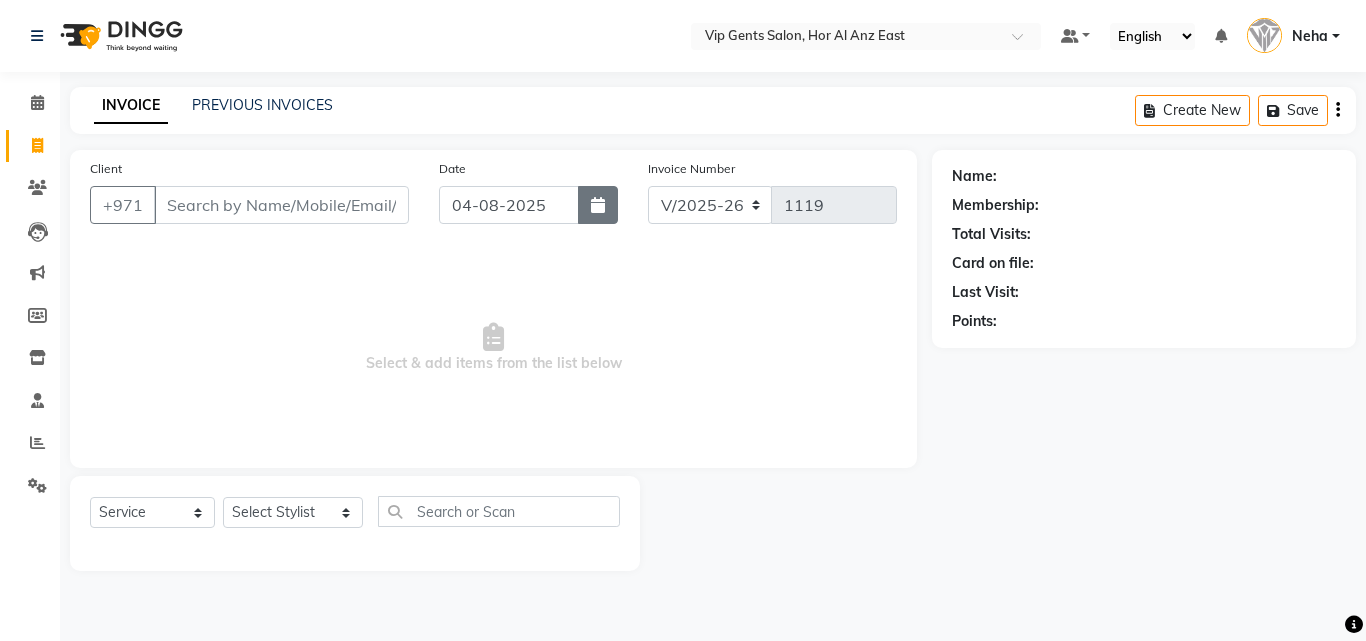 click 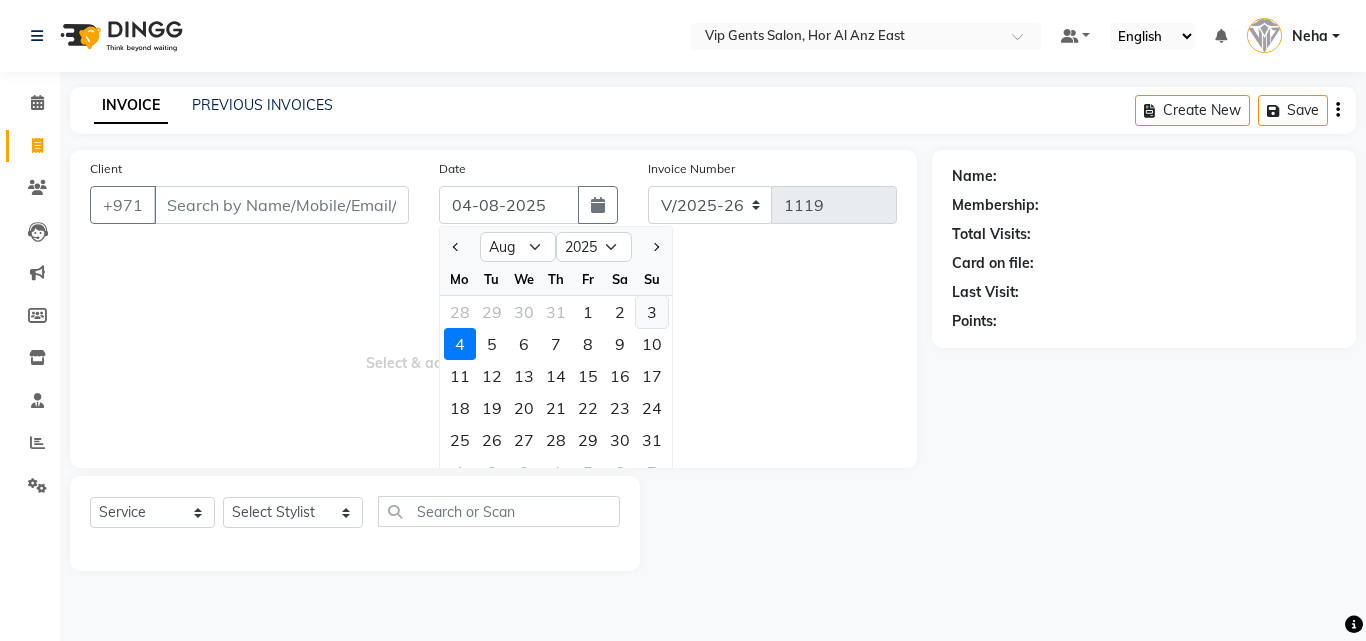 click on "3" 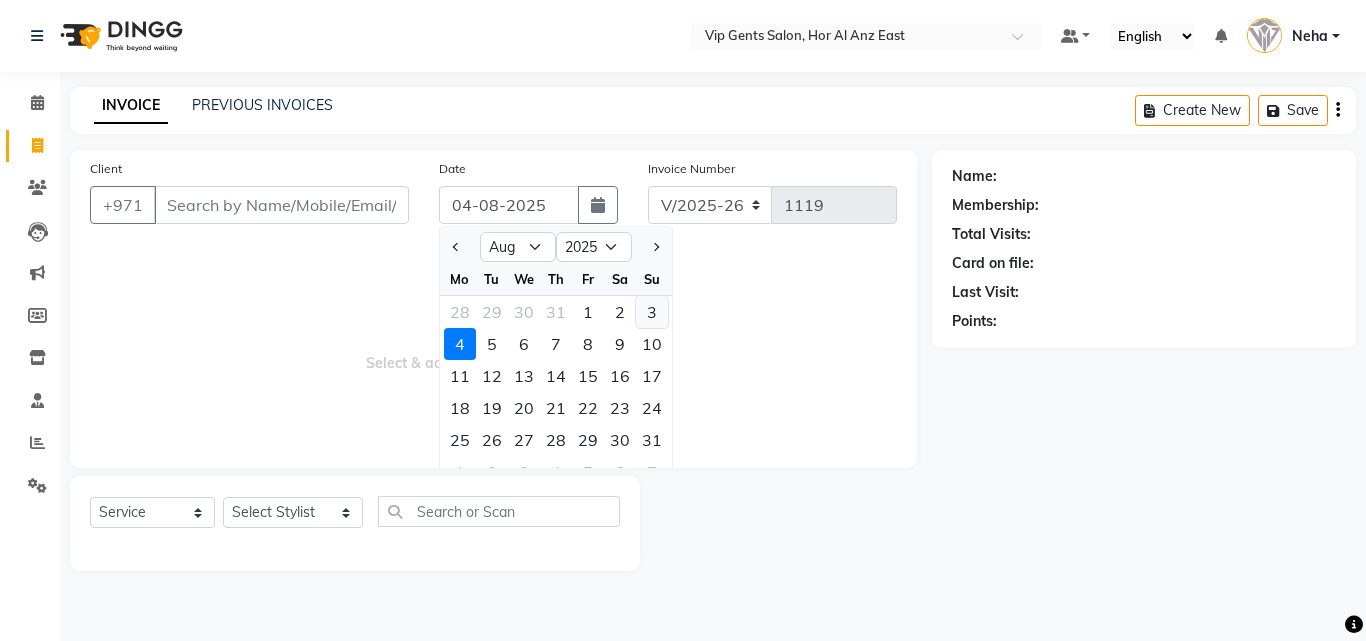 type on "03-08-2025" 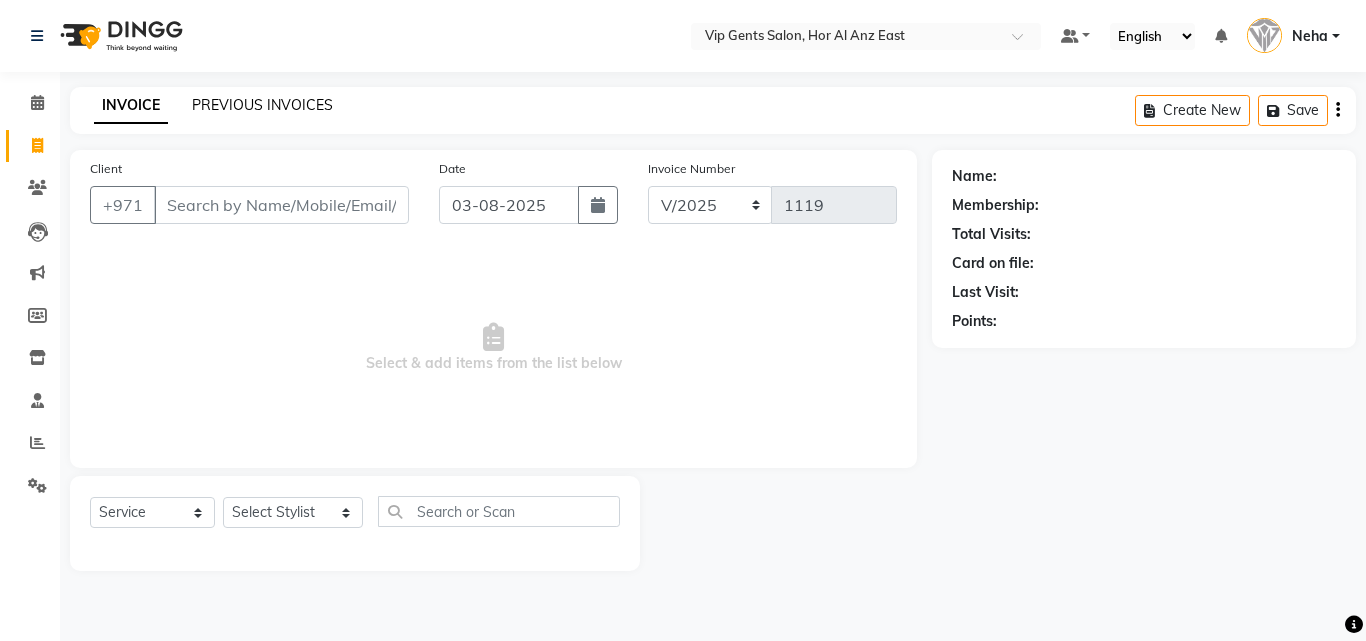click on "PREVIOUS INVOICES" 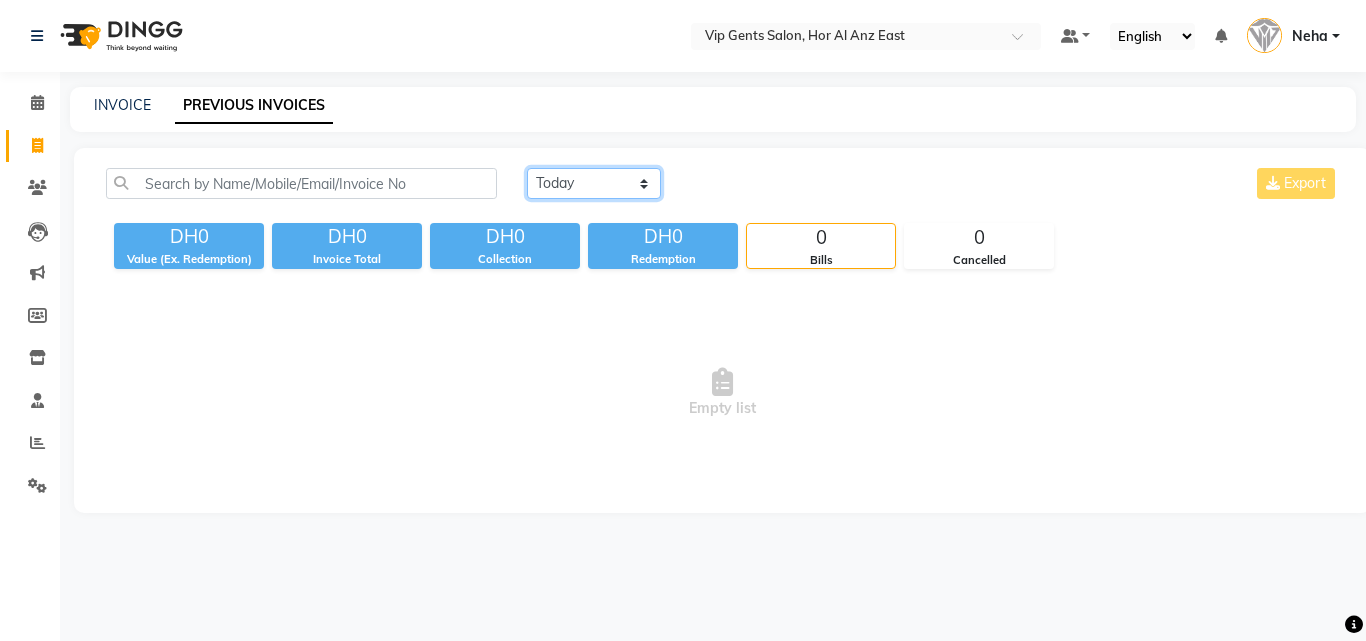 click on "Today Yesterday Custom Range" 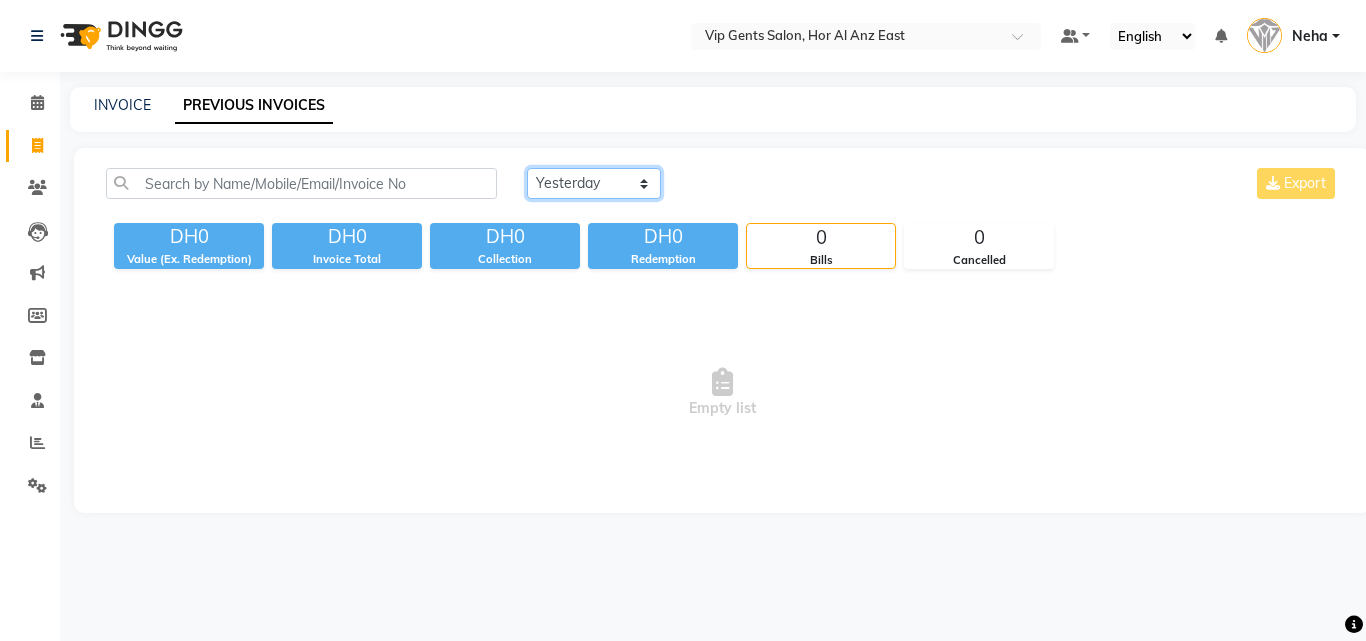 click on "Today Yesterday Custom Range" 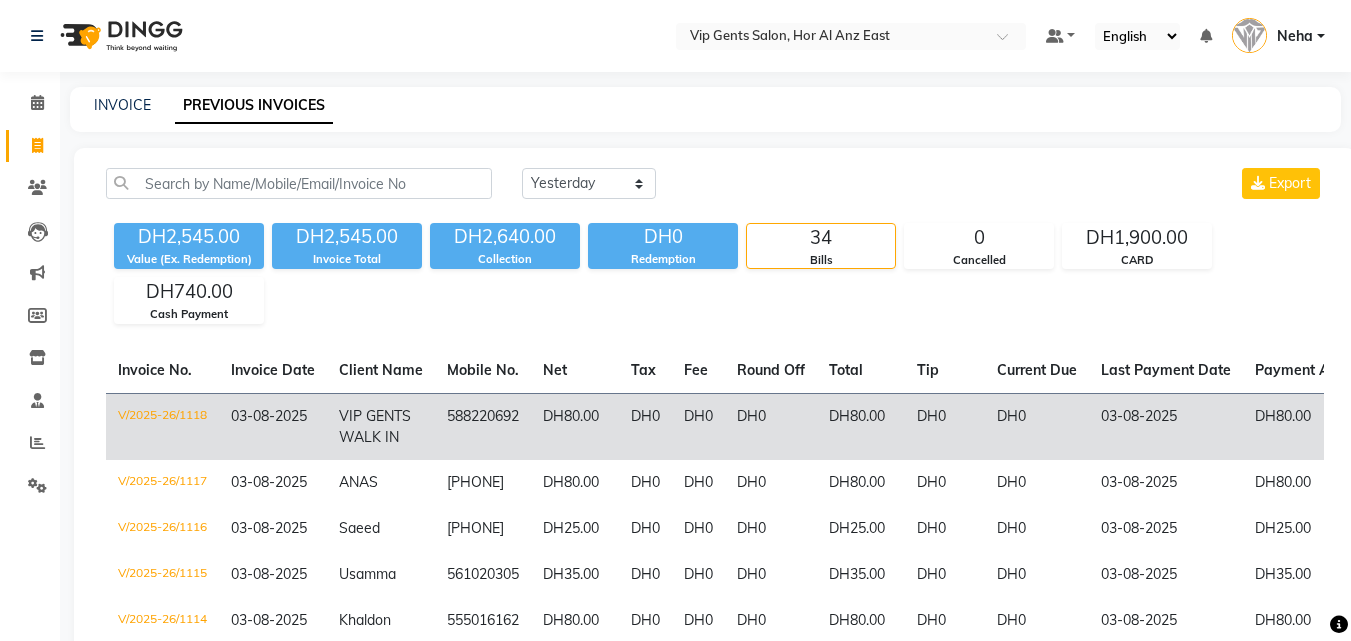 click on "V/2025-26/1118" 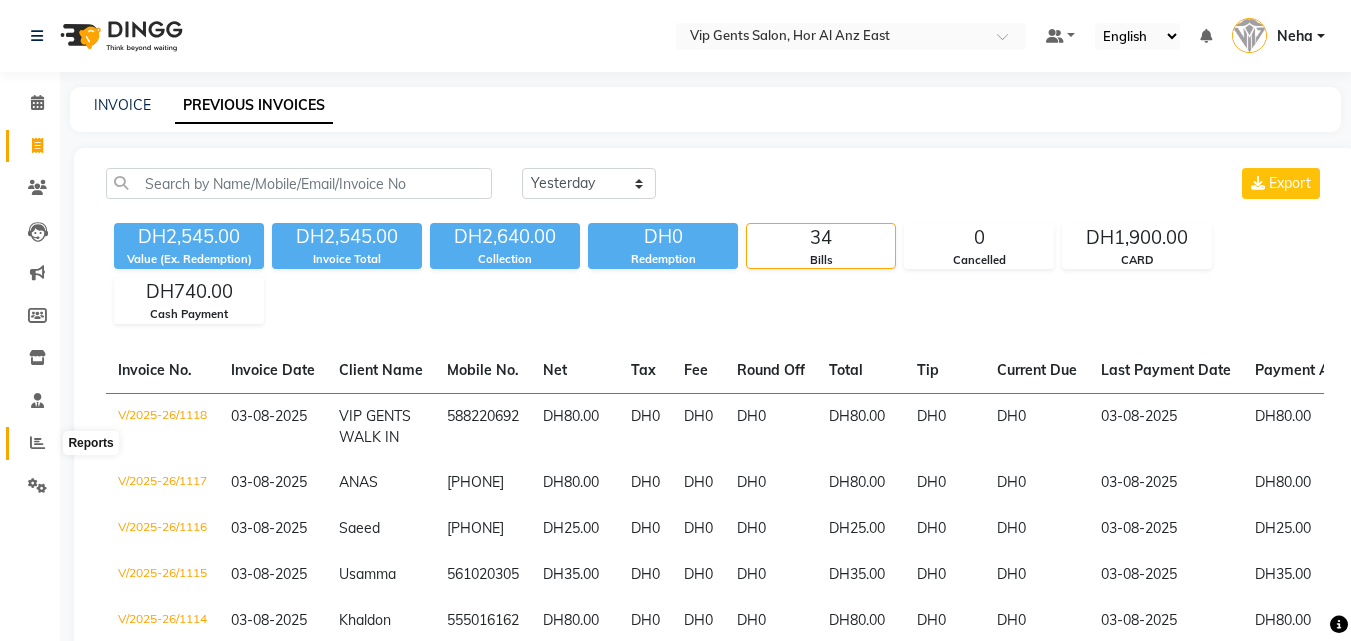 click 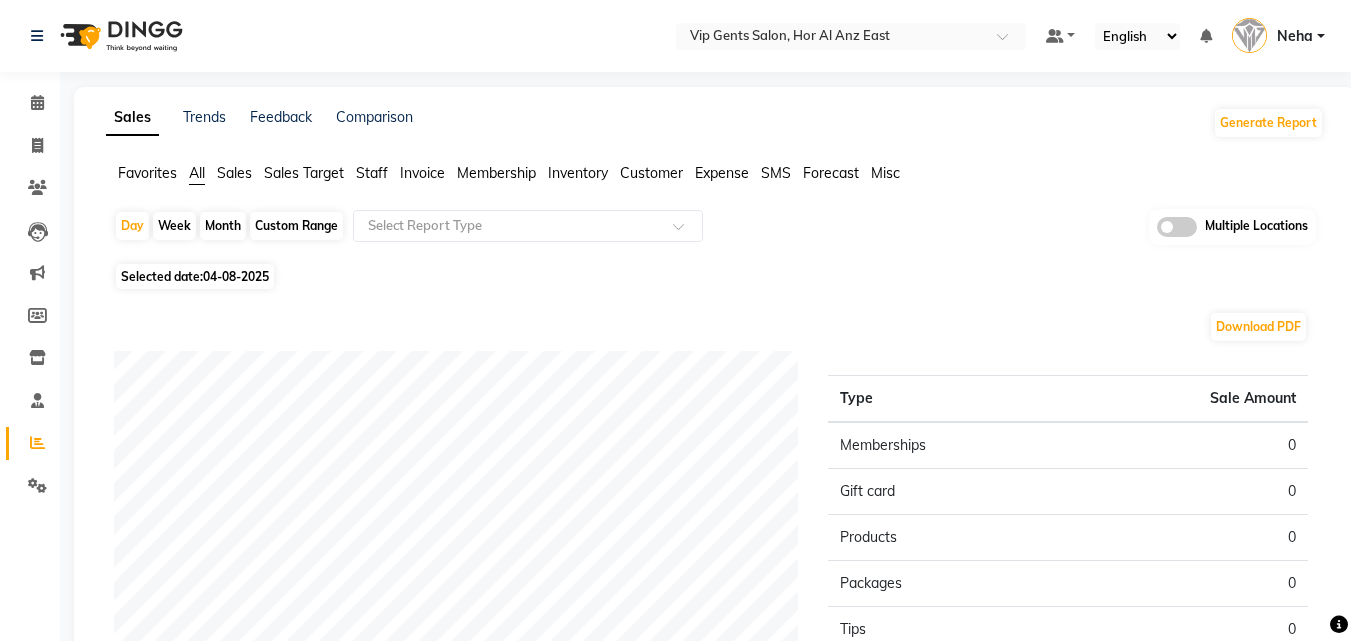 click on "04-08-2025" 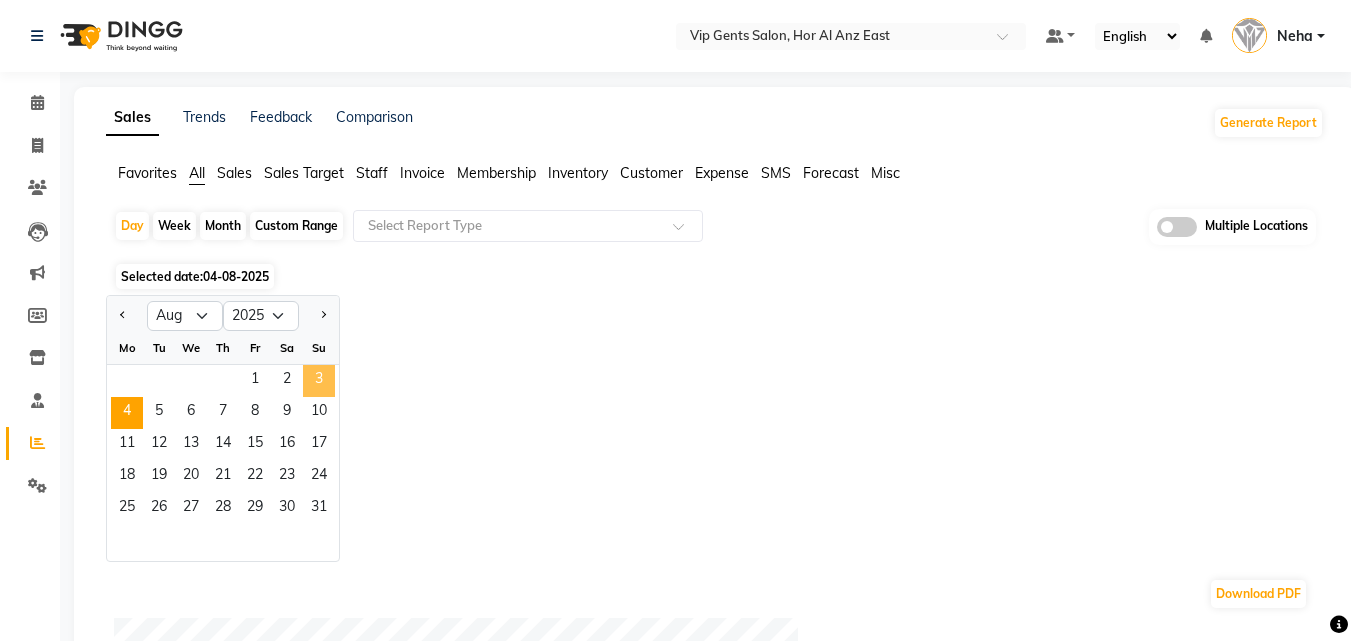 click on "3" 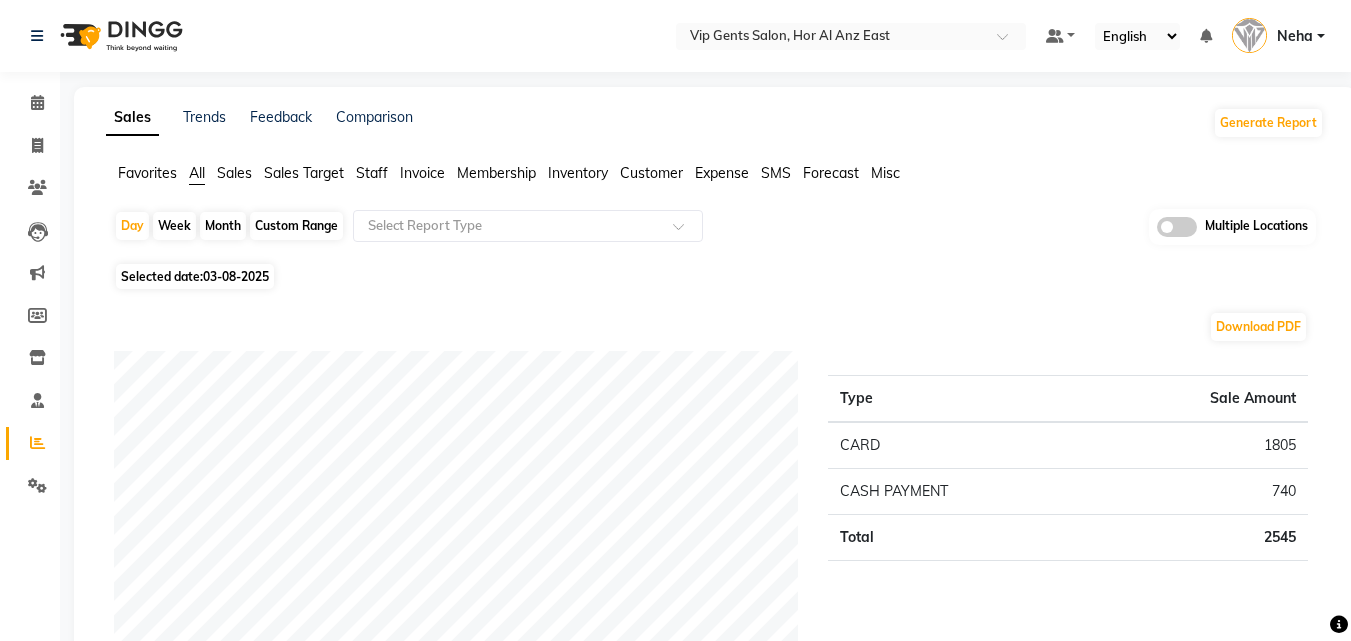 click on "Day   Week   Month   Custom Range  Select Report Type Multiple Locations Selected date:  [DATE]  Download PDF Payment mode Type Sale Amount CARD [CARD_NUM] CASH PAYMENT [AMOUNT] Total [AMOUNT] Staff summary Type Sale Amount [FIRST] [MIDDLE] [LAST] [AMOUNT] [FIRST] [LAST] [AMOUNT] [FIRST] [MIDDLE] [LAST] [AMOUNT] [FIRST] [LAST] [AMOUNT] [FIRST] [MIDDLE] [MIDDLE] [LAST] [LAST] [AMOUNT] [FIRST] [LAST] [AMOUNT] [FIRST] [LAST] [AMOUNT] Total [AMOUNT] Sales summary Type Sale Amount Memberships [AMOUNT] Prepaid [AMOUNT] Vouchers [AMOUNT] Gift card [AMOUNT] Products [AMOUNT] Packages [AMOUNT] Services [AMOUNT] Tips [AMOUNT] Fee [AMOUNT] Total [AMOUNT] Service by category Type Sale Amount HAIR [AMOUNT] PEDICURE-MANICURE [AMOUNT] FACE TREATMENTS [AMOUNT] WAXING [AMOUNT] Total [AMOUNT] Service sales Type Sale Amount MEN'S HAIRCUT + BEARD CRAFTING [AMOUNT] BEARD CRAFTING [AMOUNT] MEN'S HAIRCUT [AMOUNT] HAIR GLOBAL COLOR (SHORT) [AMOUNT] BASIC PEDICURE [AMOUNT] BASIC MANICURE [AMOUNT] PREMIUM FACIAL [AMOUNT] HAIR GLOBAL COLOR (LONG) [AMOUNT] HAIR STYLE (WASH+BLOWDRY) [AMOUNT] FOOT SCRUB ADD-ON [AMOUNT] Others [AMOUNT] Total [AMOUNT] ★ Mark as Favorite  Choose how you'd like to save "" report to favorites" 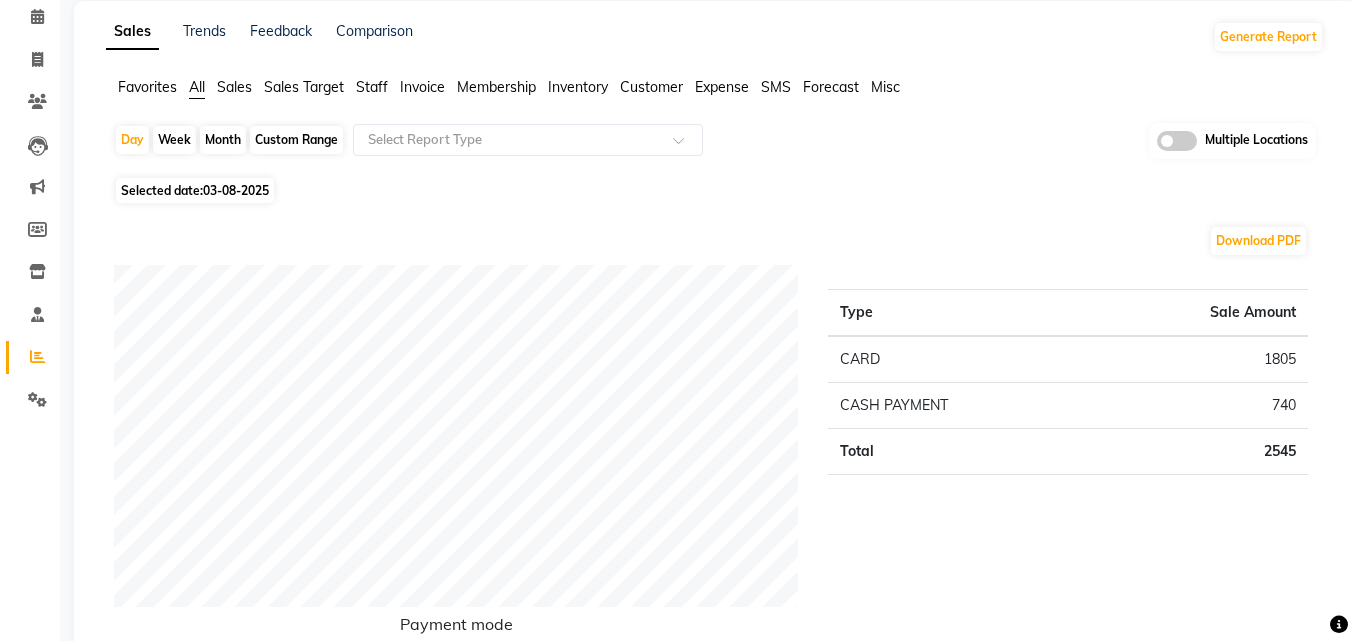 scroll, scrollTop: 80, scrollLeft: 0, axis: vertical 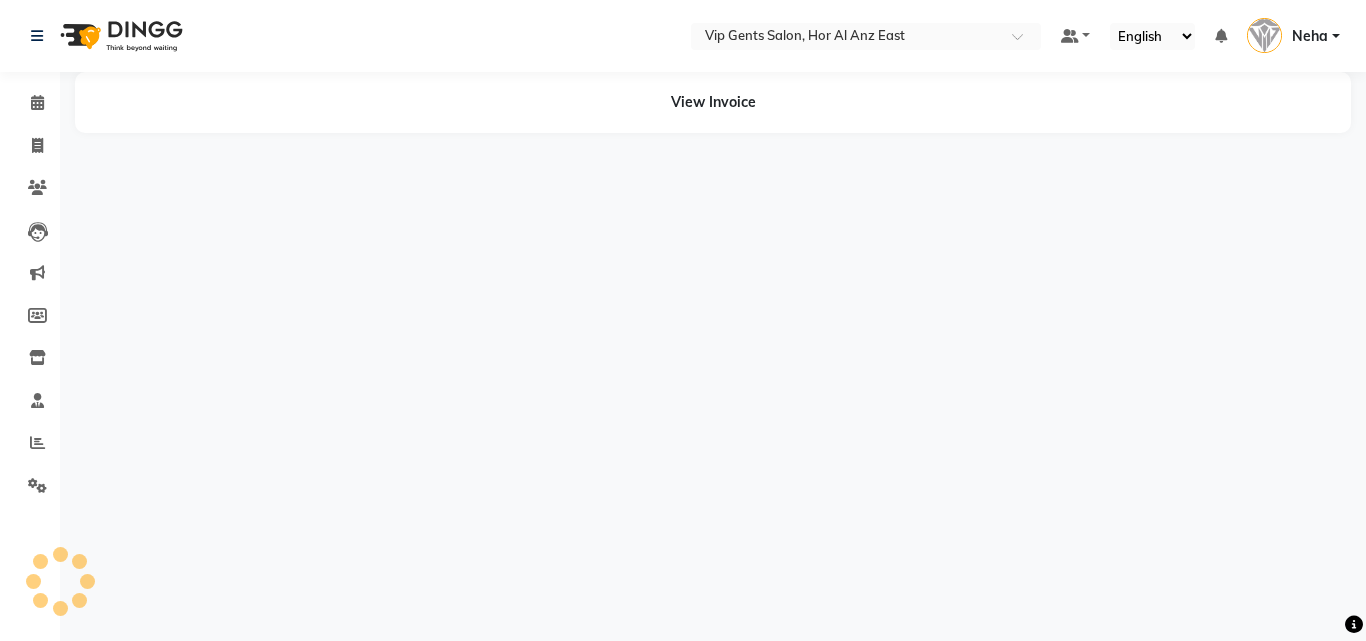 select on "en" 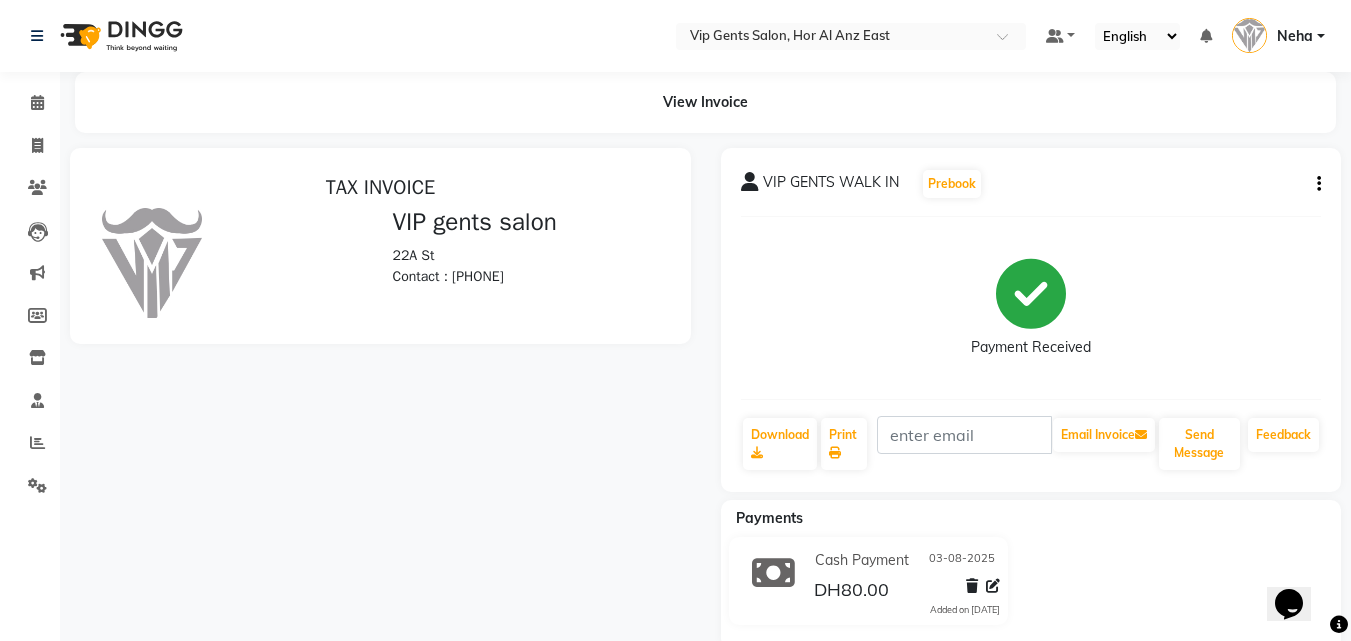 scroll, scrollTop: 0, scrollLeft: 0, axis: both 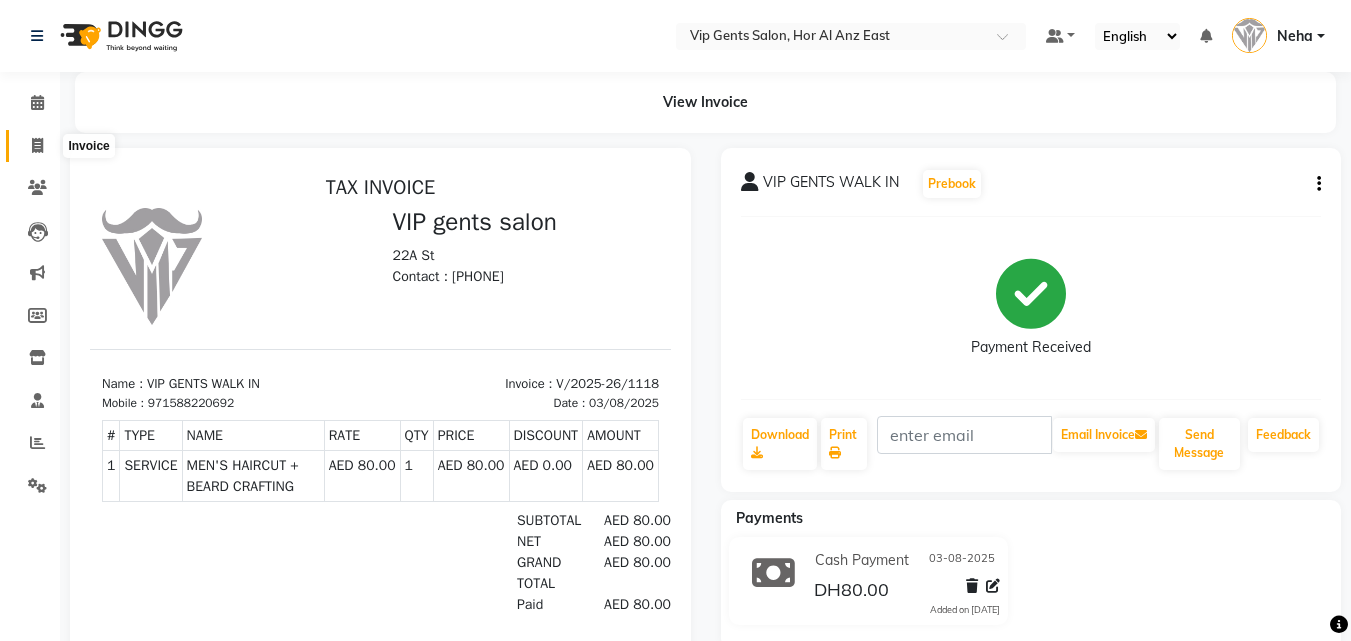 click 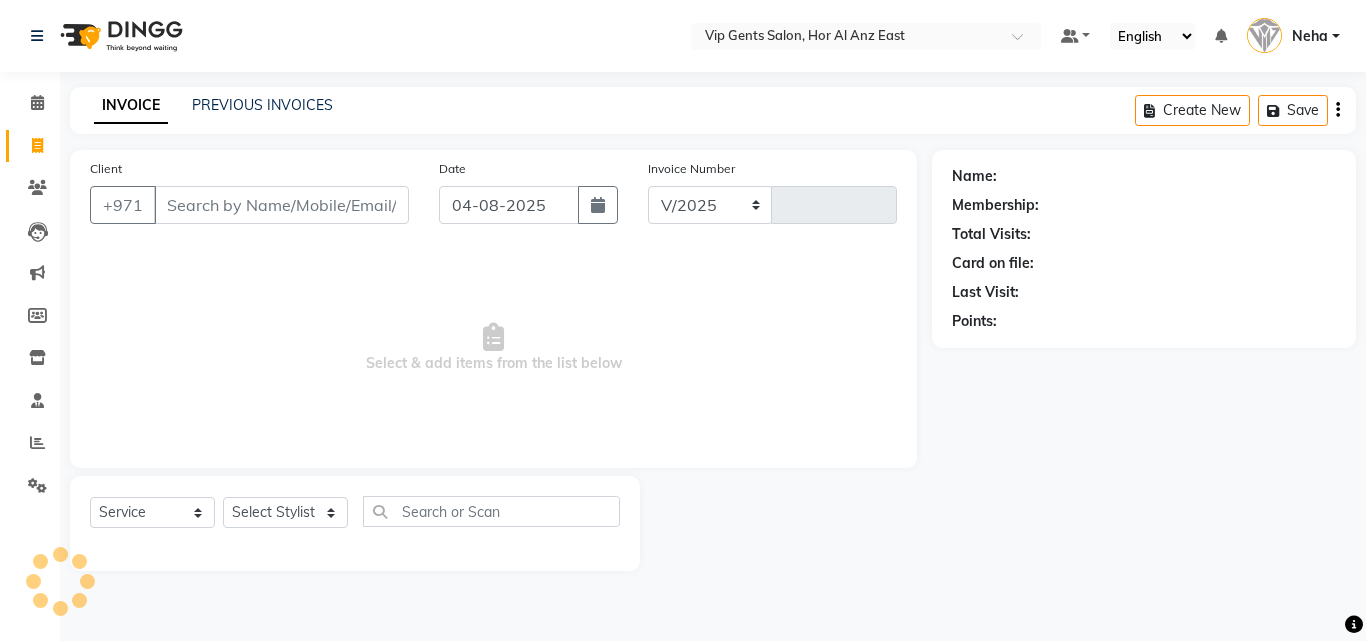 select on "8415" 